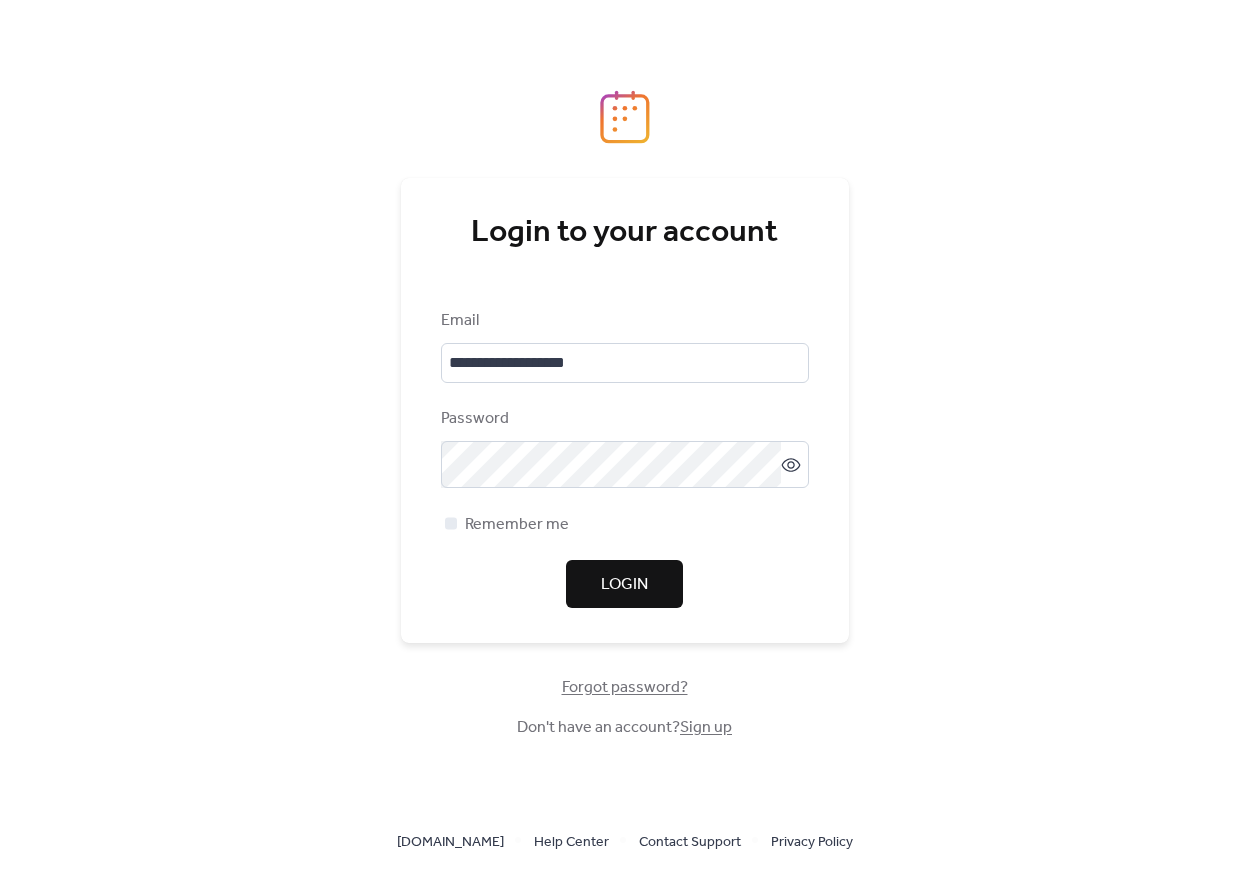 scroll, scrollTop: 0, scrollLeft: 0, axis: both 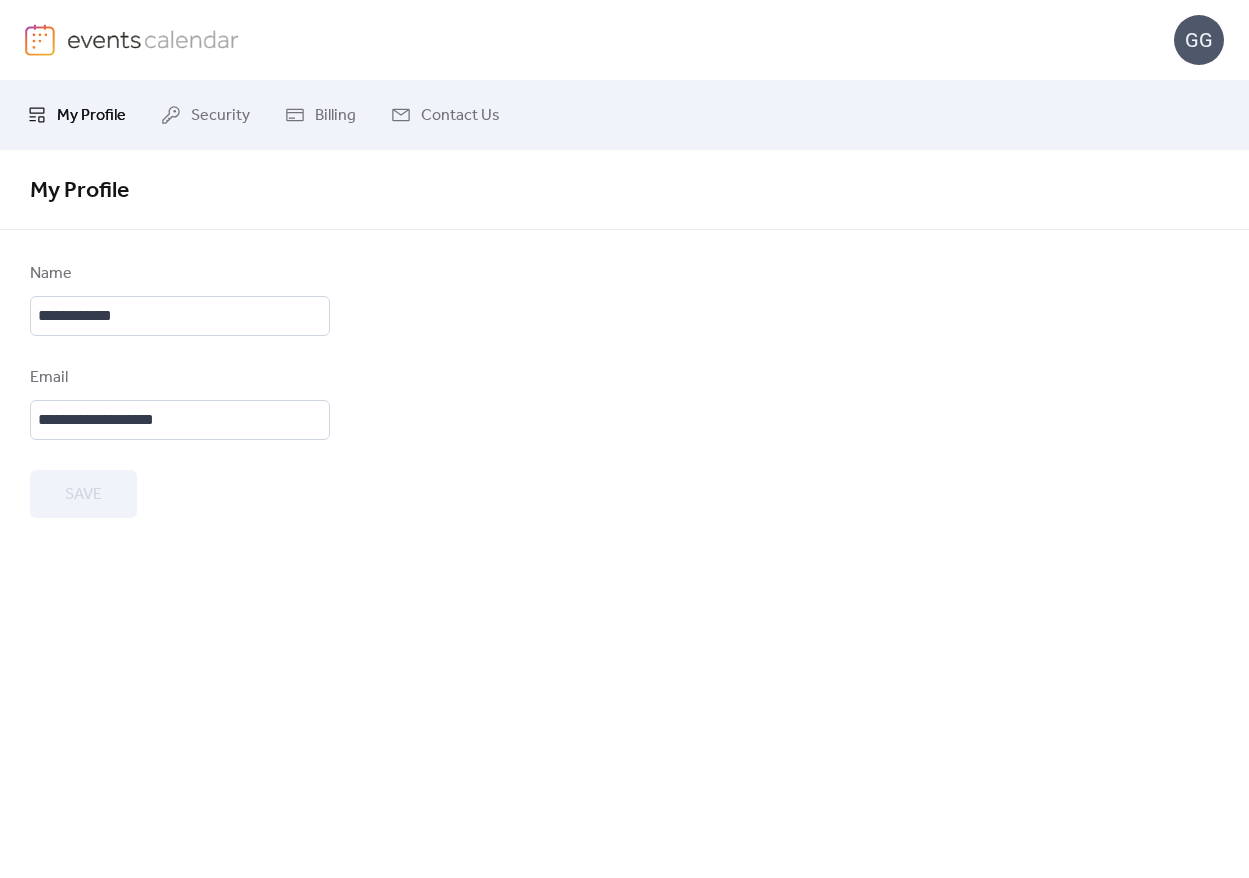 click at bounding box center (153, 39) 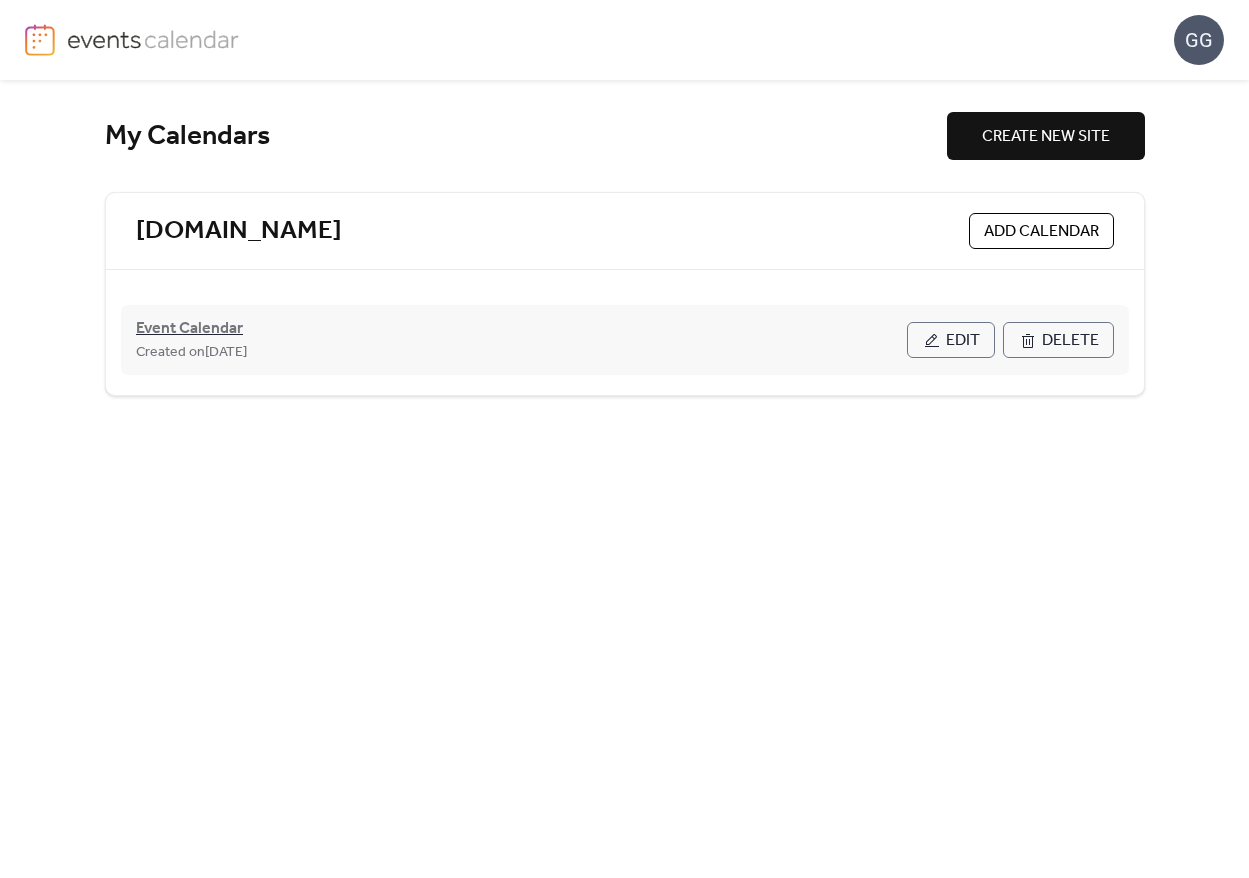 click on "Event Calendar" at bounding box center (189, 329) 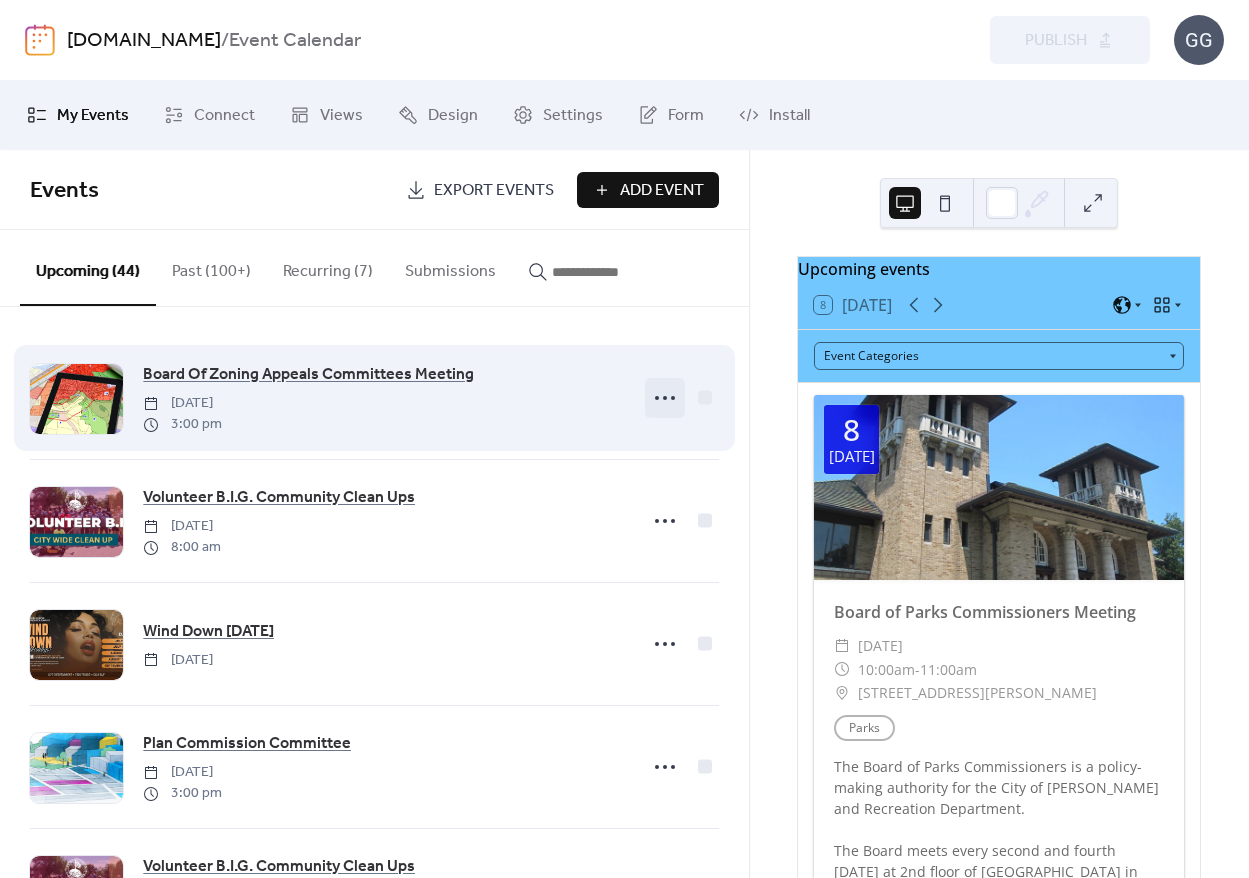 click 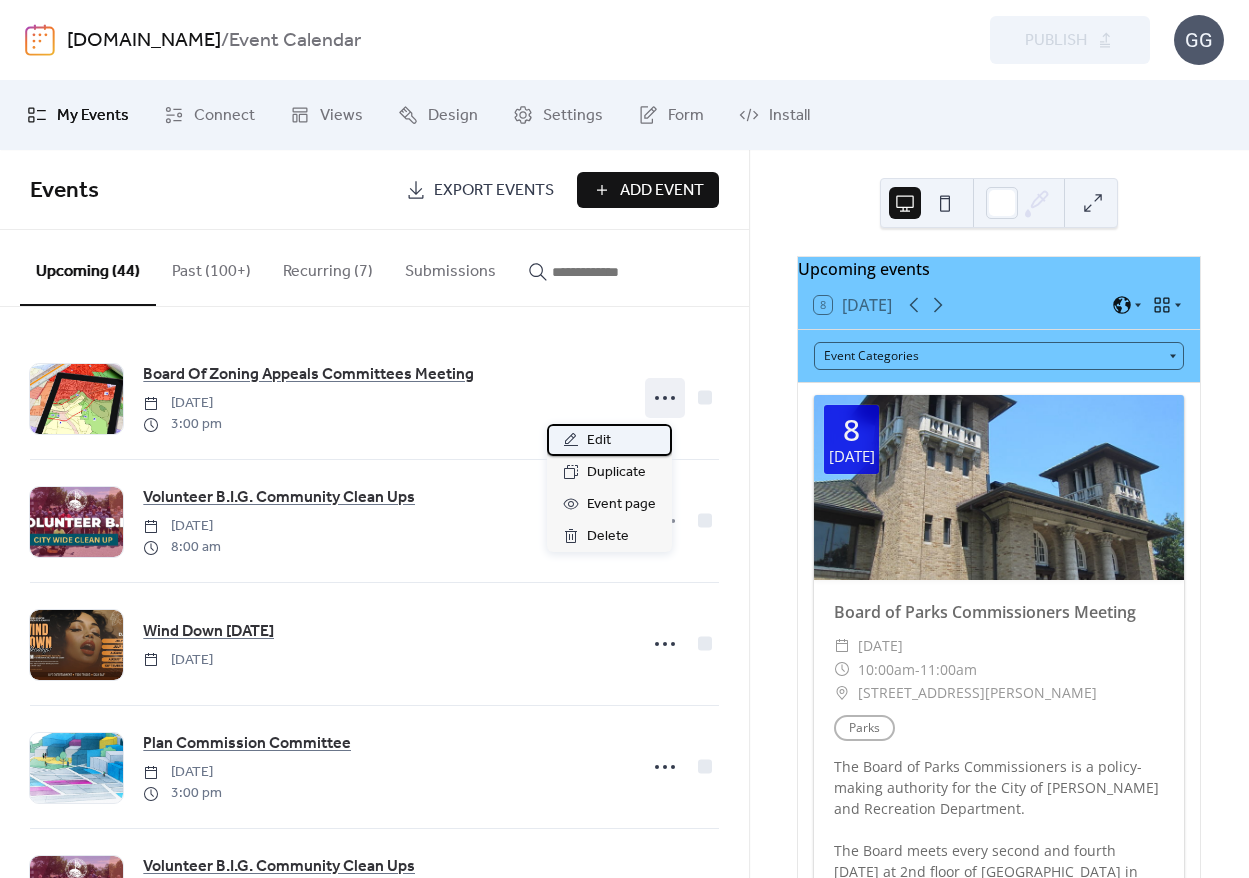 click on "Edit" at bounding box center (609, 440) 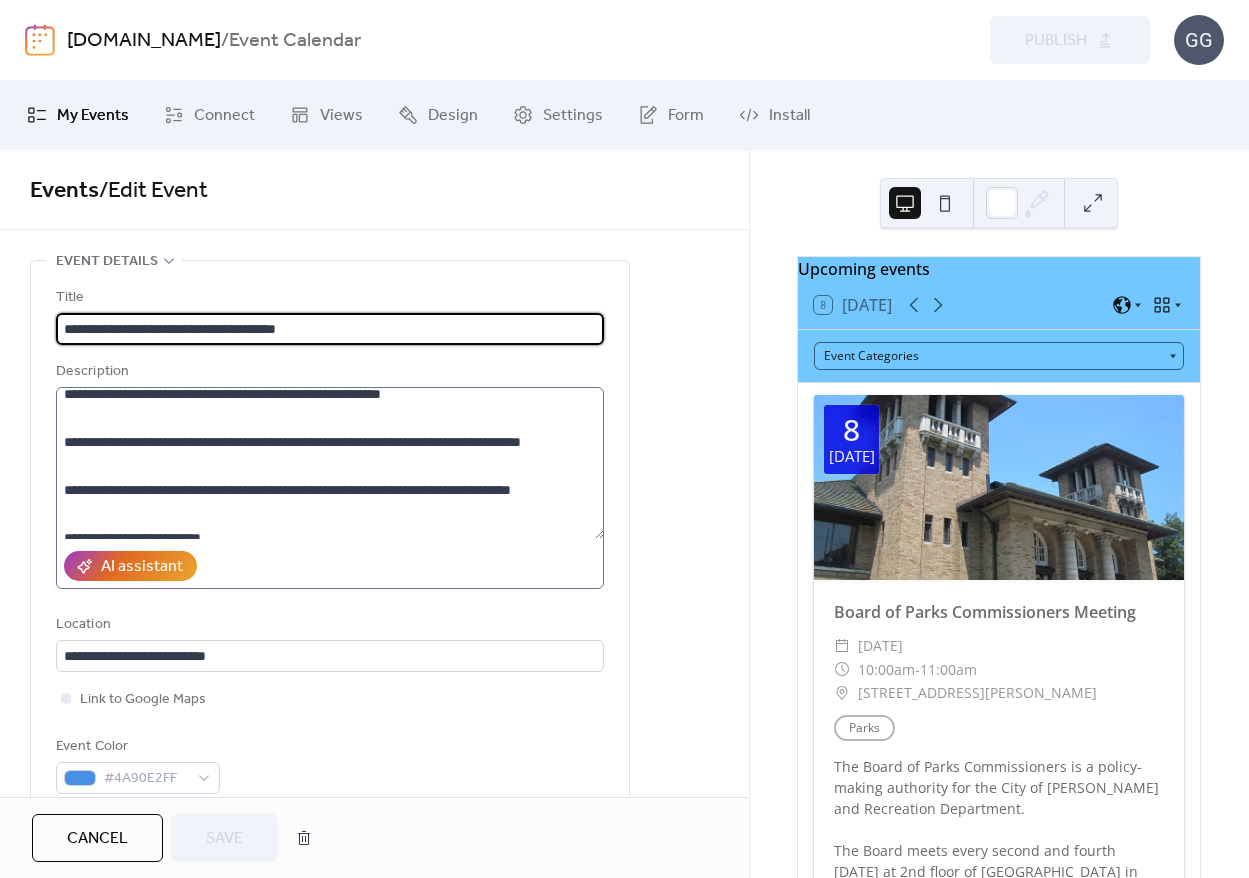 scroll, scrollTop: 192, scrollLeft: 0, axis: vertical 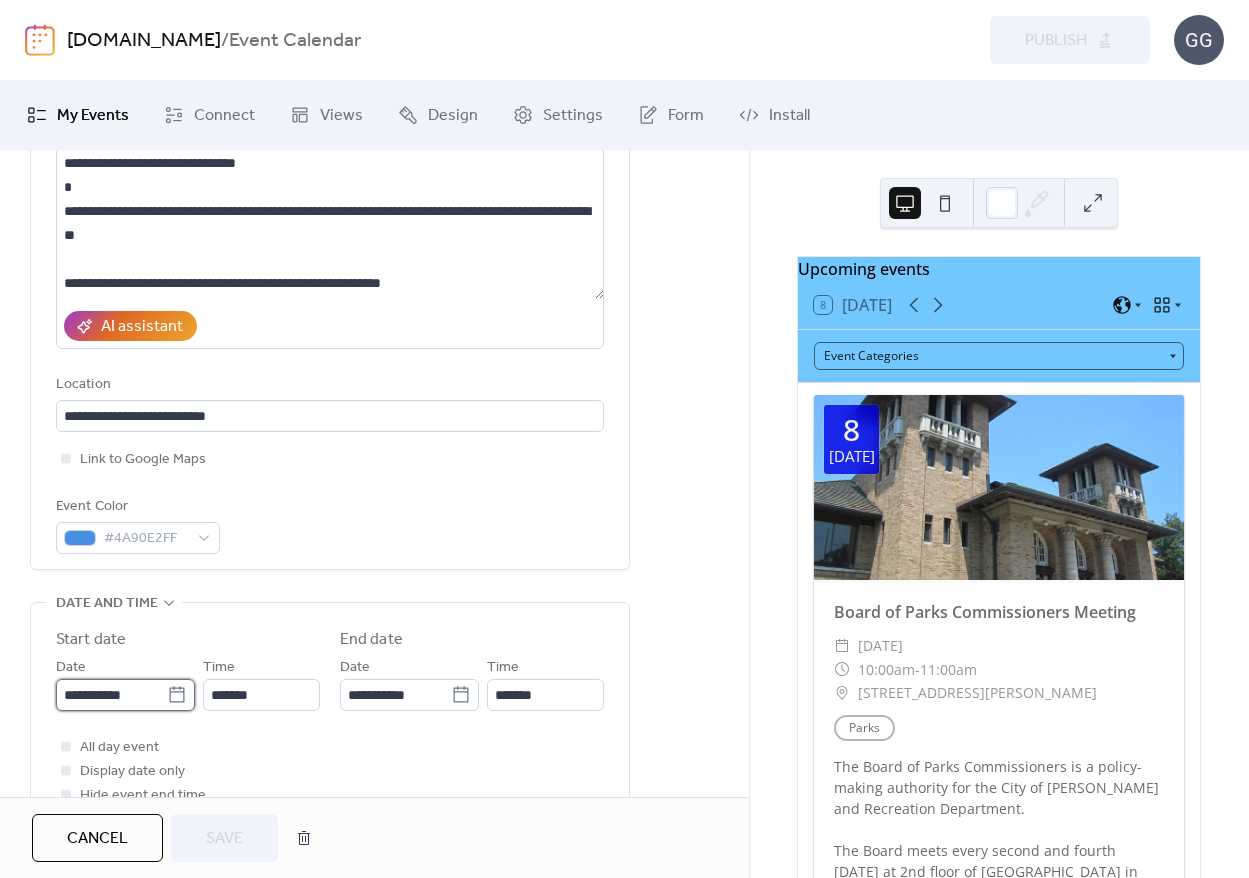 click on "**********" at bounding box center [111, 695] 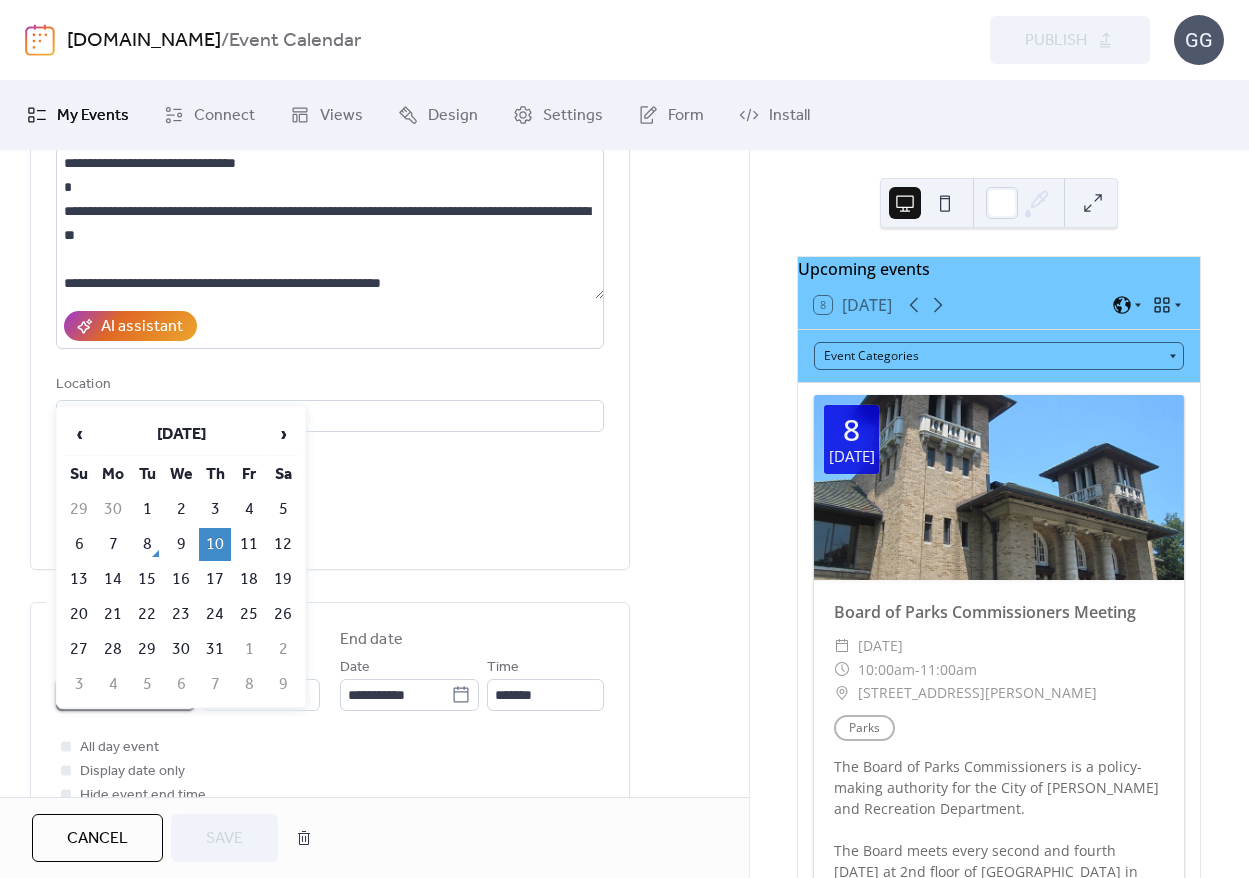 click on "**********" at bounding box center [330, 712] 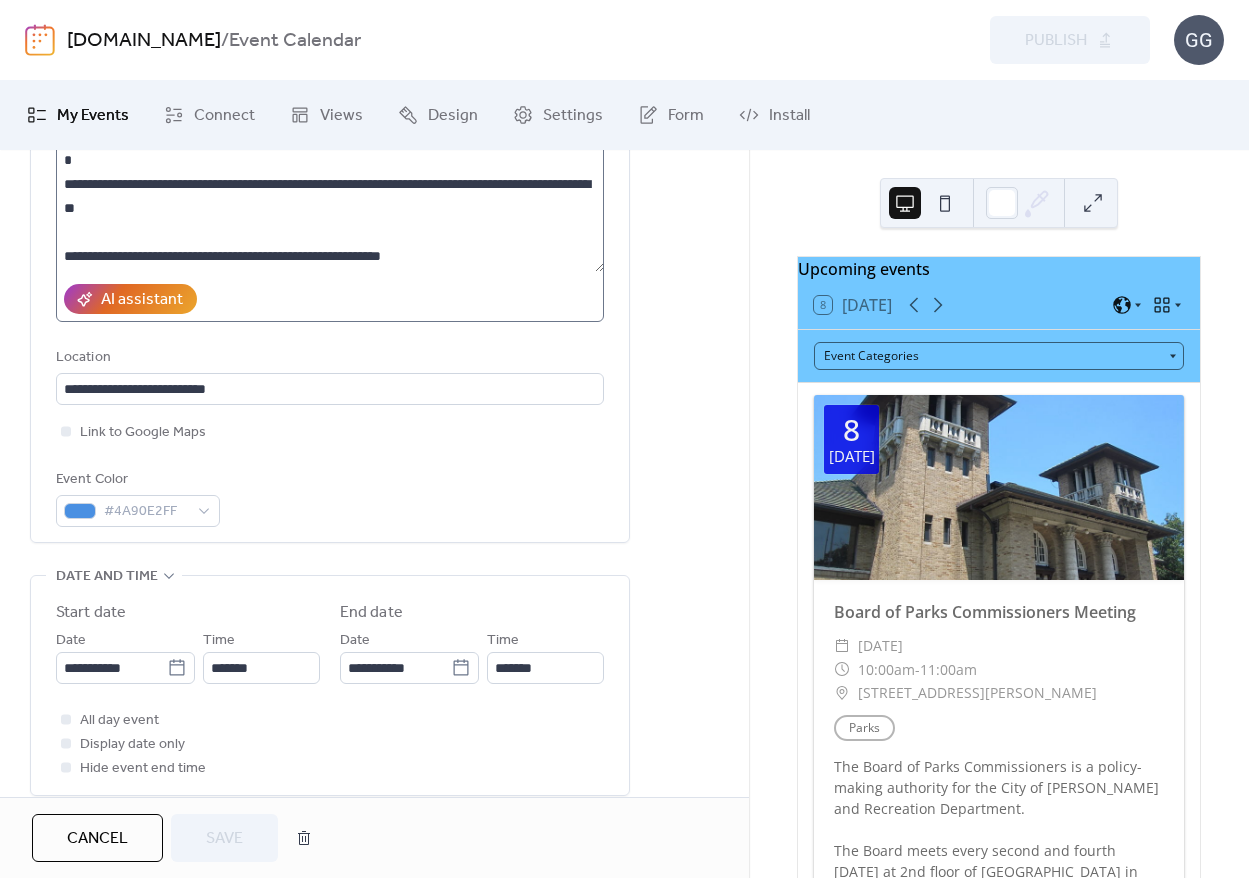 scroll, scrollTop: 0, scrollLeft: 0, axis: both 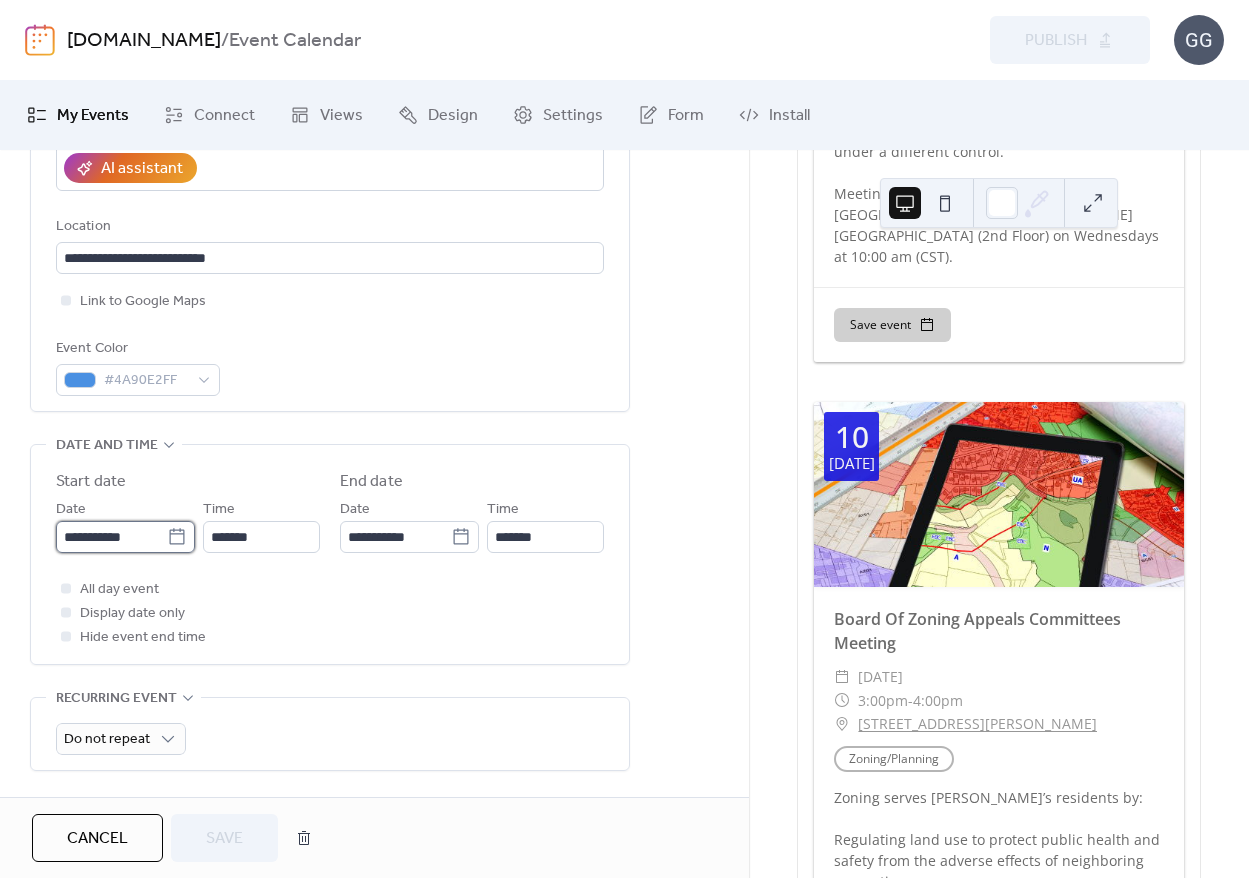 click on "**********" at bounding box center (111, 537) 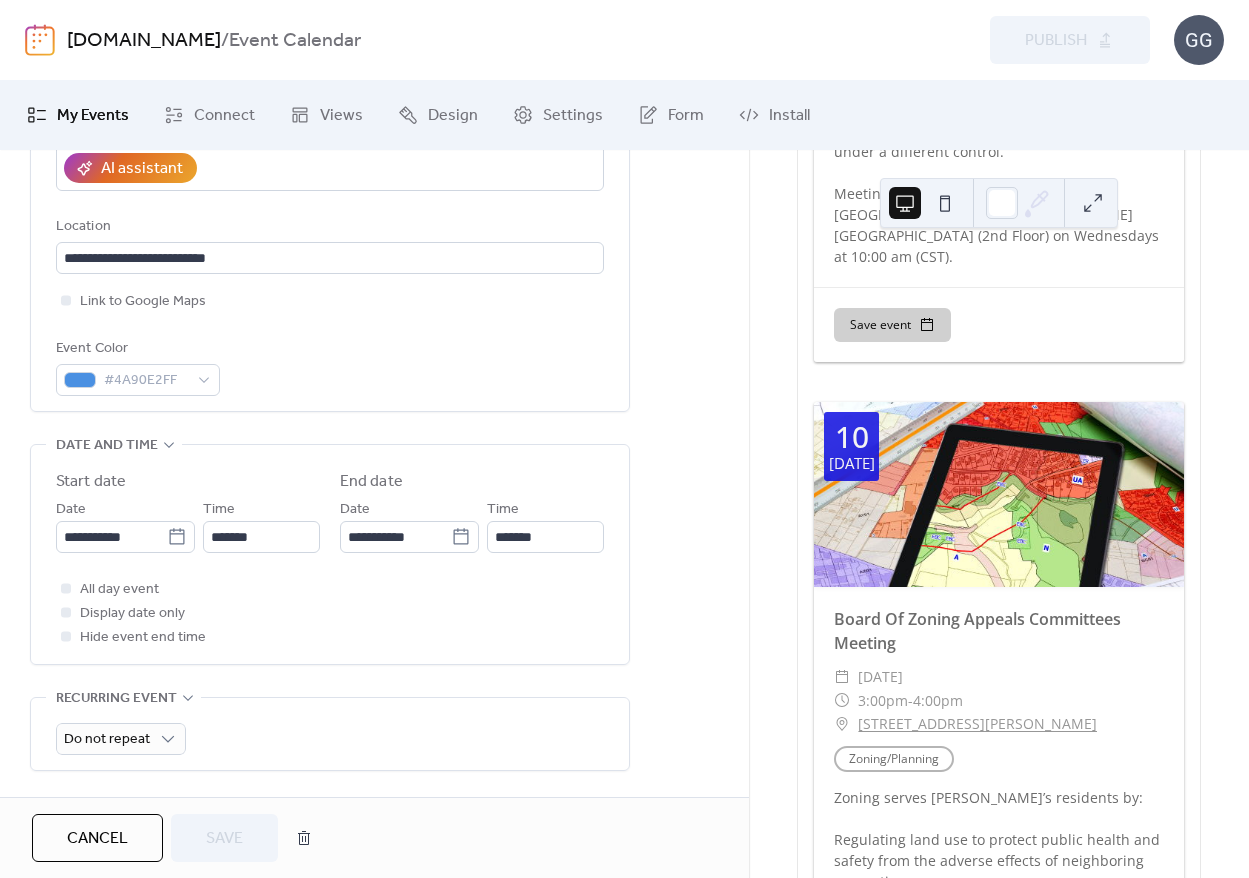 click on "**********" at bounding box center [330, 554] 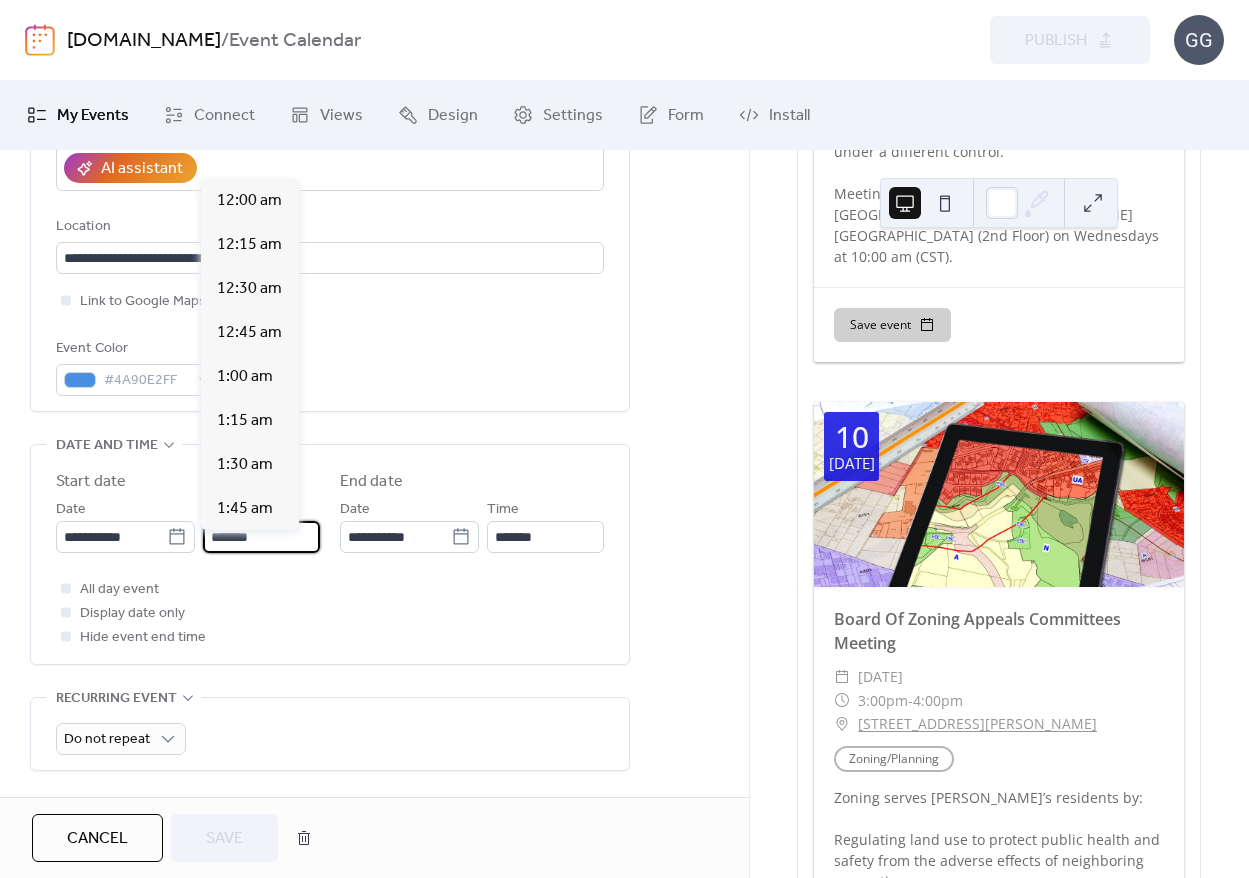 click on "*******" at bounding box center (261, 537) 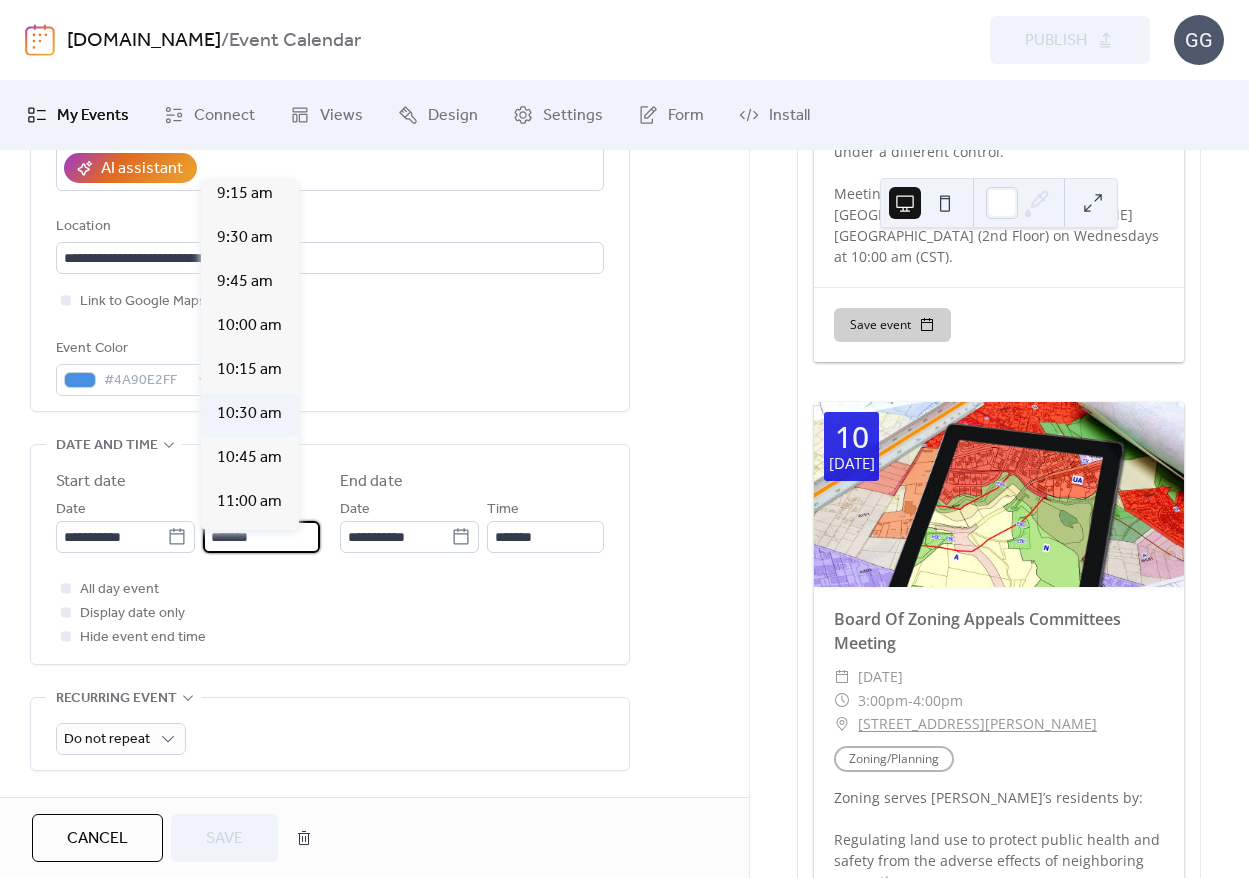 scroll, scrollTop: 1648, scrollLeft: 0, axis: vertical 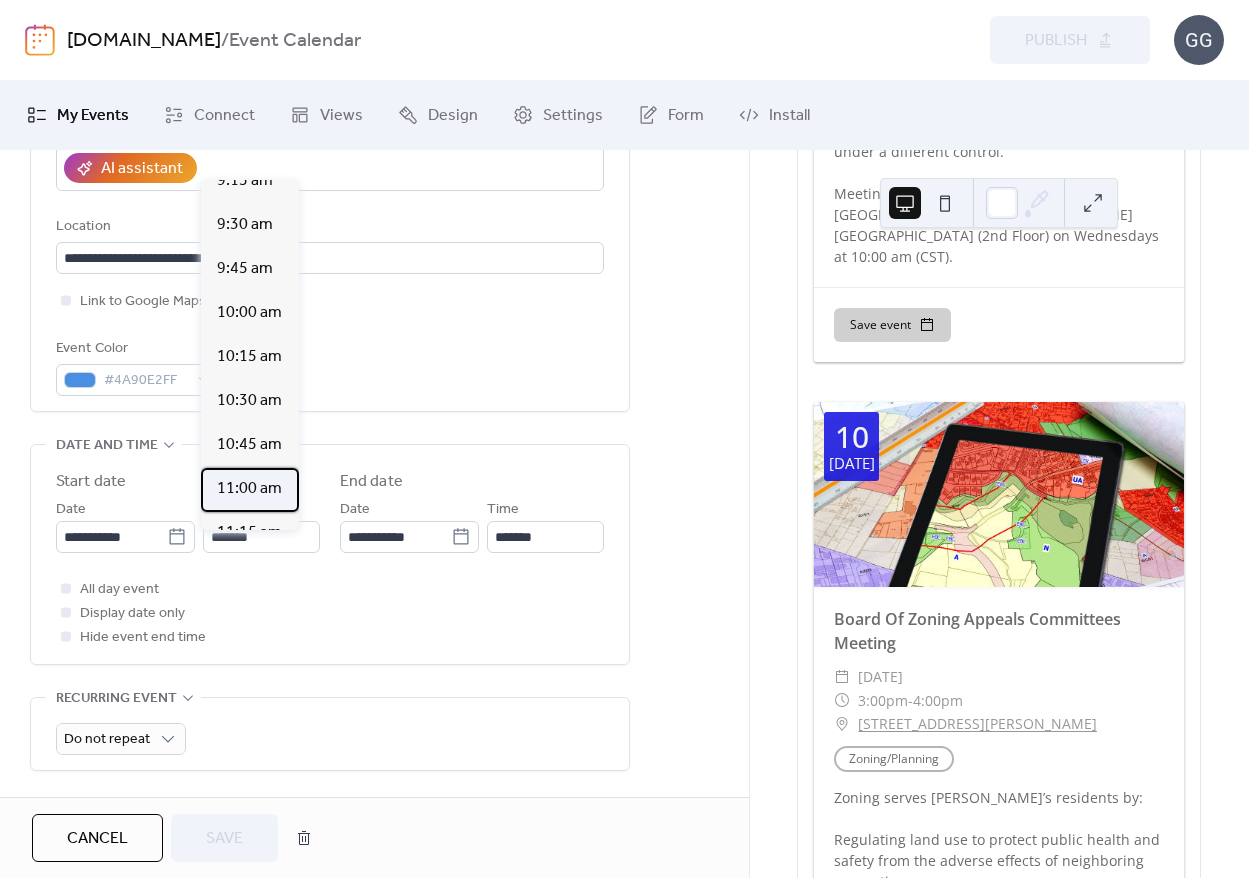 click on "11:00 am" at bounding box center [249, 489] 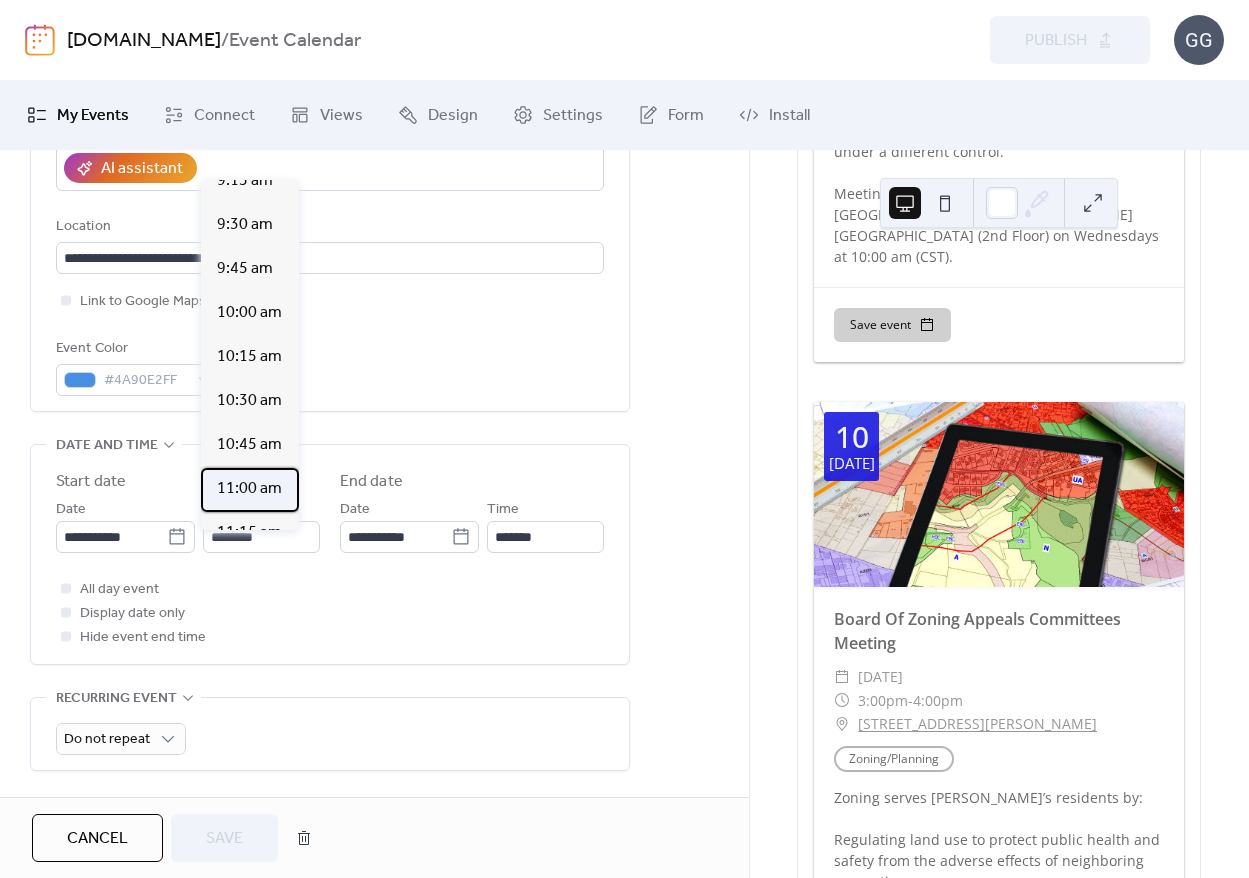 type on "********" 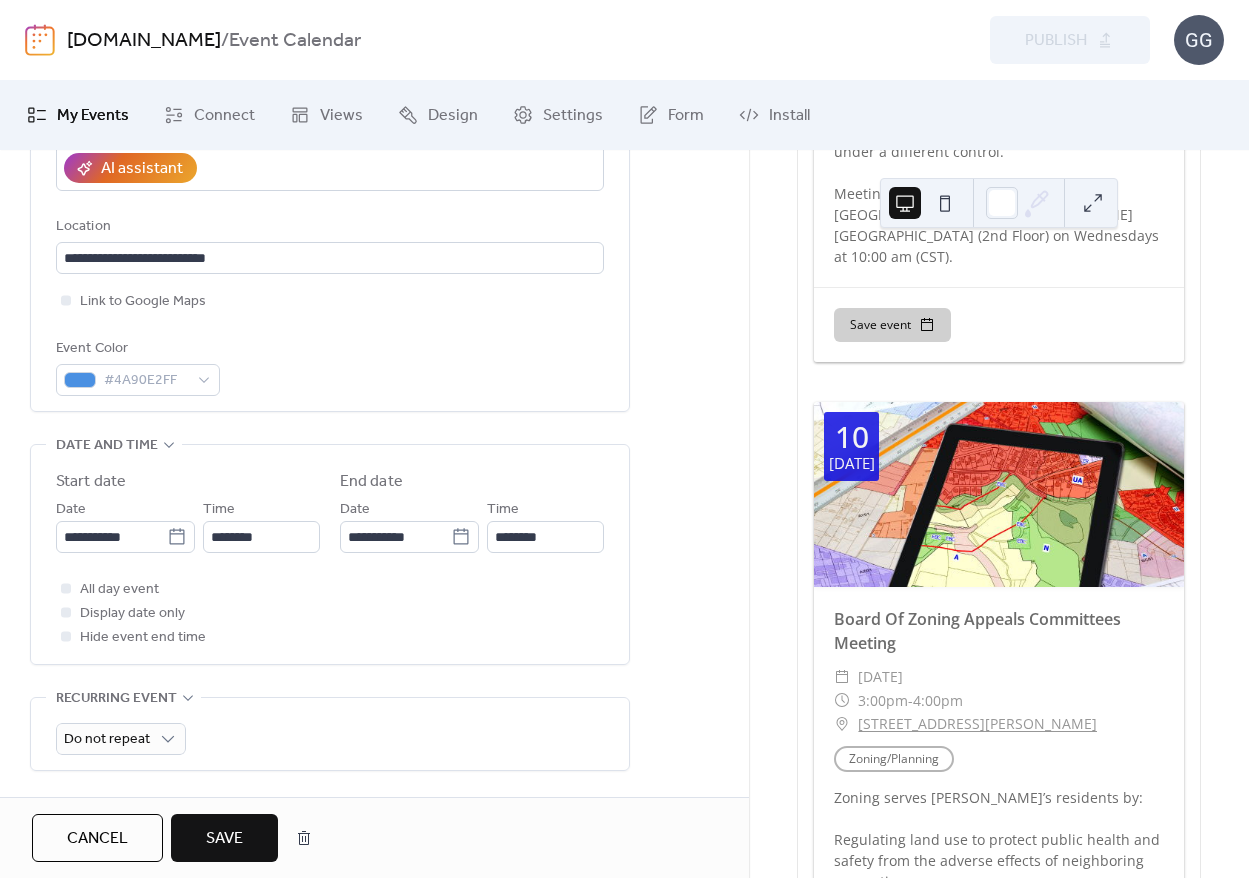click on "Start date" at bounding box center (188, 482) 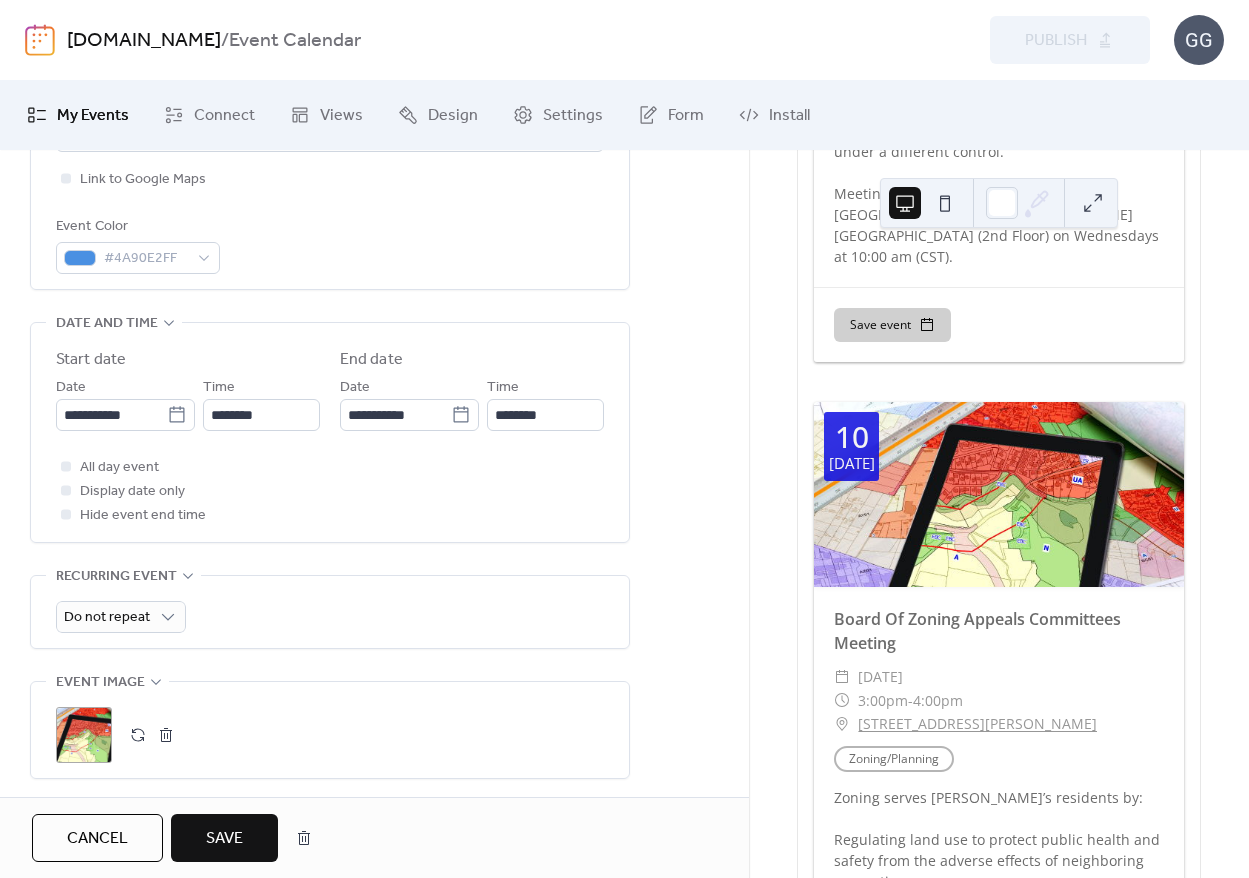 click on "Save" at bounding box center (224, 839) 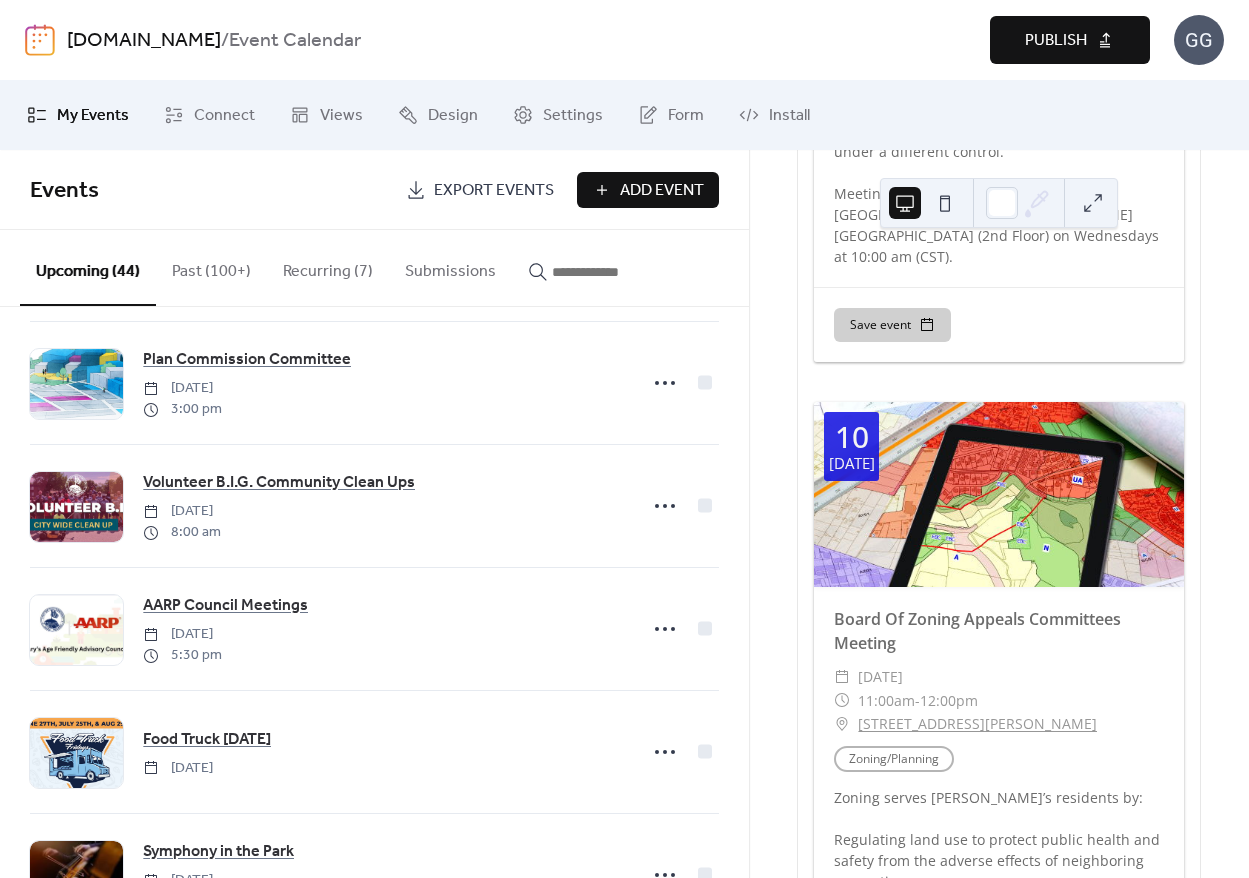 scroll, scrollTop: 0, scrollLeft: 0, axis: both 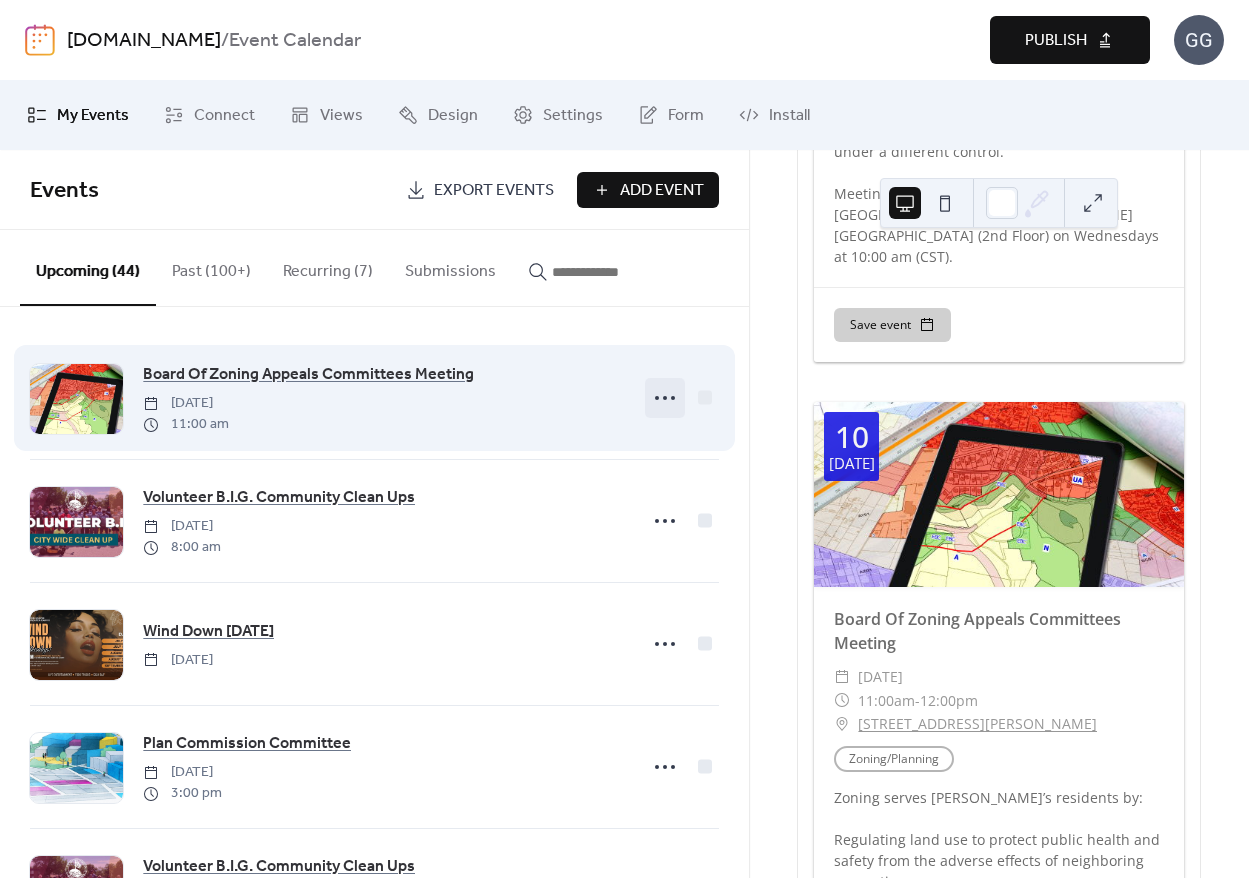 click 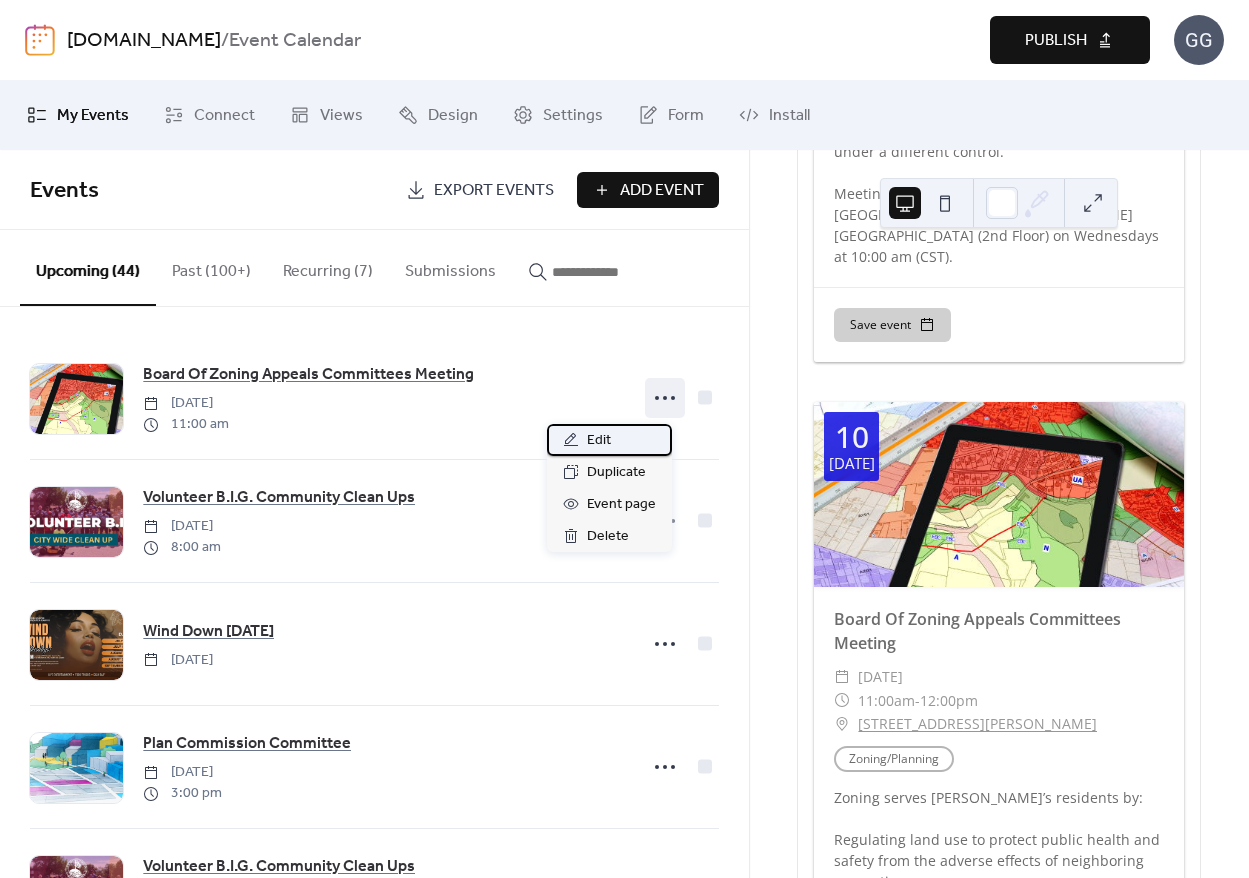 click on "Edit" at bounding box center (599, 441) 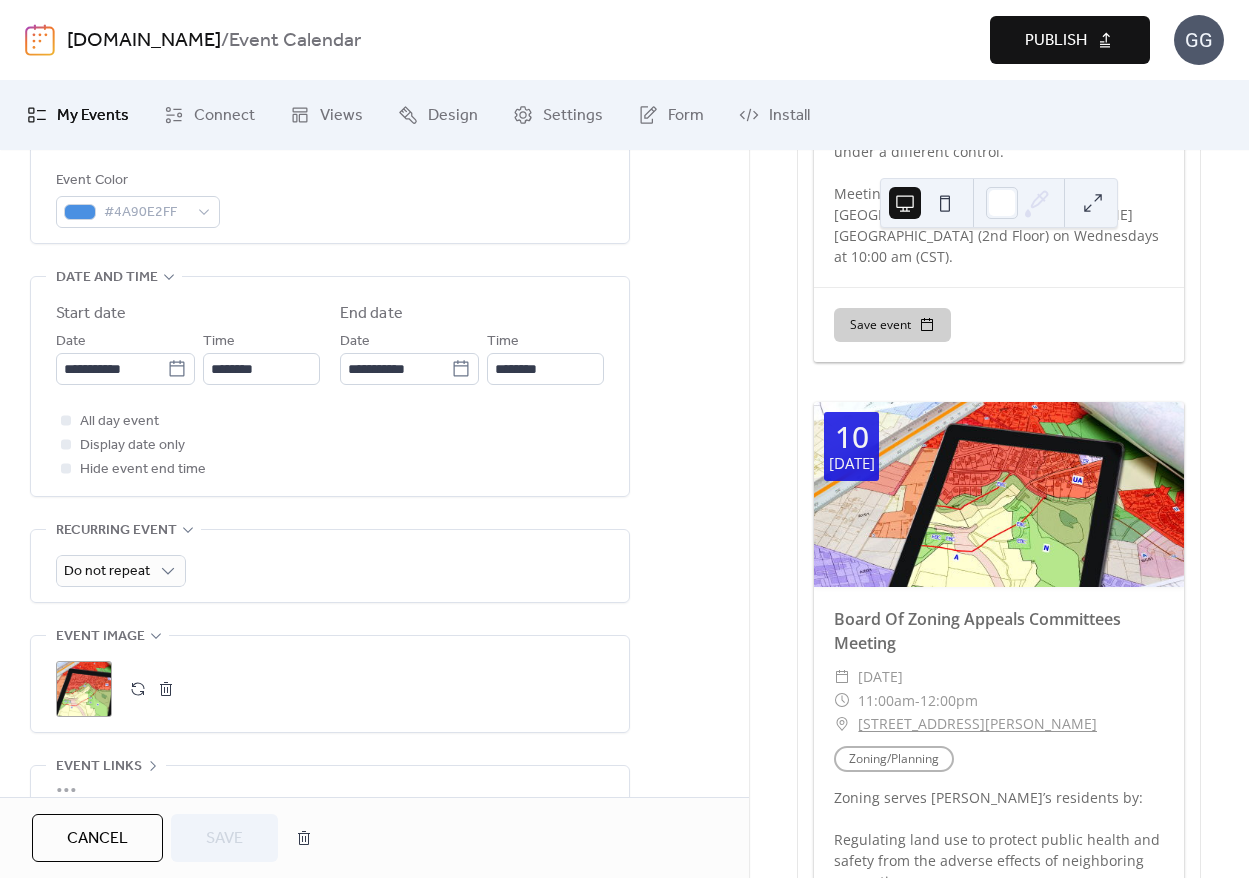 scroll, scrollTop: 895, scrollLeft: 0, axis: vertical 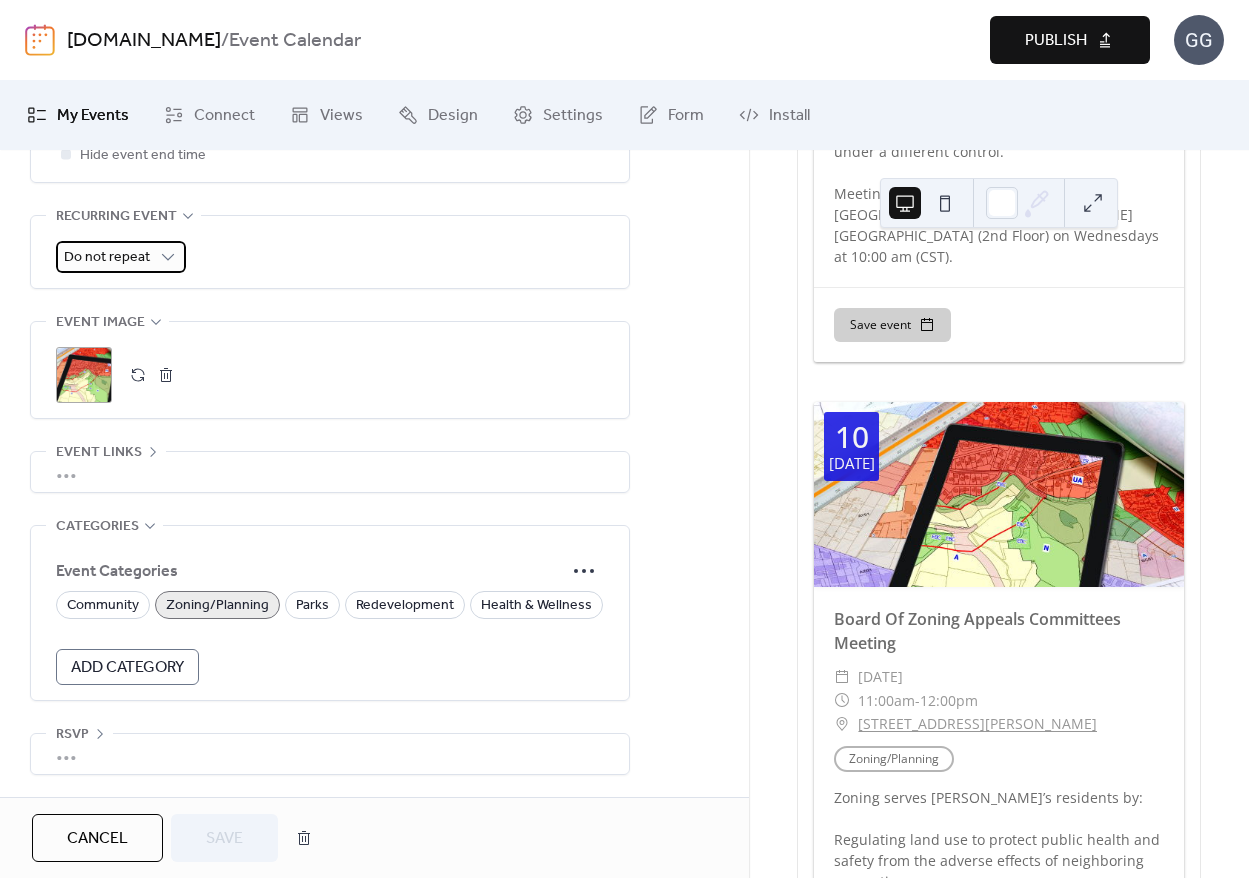 click on "Do not repeat" at bounding box center [107, 257] 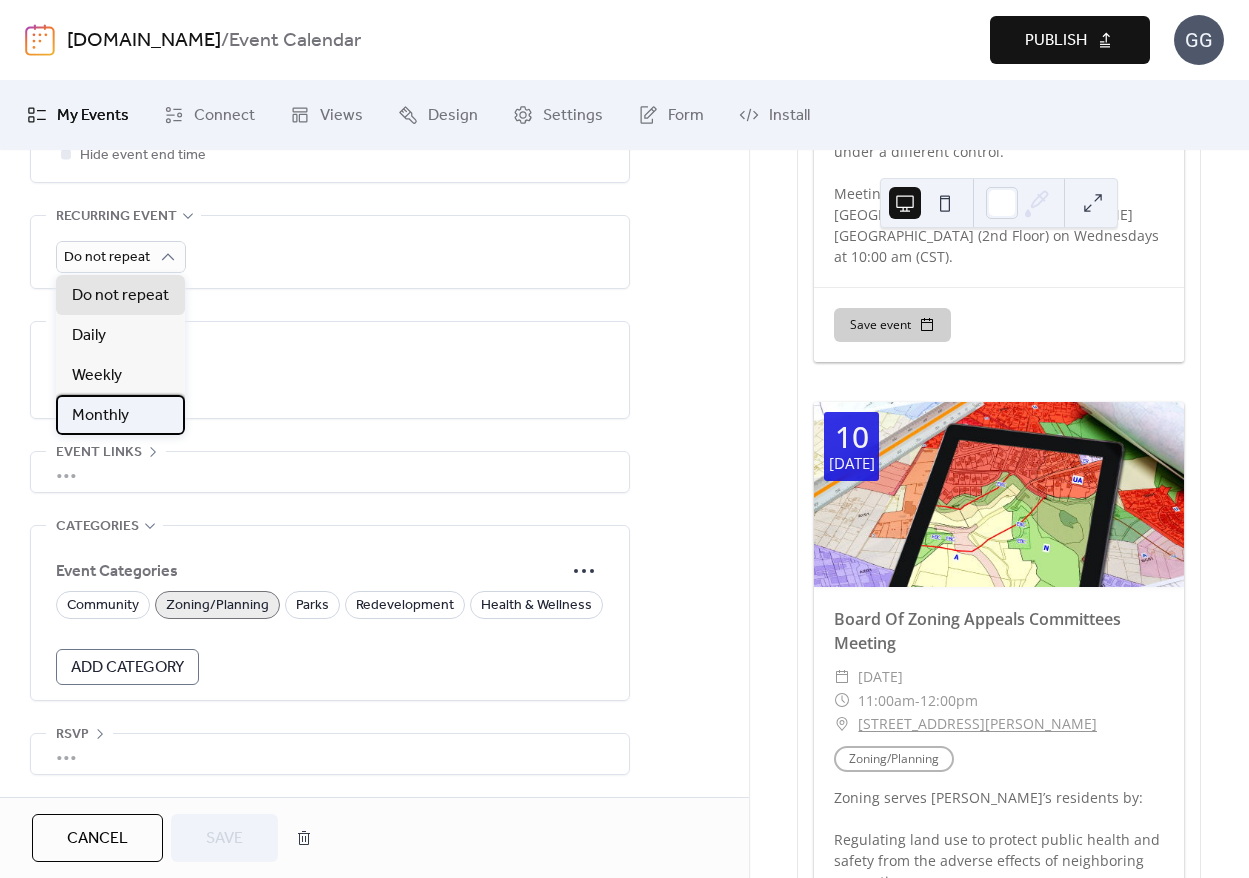 click on "Monthly" at bounding box center [100, 416] 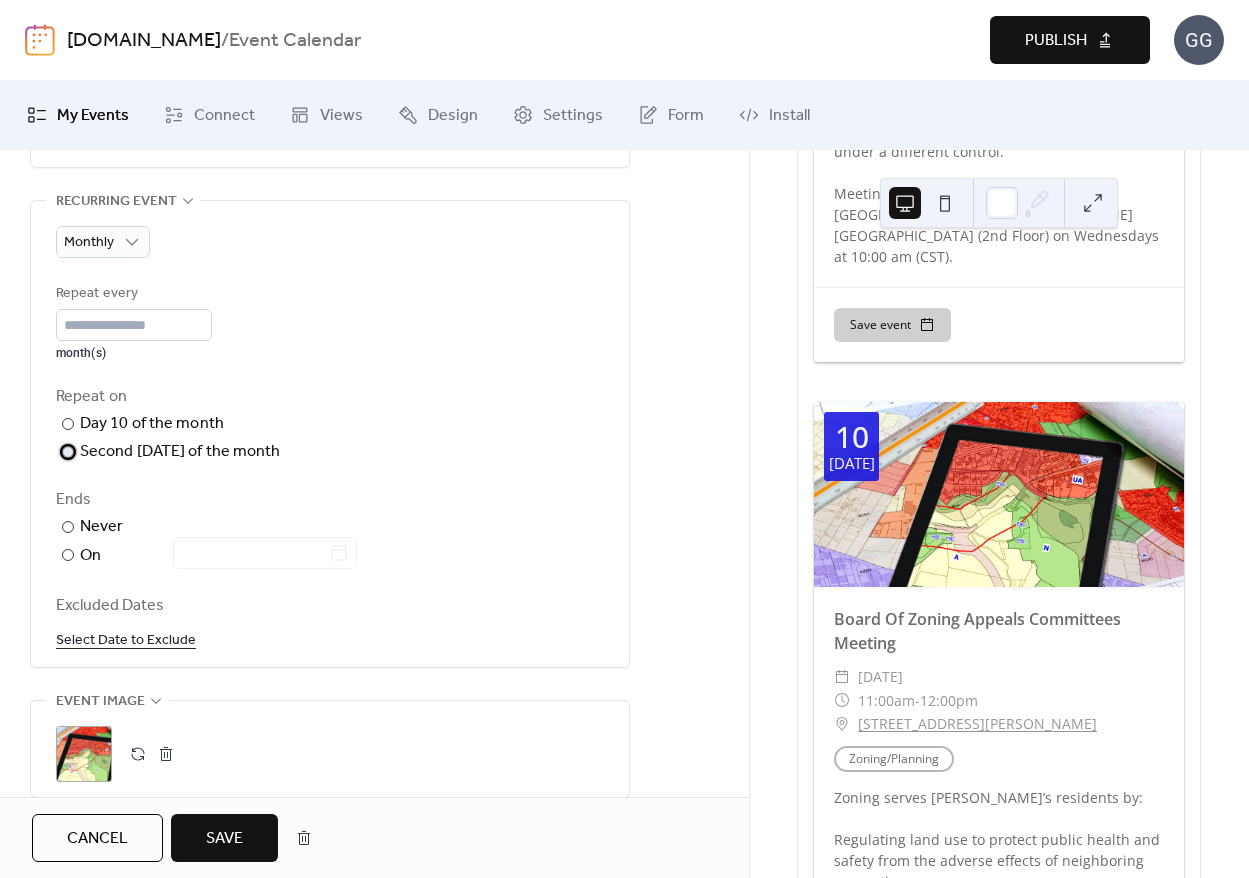 click at bounding box center (68, 452) 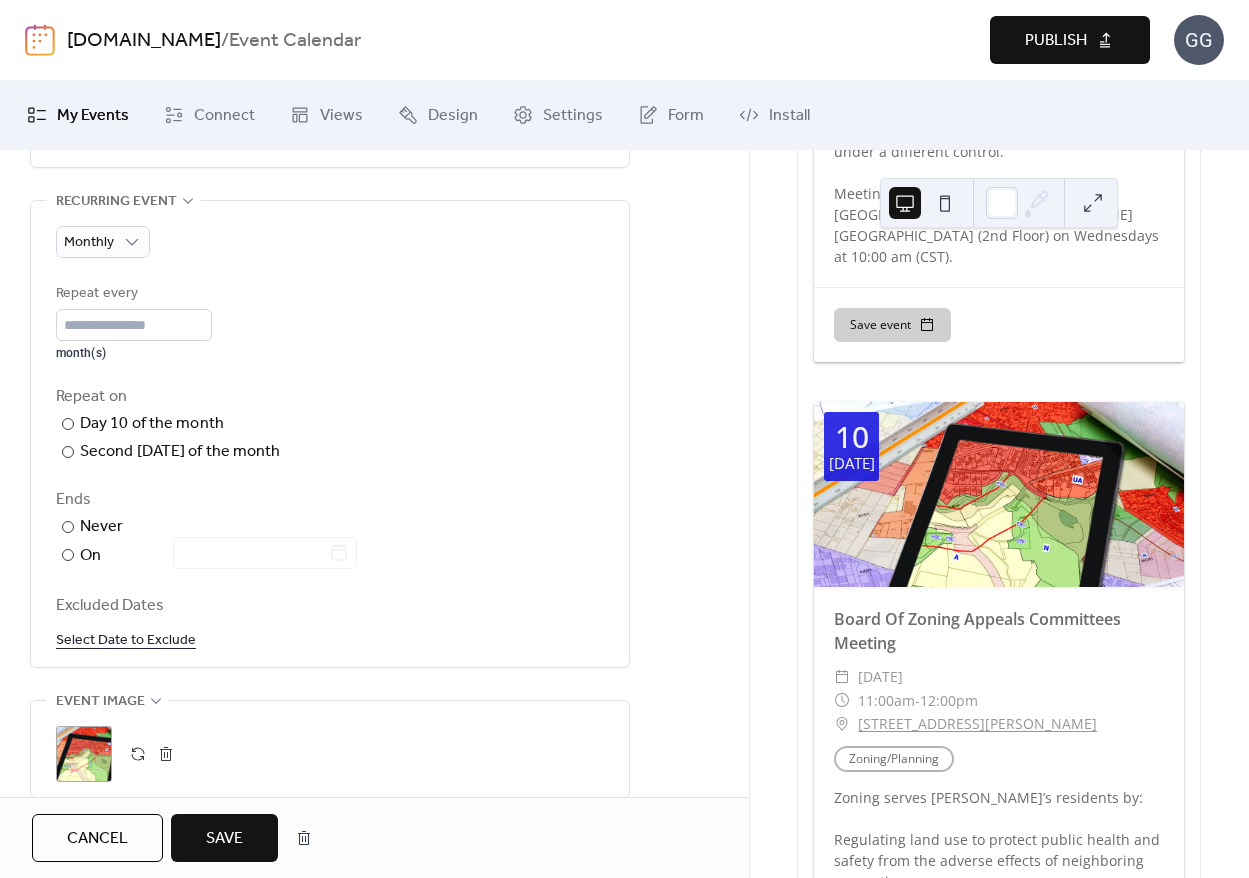 click on "Save" at bounding box center (224, 839) 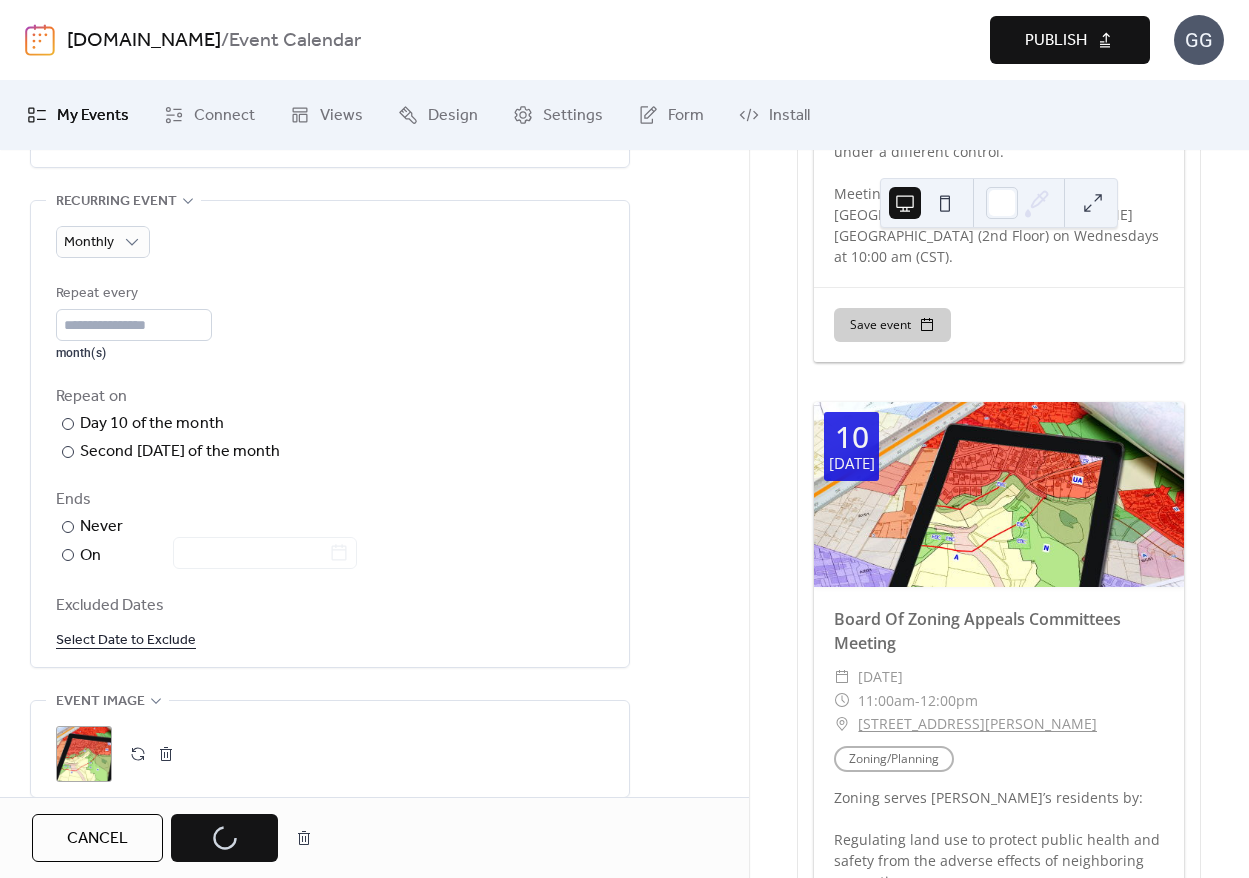 scroll, scrollTop: 1033, scrollLeft: 0, axis: vertical 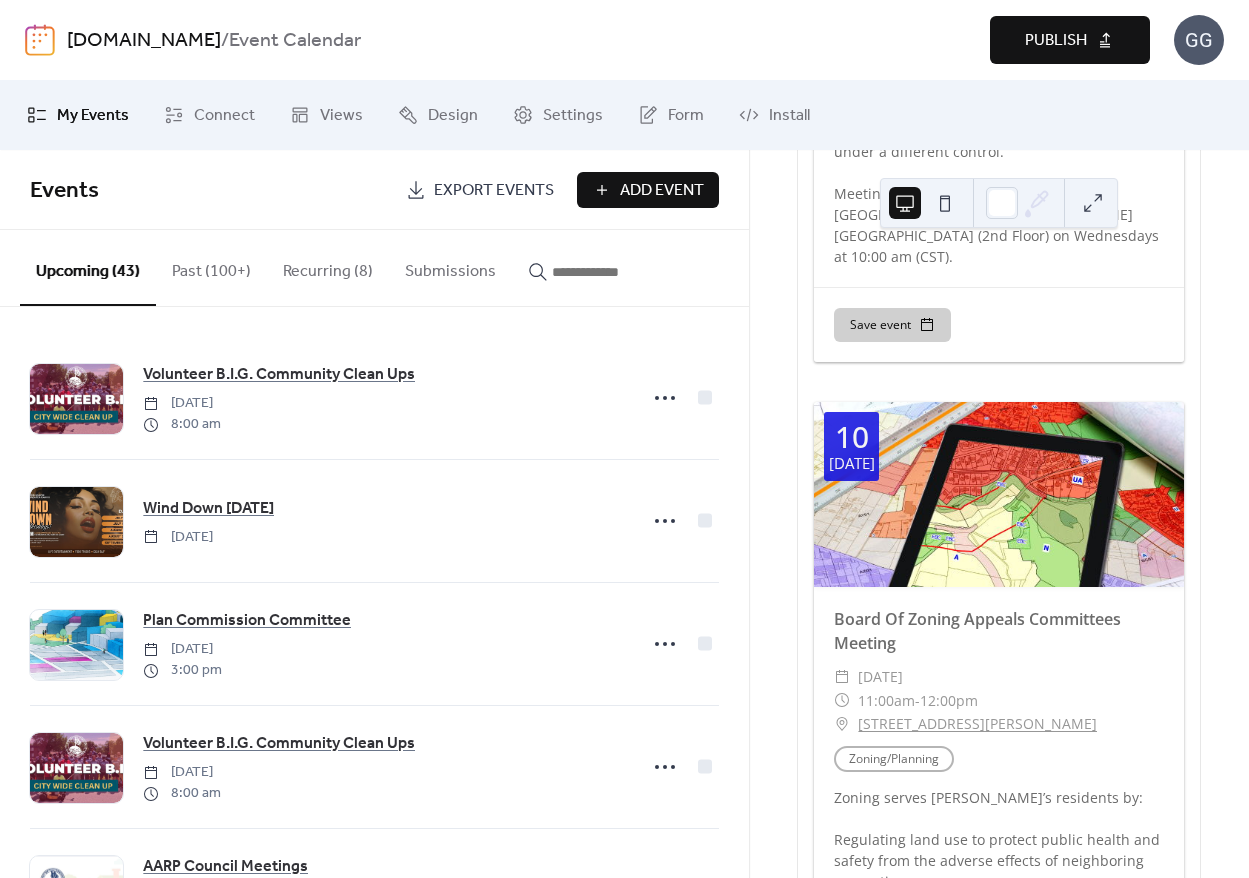 click on "Upcoming  (43)" at bounding box center (88, 268) 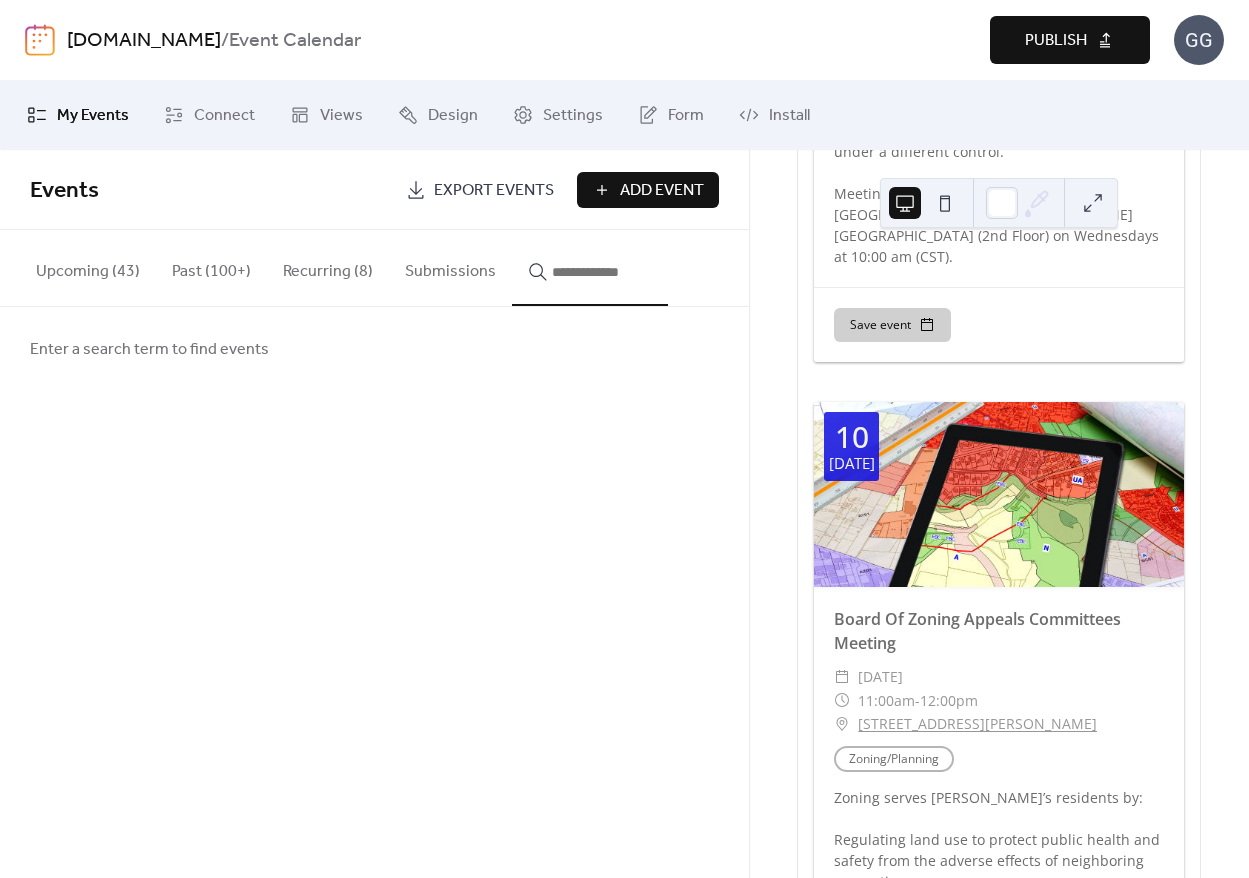 click on "Enter a search term to find events" at bounding box center (374, 349) 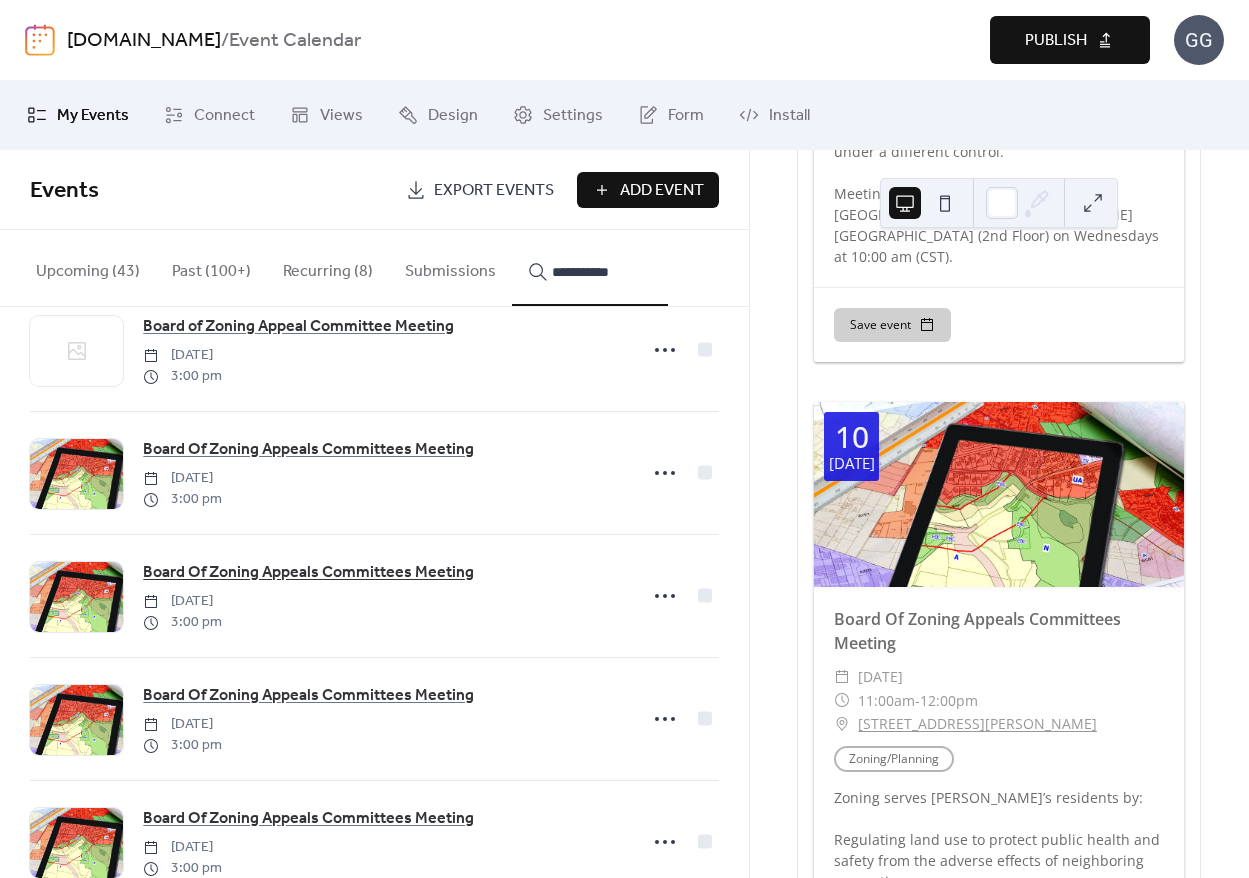 scroll, scrollTop: 404, scrollLeft: 0, axis: vertical 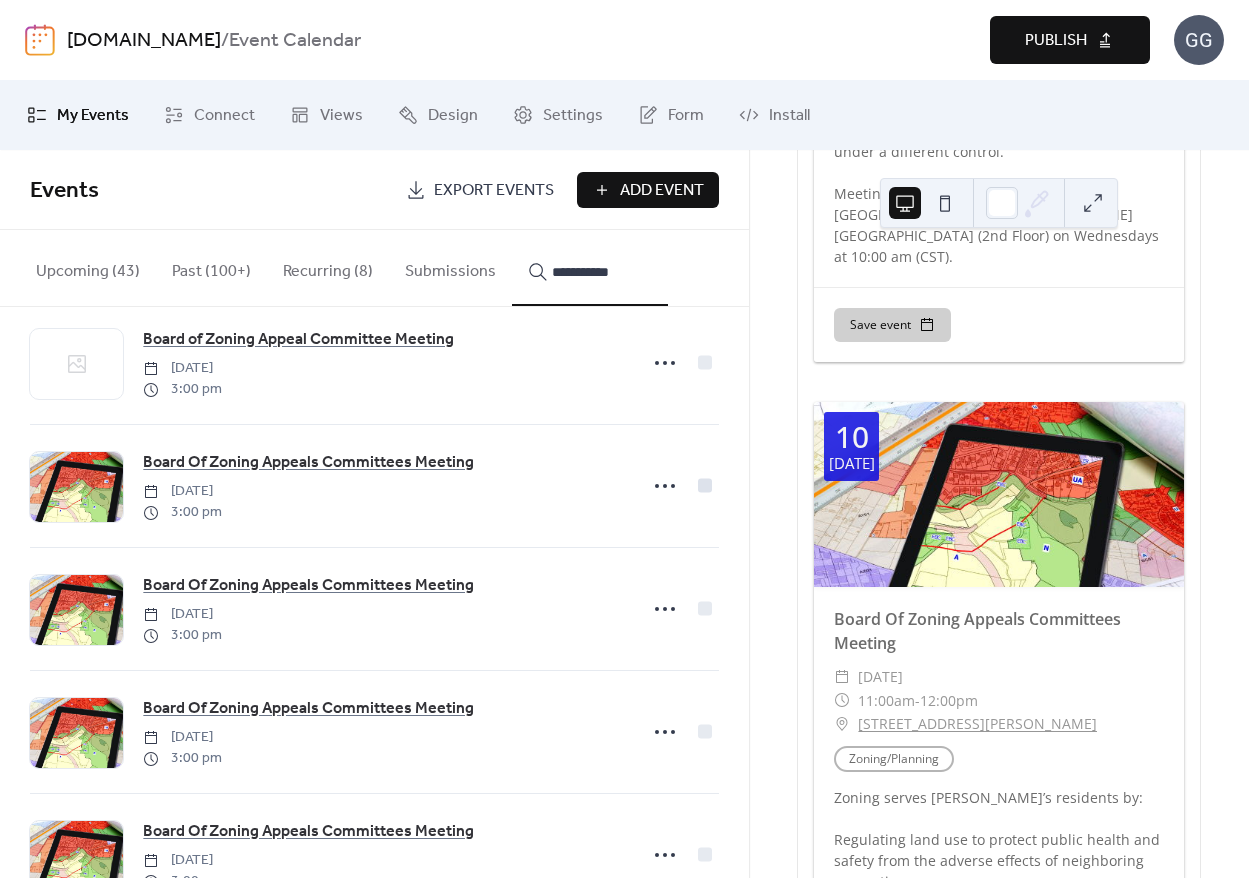 type on "**********" 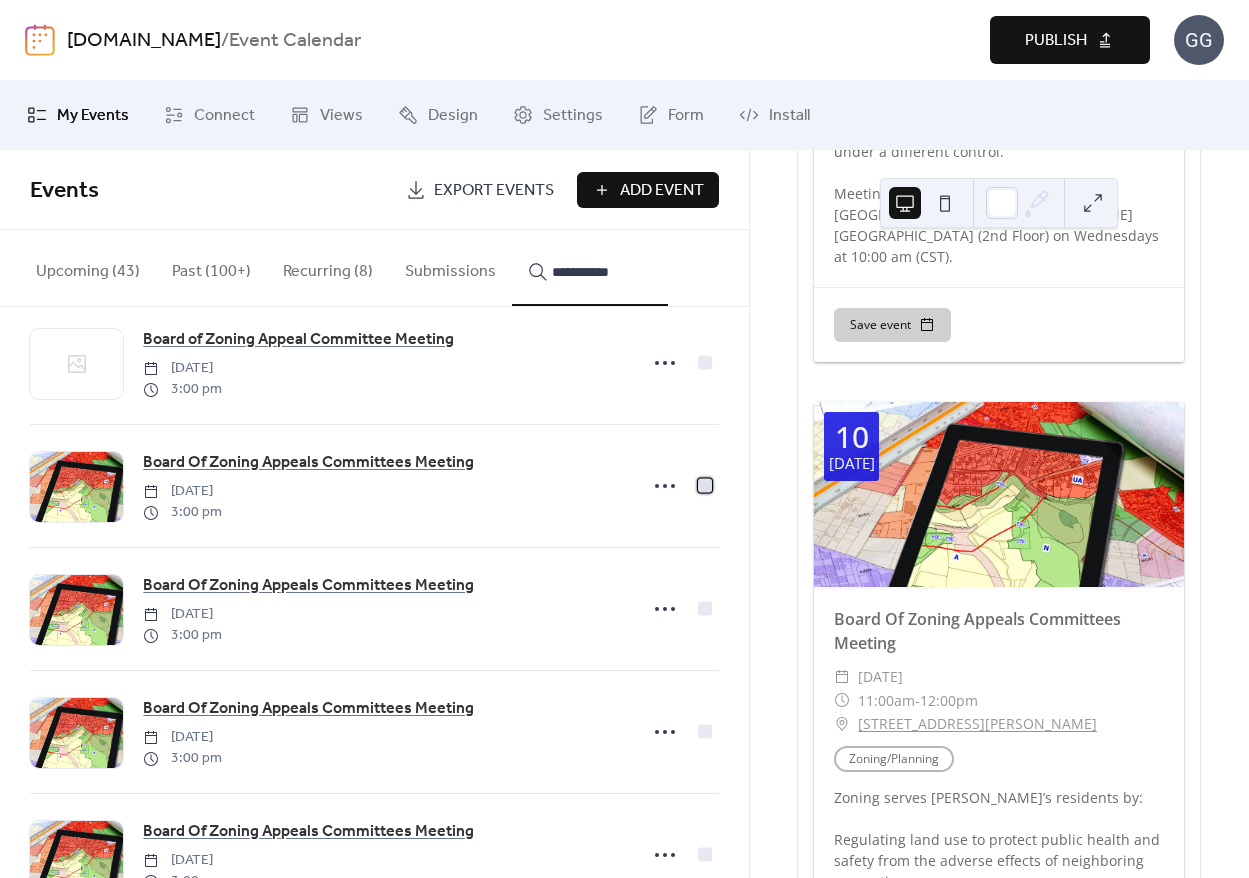 click at bounding box center [707, 486] 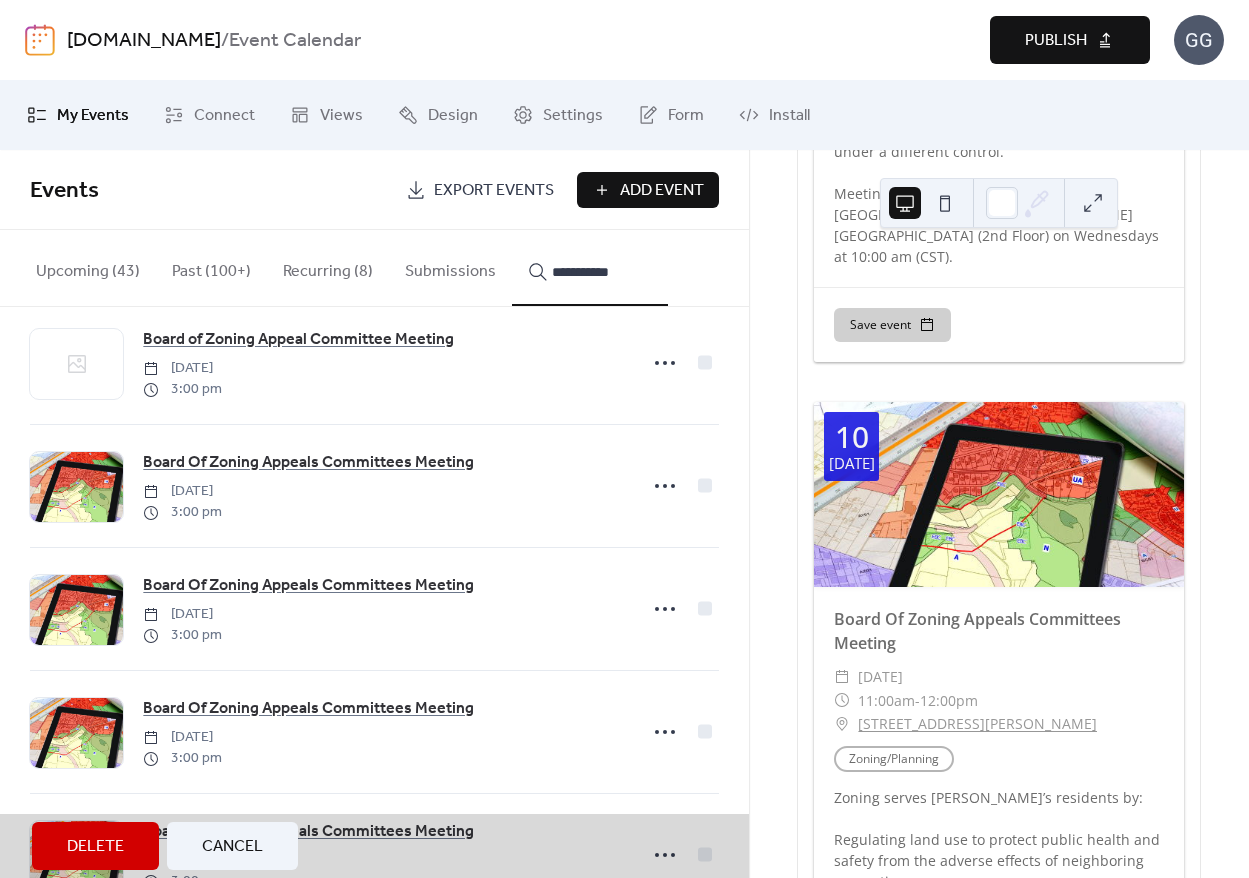 click on "Board Of Zoning Appeals Committees Meeting [DATE] 3:00 pm" at bounding box center (374, 485) 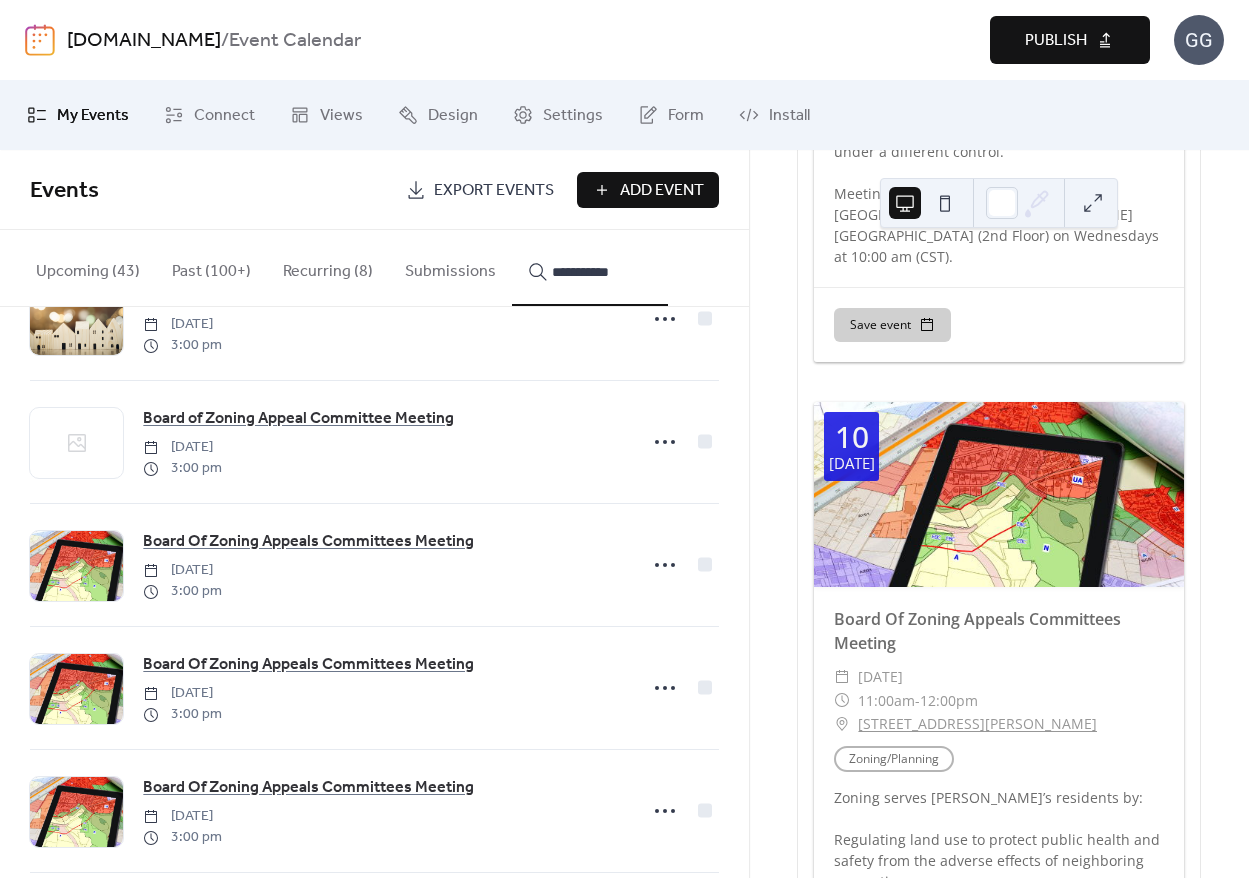 scroll, scrollTop: 338, scrollLeft: 0, axis: vertical 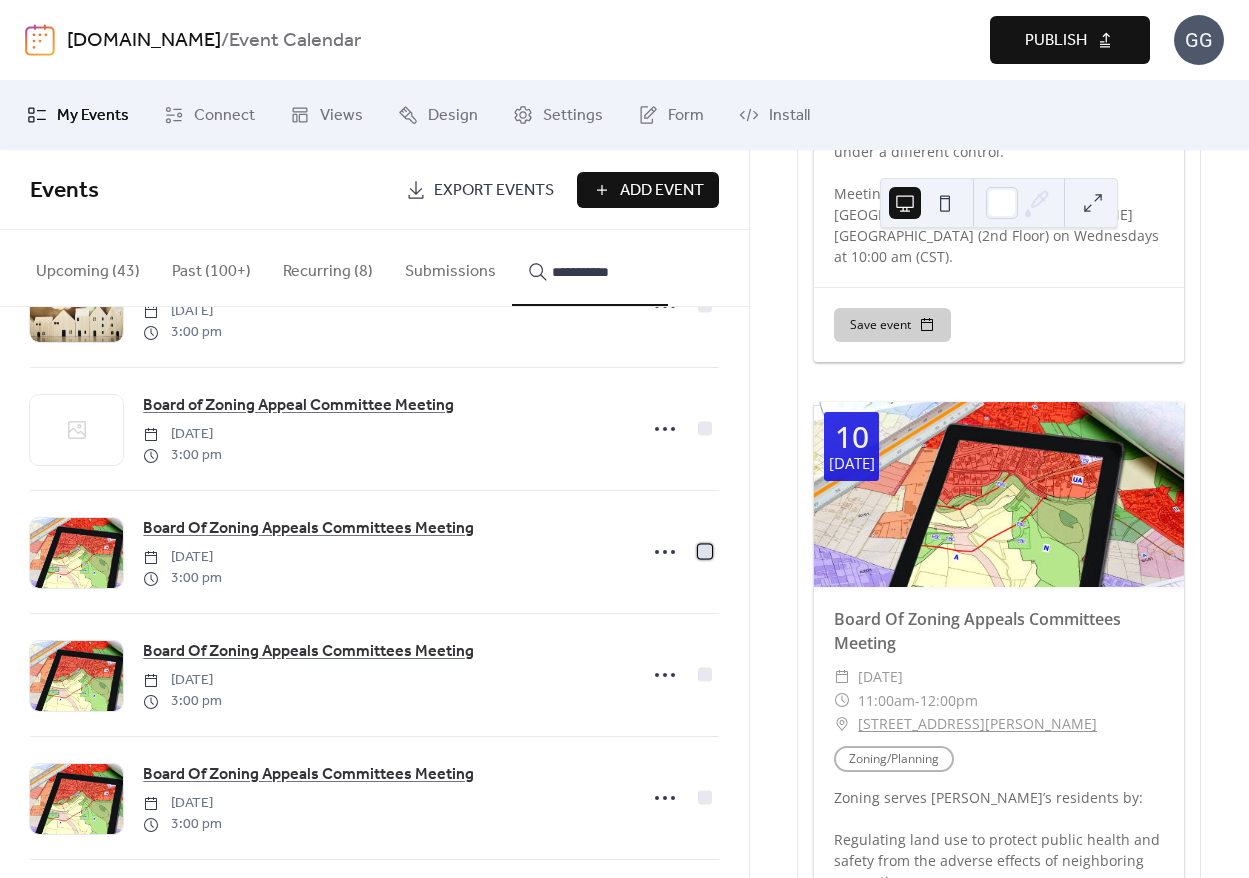 click at bounding box center (705, 551) 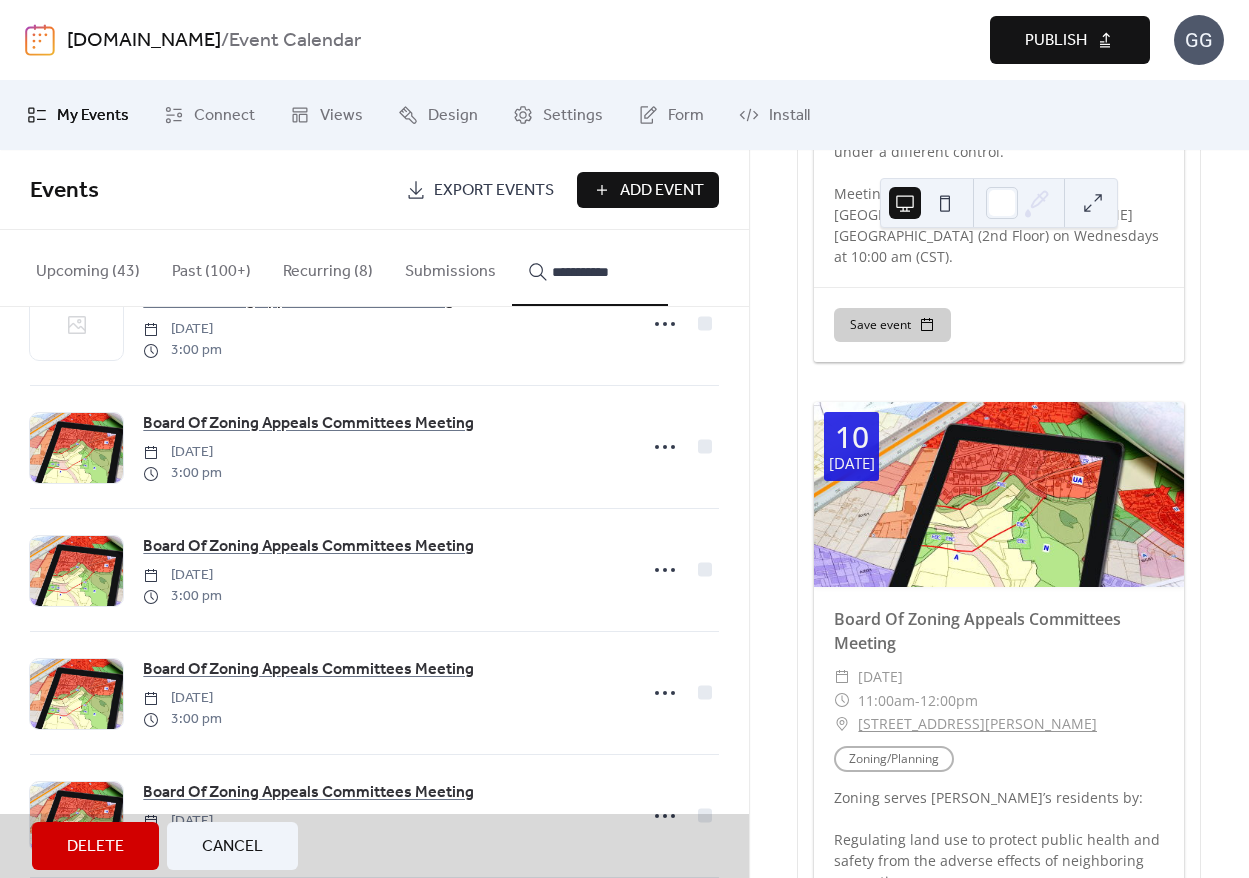 scroll, scrollTop: 430, scrollLeft: 0, axis: vertical 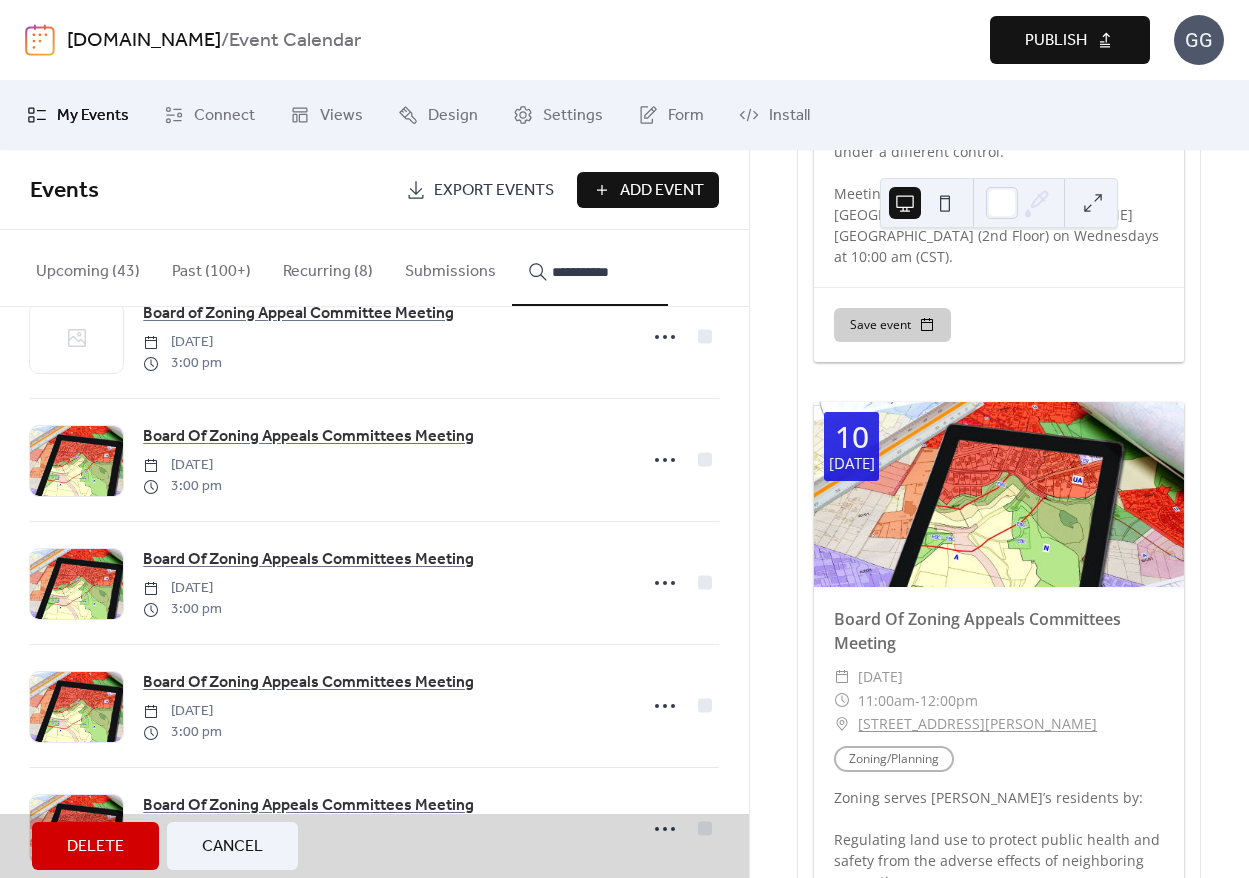 click on "Board Of Zoning Appeals Committees Meeting [DATE] 3:00 pm" at bounding box center [374, 582] 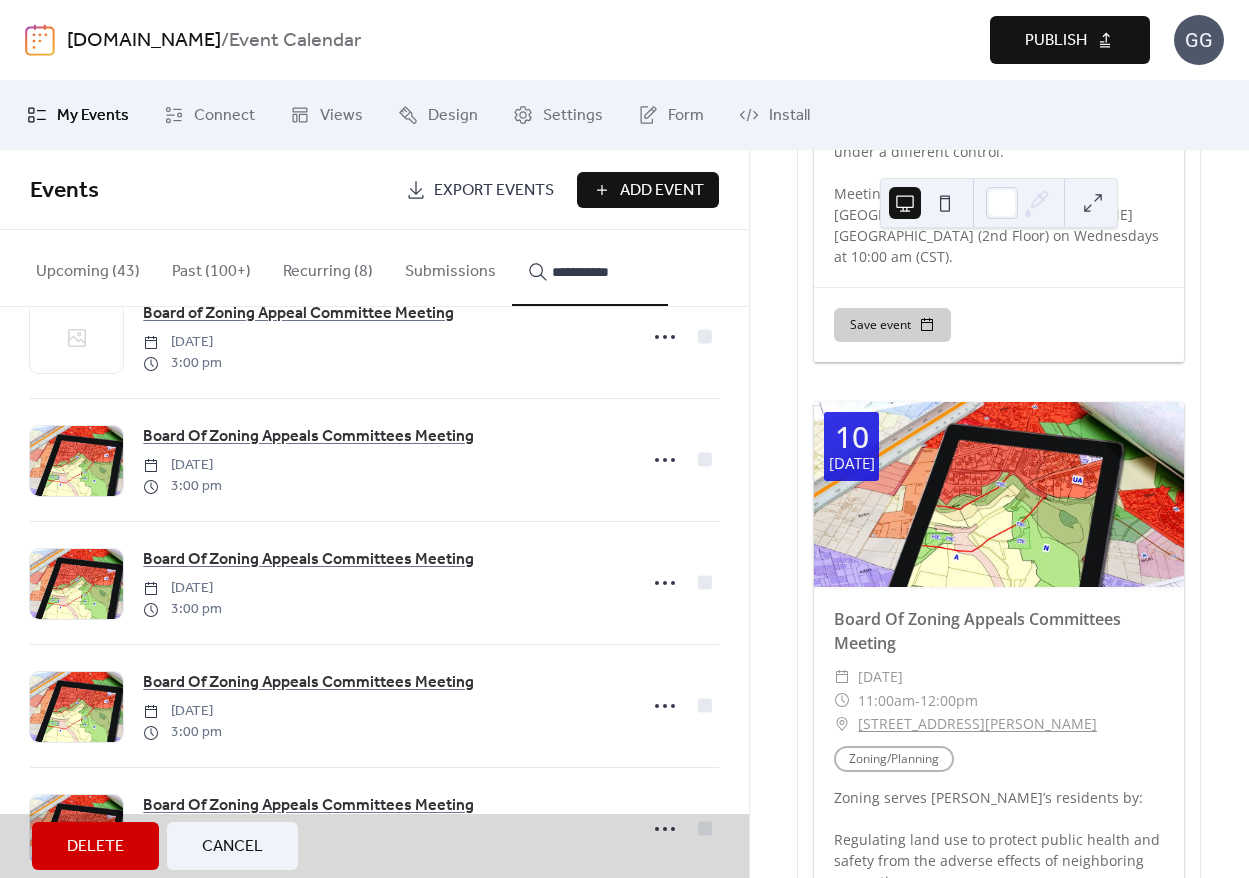 click on "Board Of Zoning Appeals Committees Meeting [DATE] 3:00 pm" at bounding box center (374, 705) 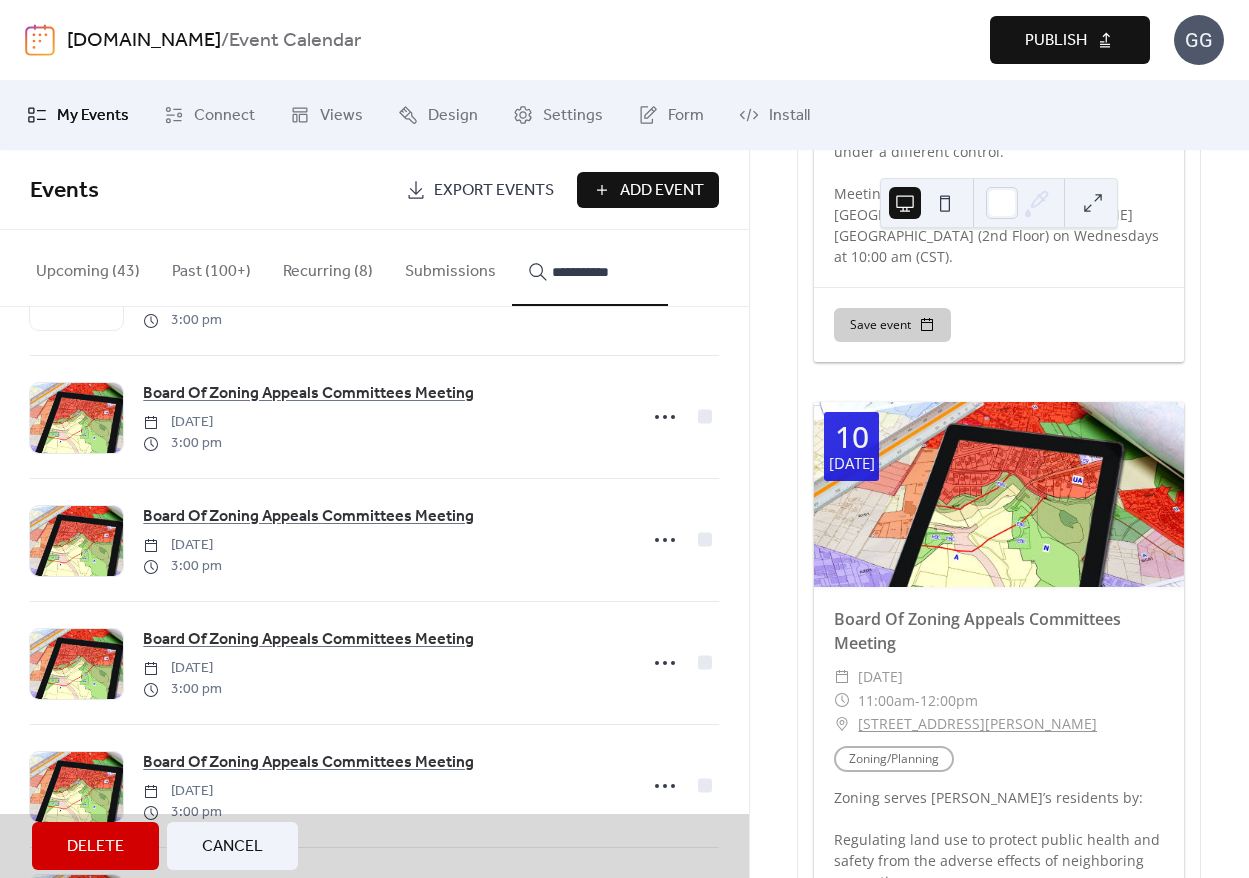 scroll, scrollTop: 599, scrollLeft: 0, axis: vertical 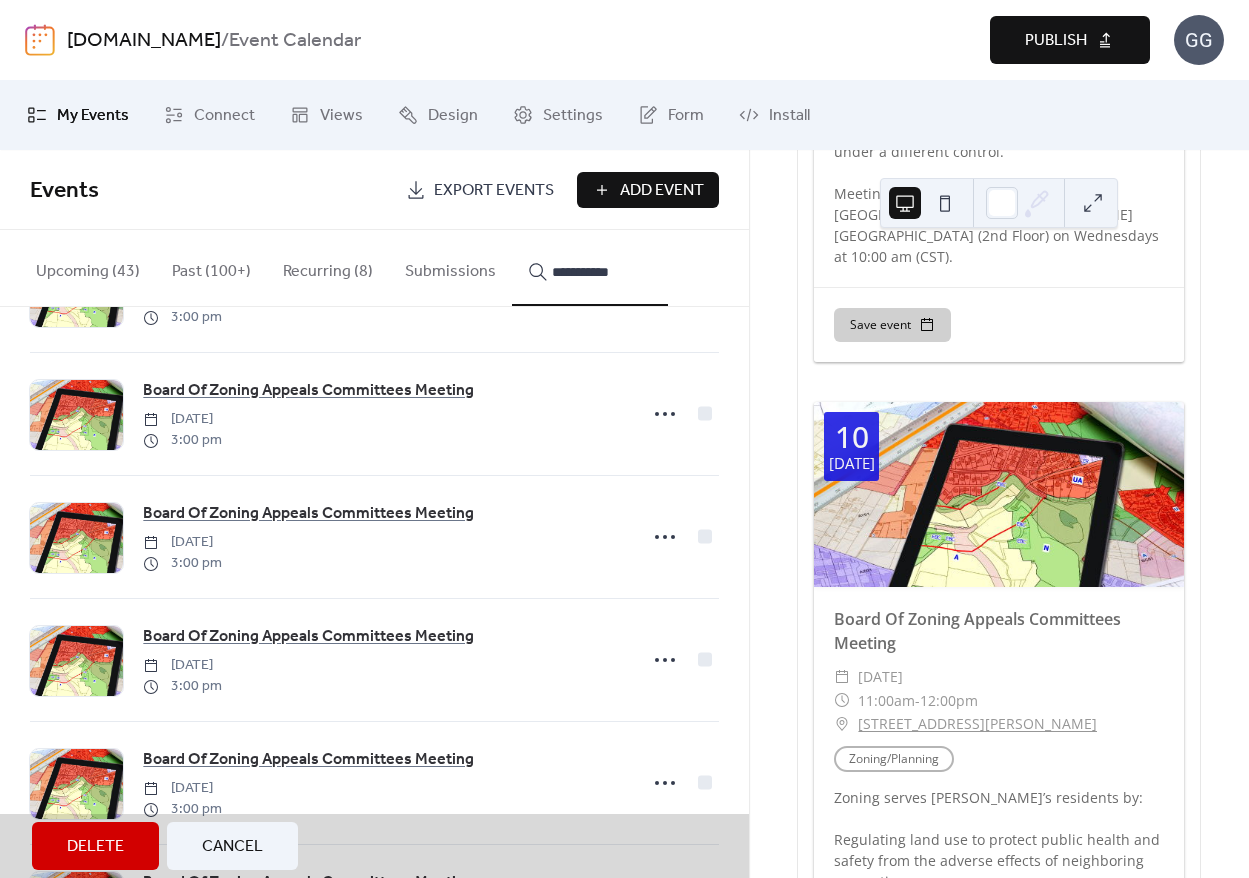 click on "Board Of Zoning Appeals Committees Meeting [DATE] 3:00 pm" at bounding box center (374, 659) 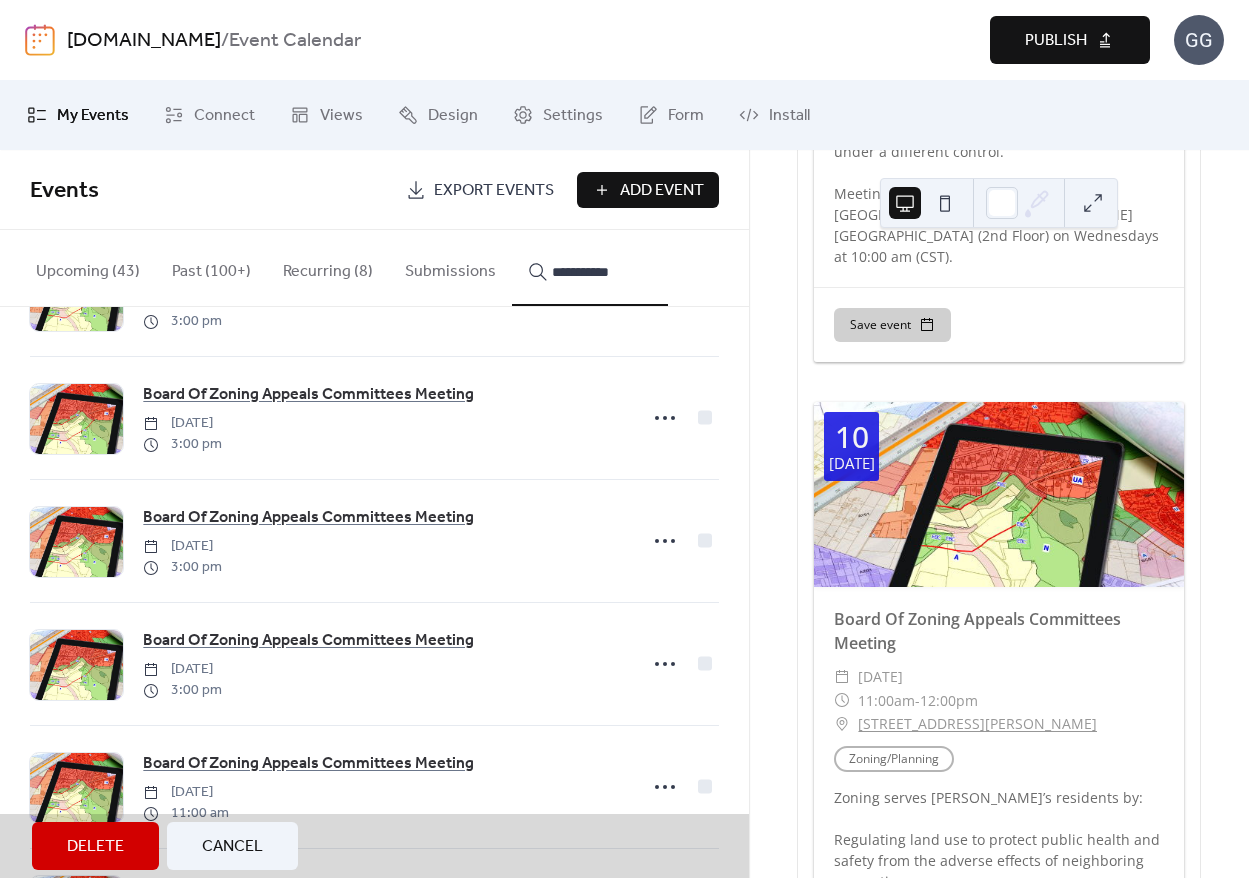 click on "Board Of Zoning Appeals Committees Meeting [DATE] 3:00 pm" at bounding box center [374, 663] 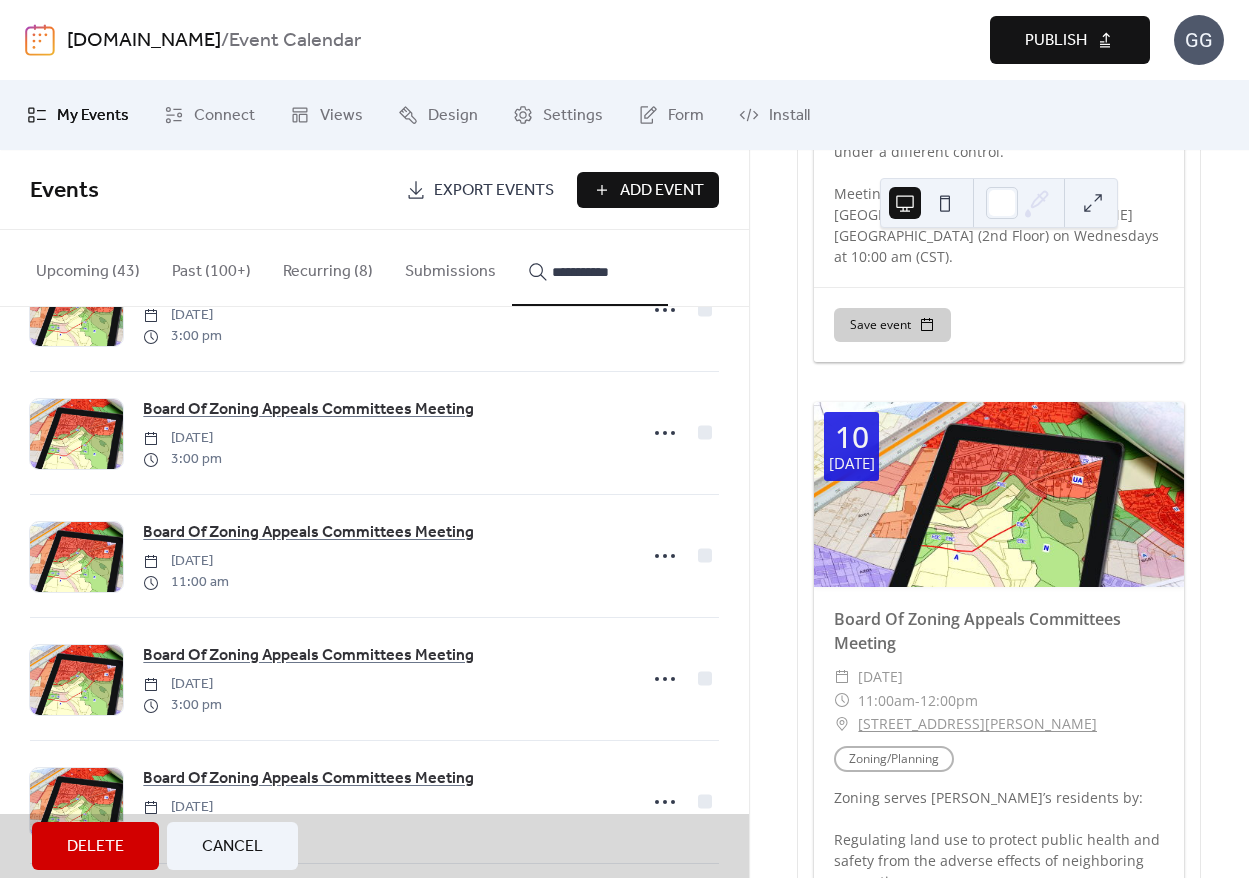 click on "Board Of Zoning Appeals Committees Meeting [DATE] 11:00 am" at bounding box center (374, 555) 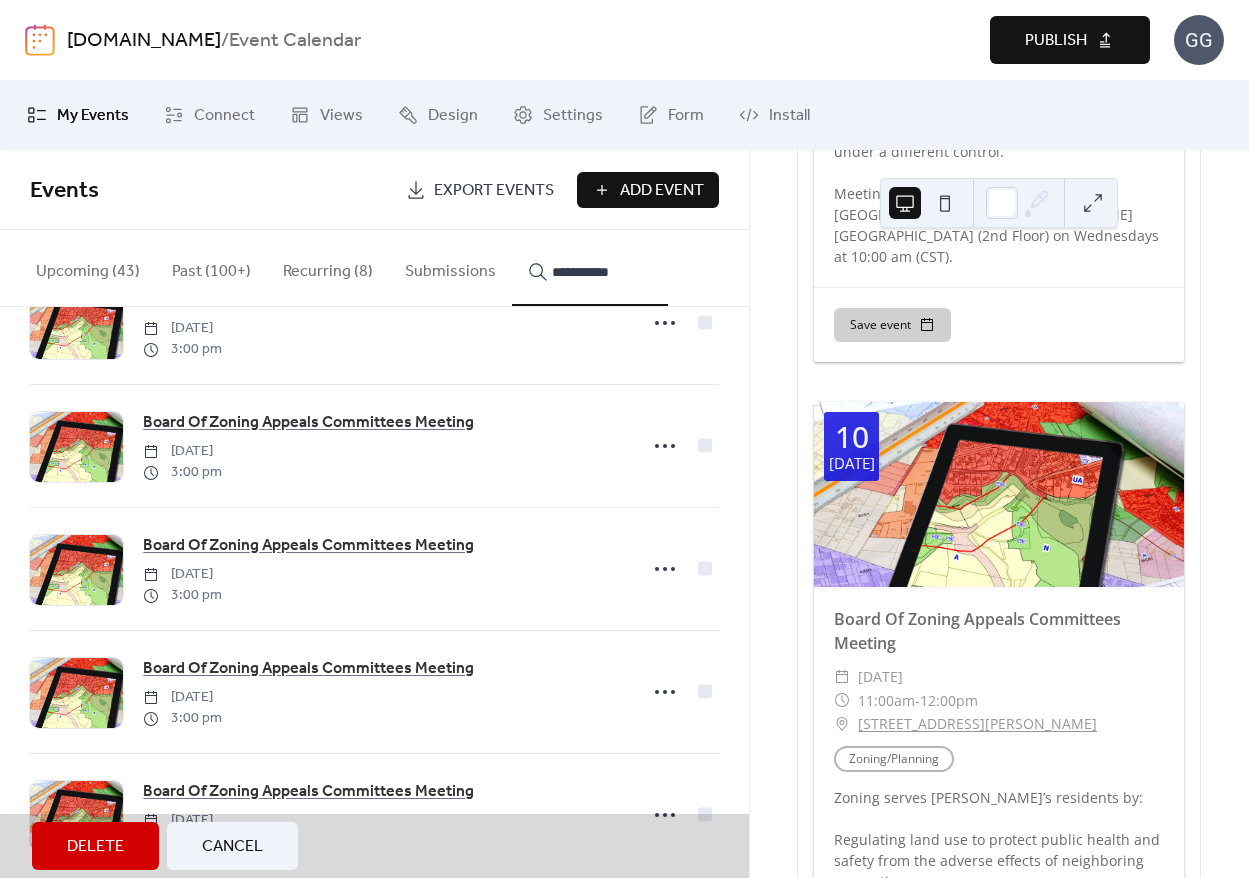 scroll, scrollTop: 1244, scrollLeft: 0, axis: vertical 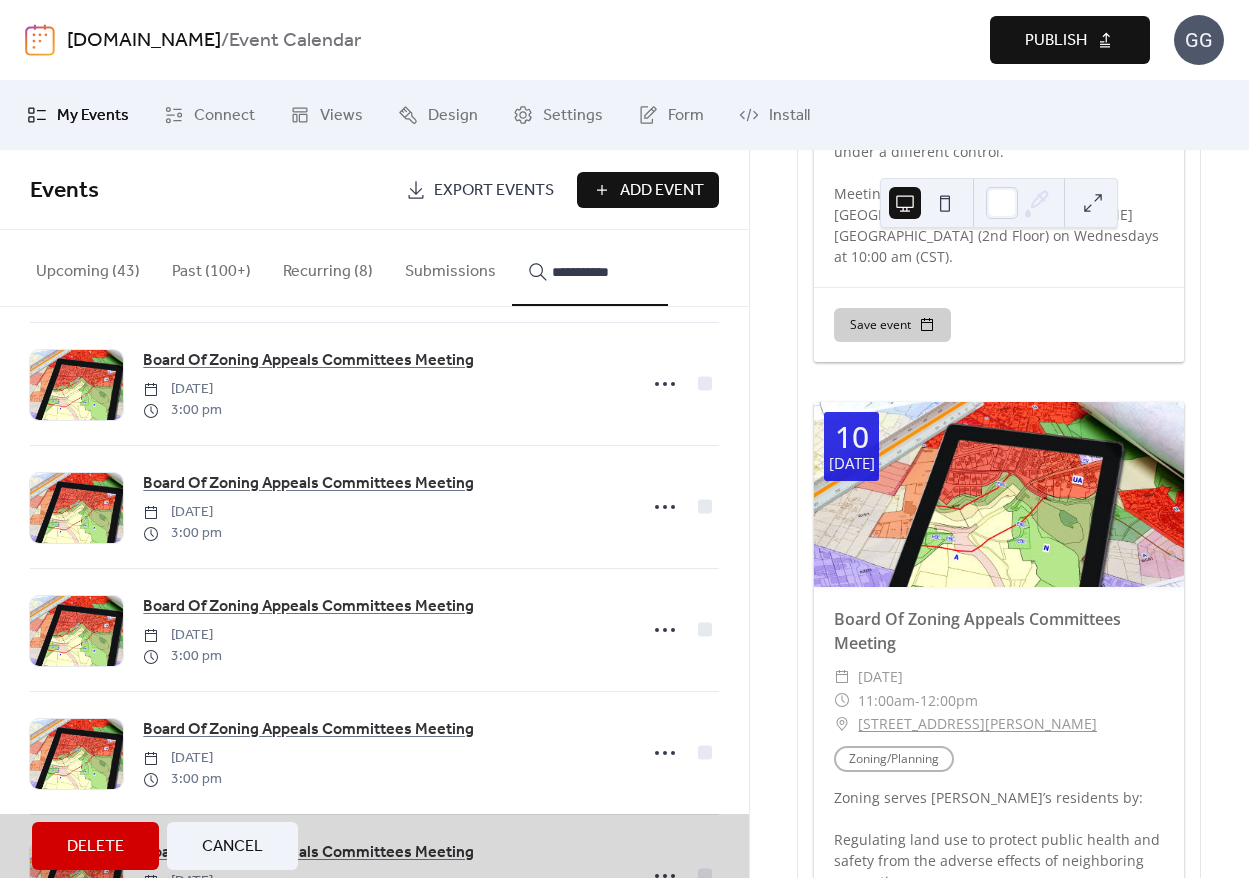 click on "Board Of Zoning Appeals Committees Meeting [DATE] 3:00 pm" at bounding box center (374, 506) 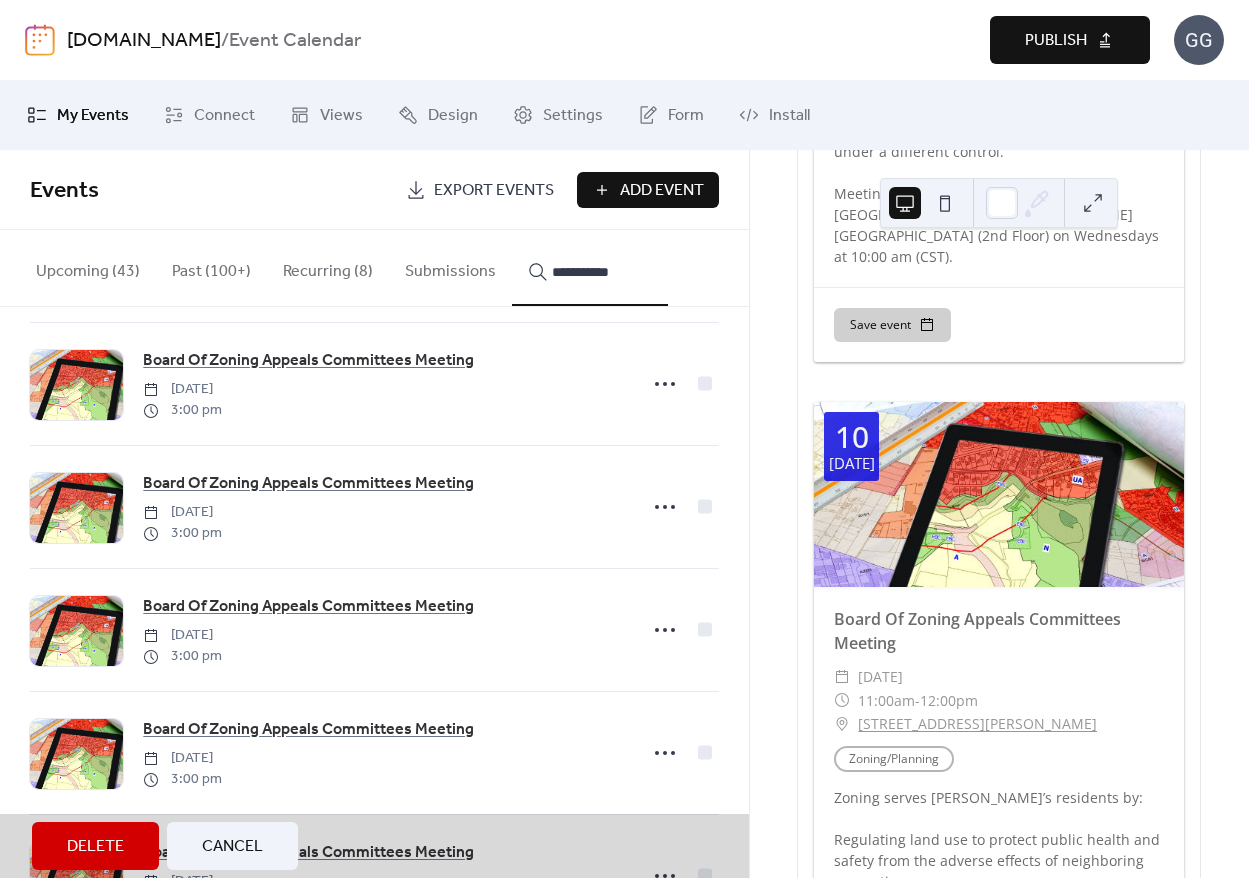click on "Board Of Zoning Appeals Committees Meeting [DATE] 3:00 pm" at bounding box center (374, 752) 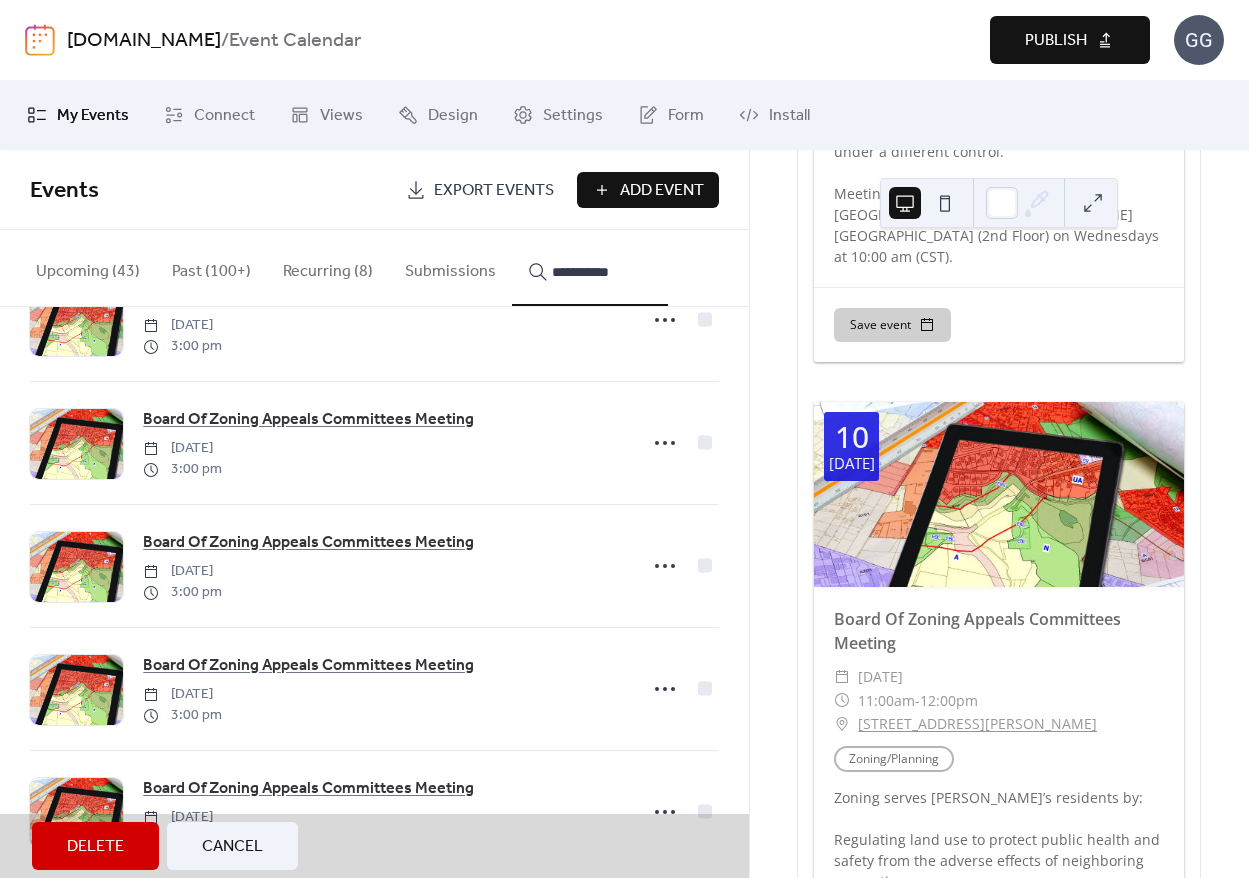 scroll, scrollTop: 1345, scrollLeft: 0, axis: vertical 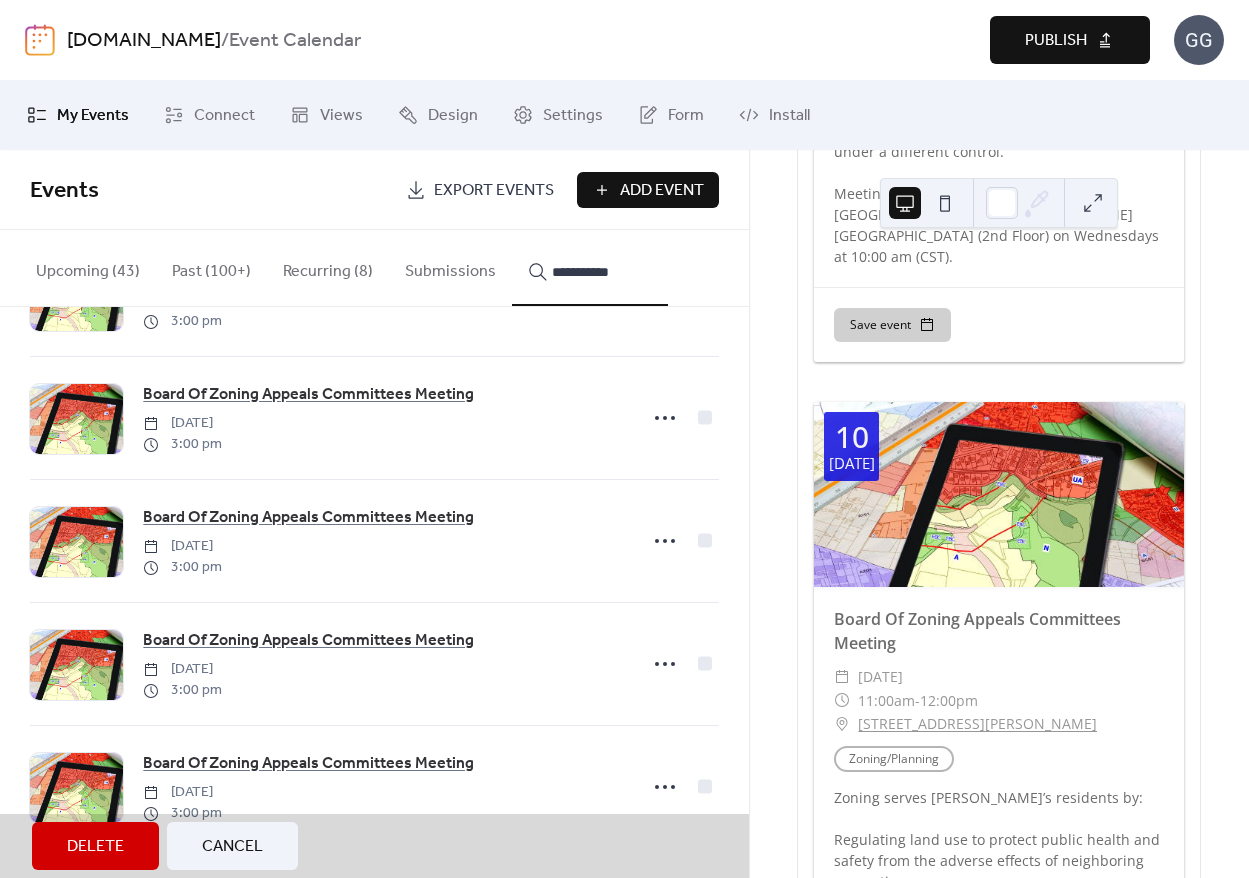 click on "Board Of Zoning Appeals Committees Meeting [DATE] 3:00 pm" at bounding box center [374, 786] 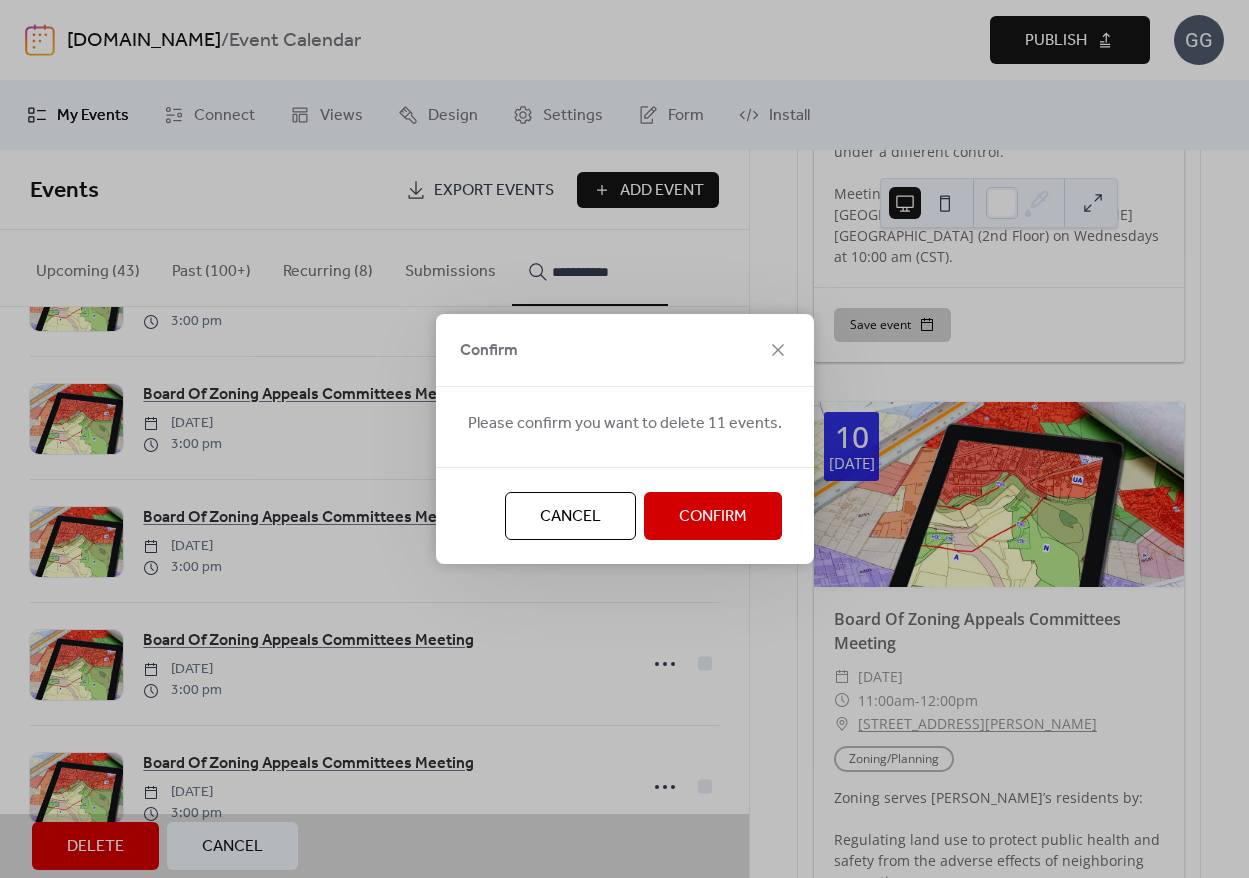 click on "Cancel" at bounding box center (570, 517) 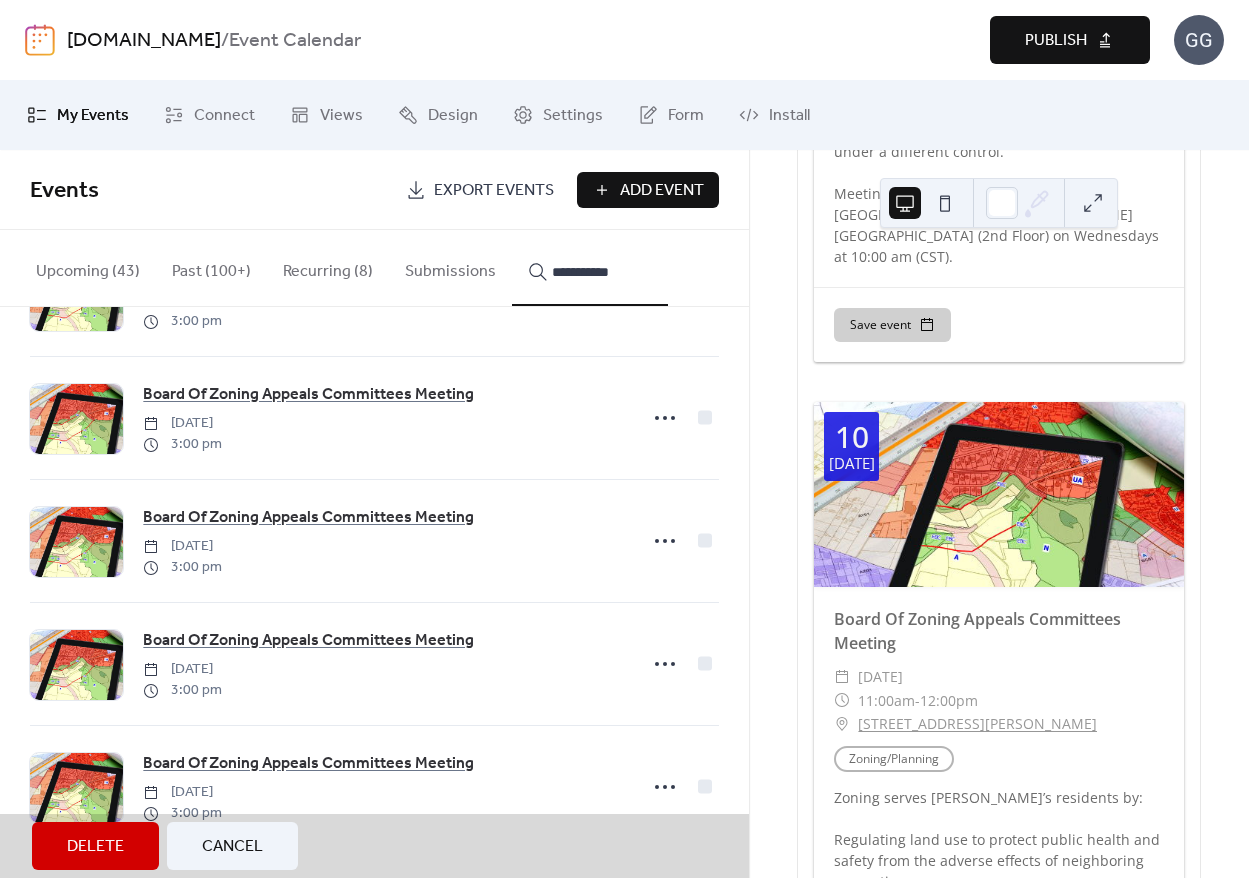click on "Upcoming  (43)" at bounding box center (88, 267) 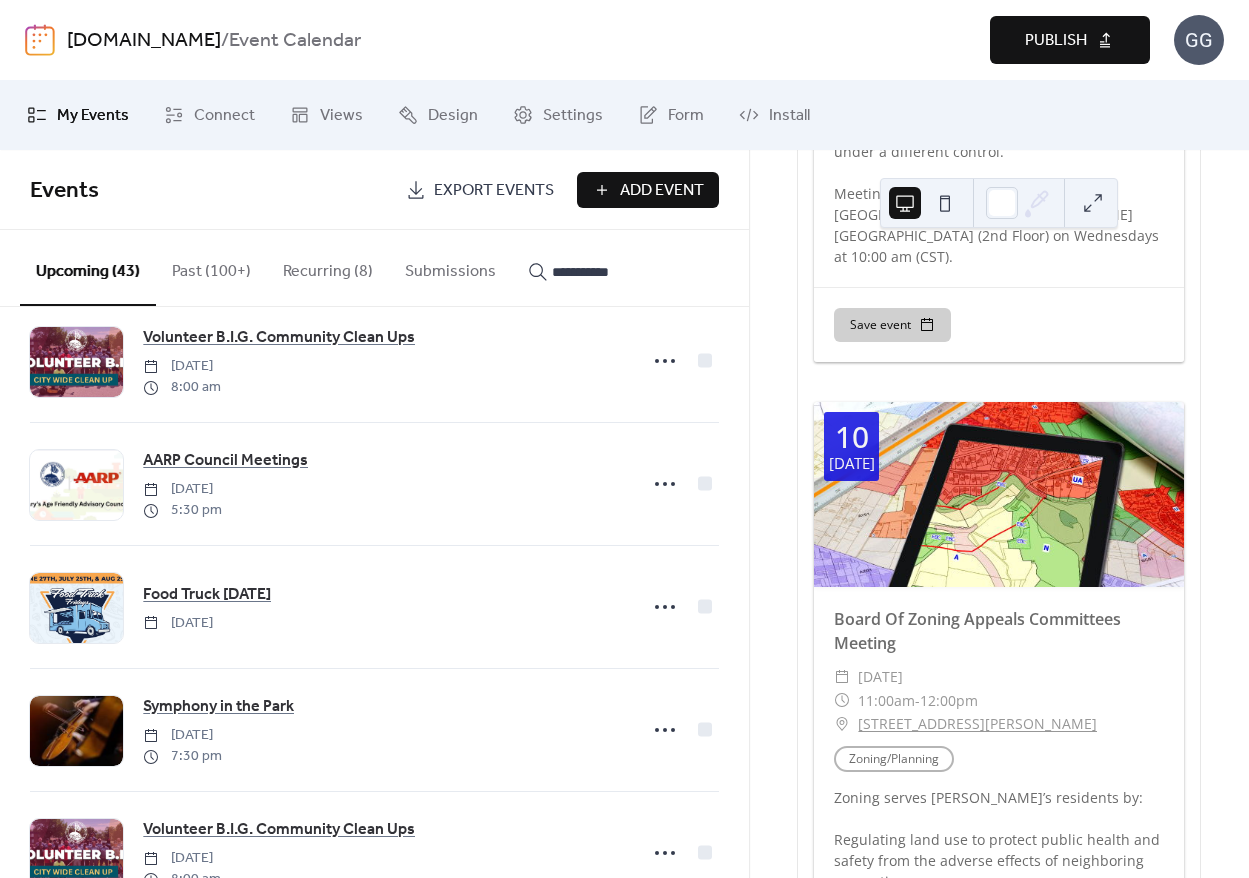 scroll, scrollTop: 0, scrollLeft: 0, axis: both 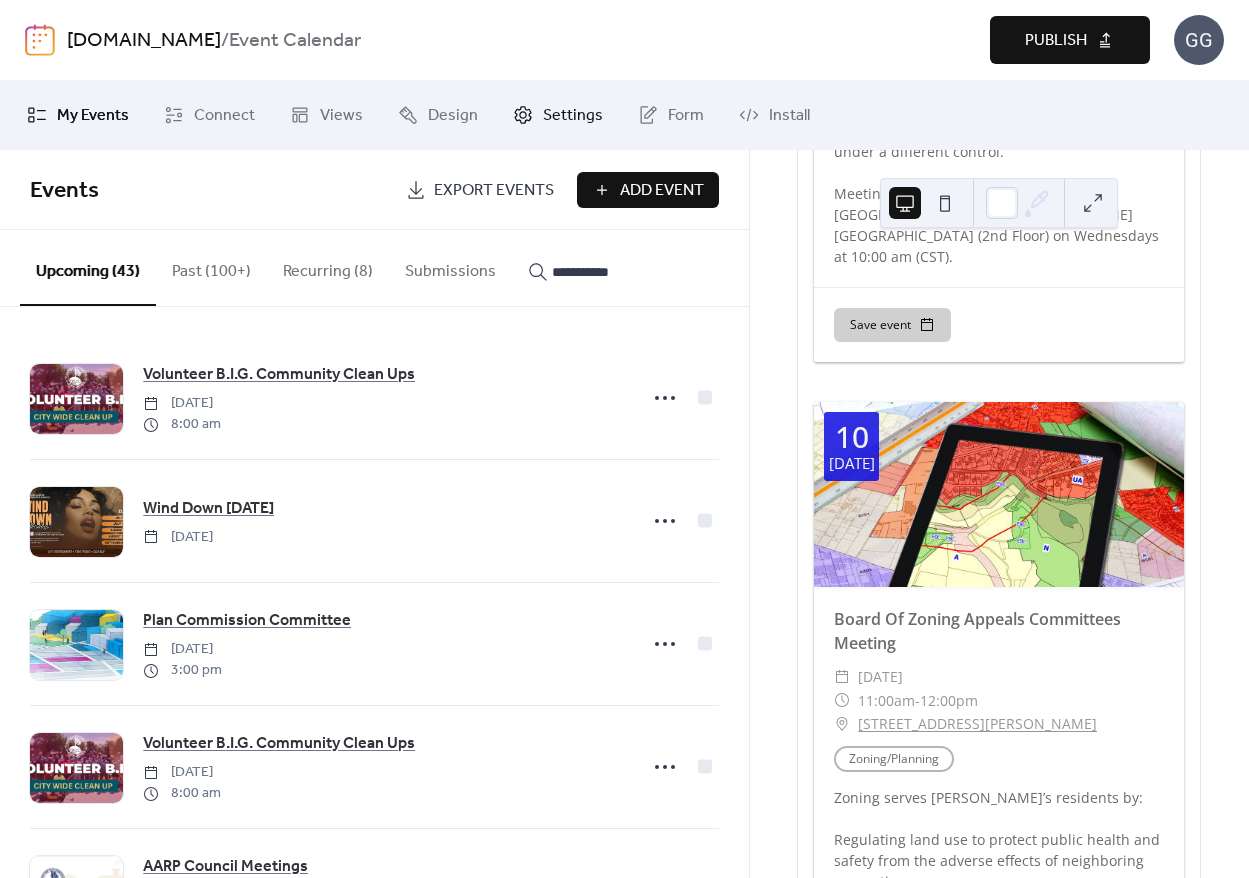 click on "Settings" at bounding box center [558, 115] 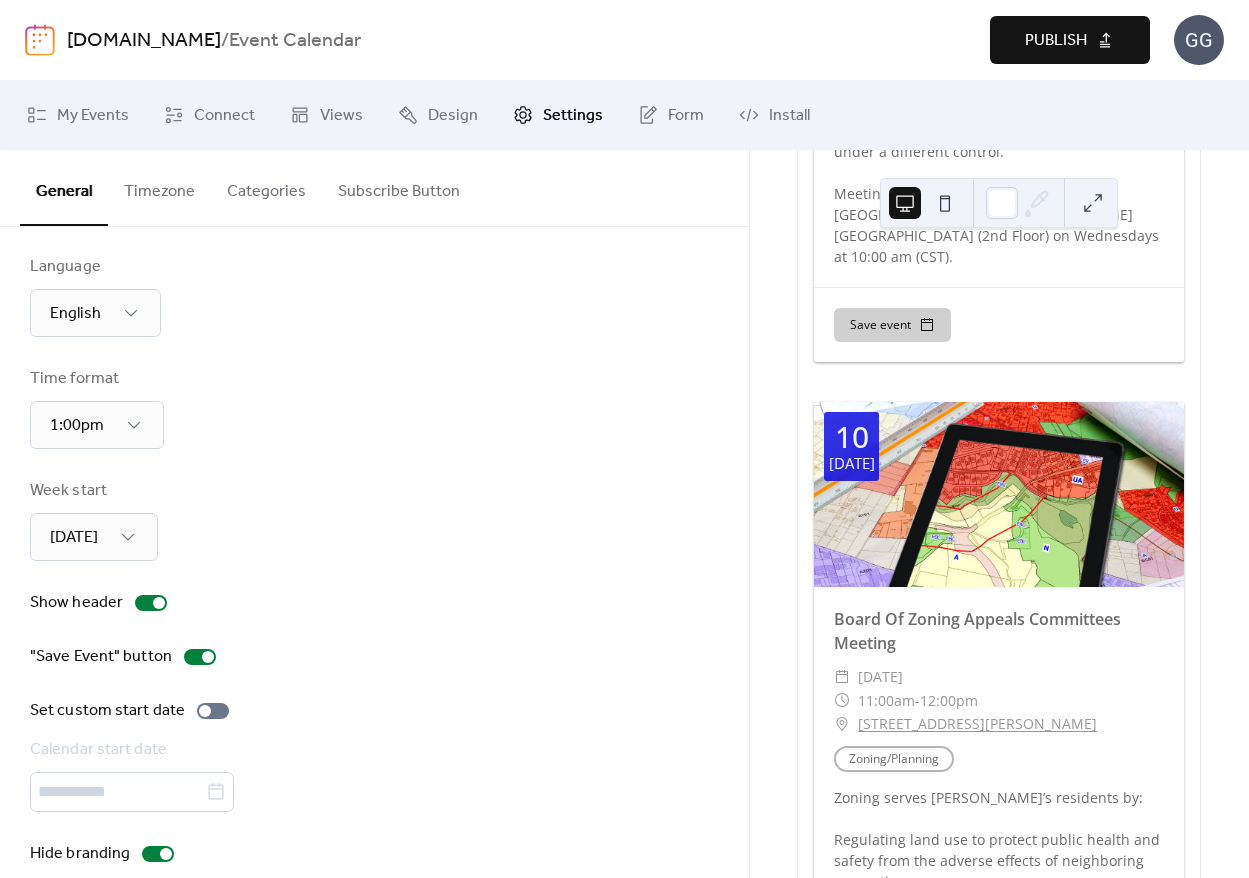 scroll, scrollTop: 48, scrollLeft: 0, axis: vertical 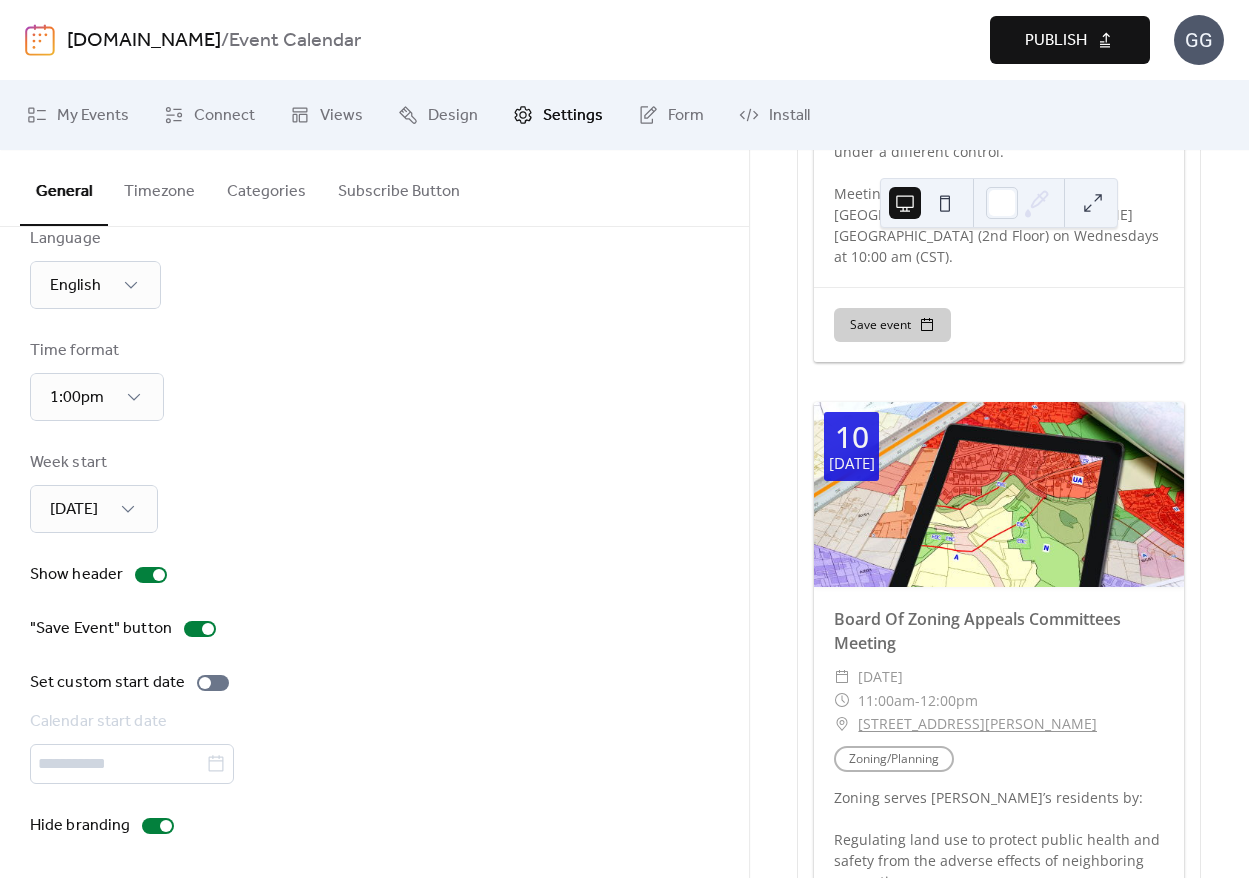 click on "Settings" at bounding box center (573, 116) 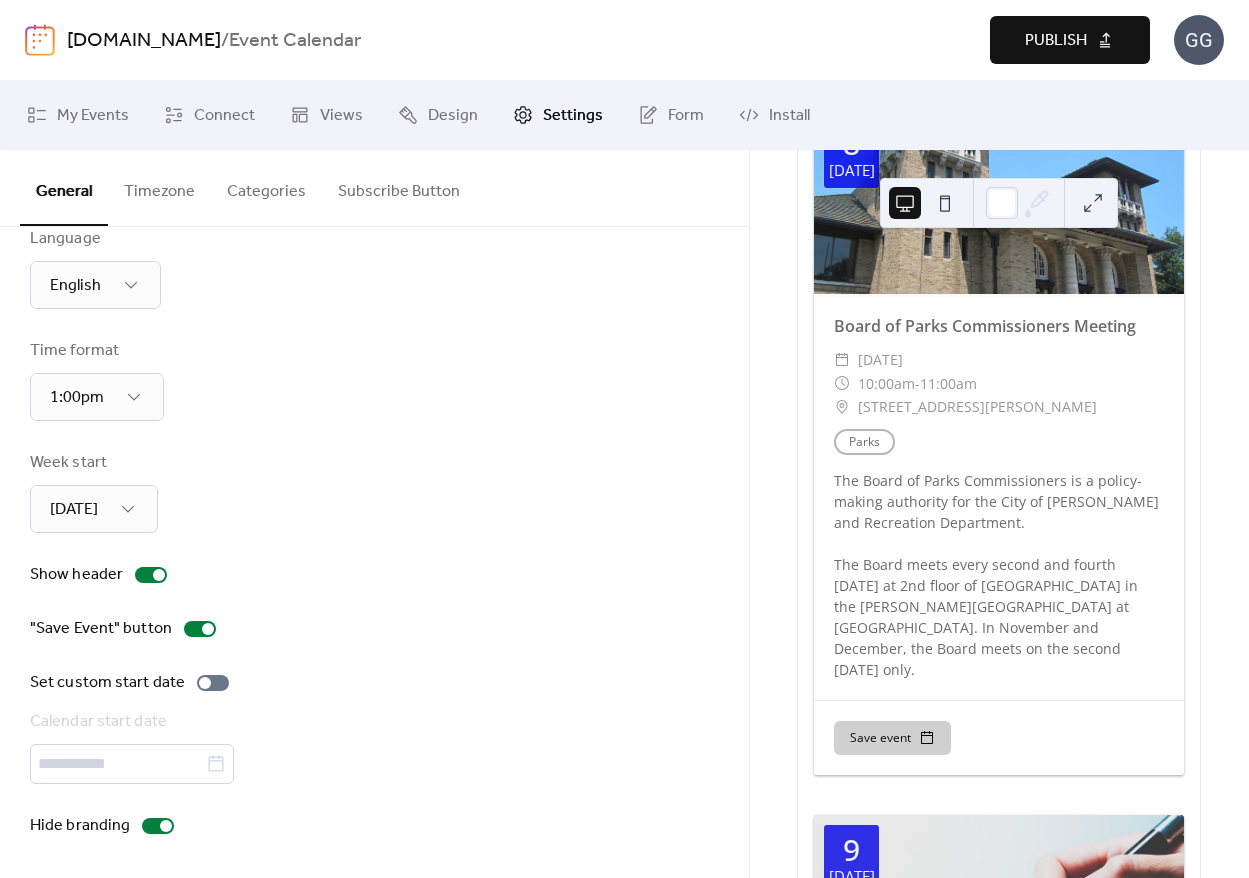 scroll, scrollTop: 0, scrollLeft: 0, axis: both 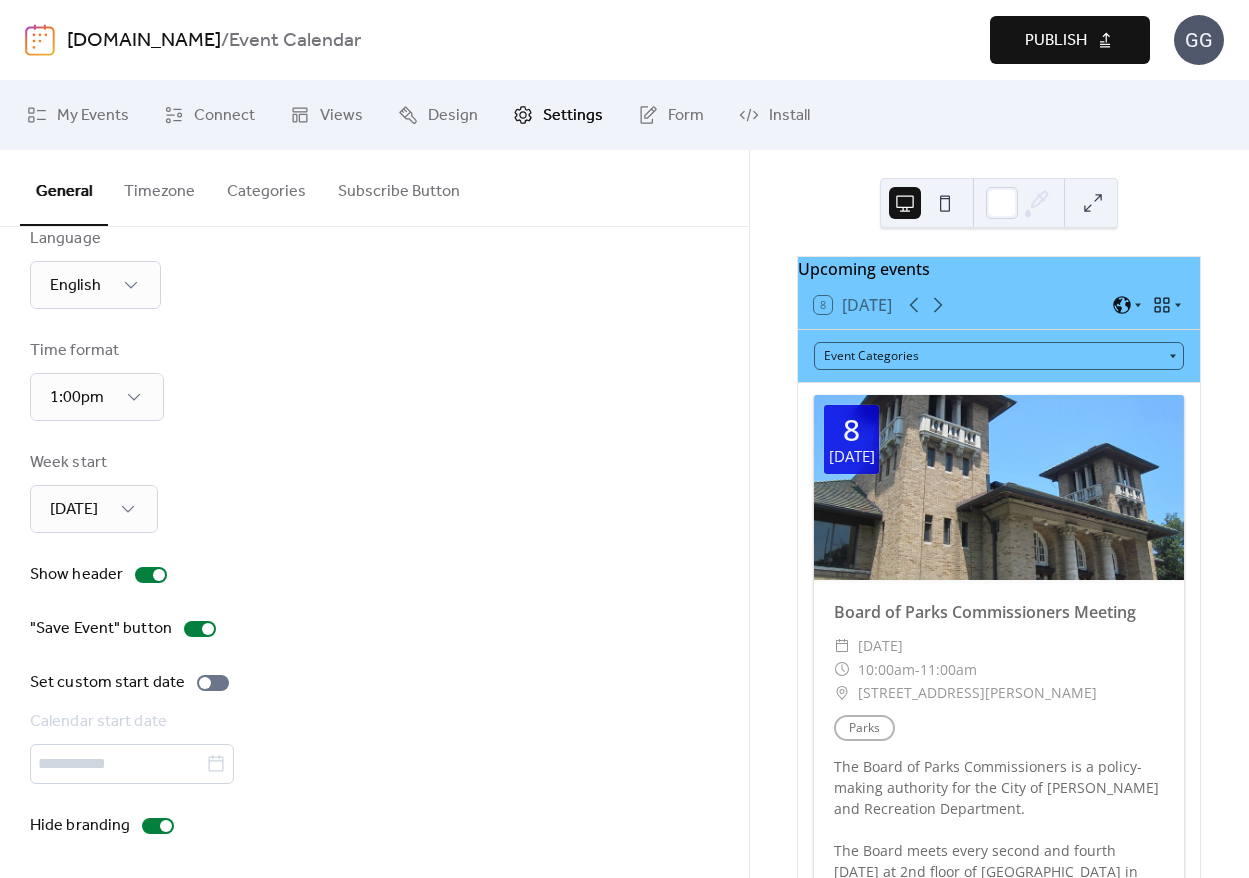 click at bounding box center (1093, 203) 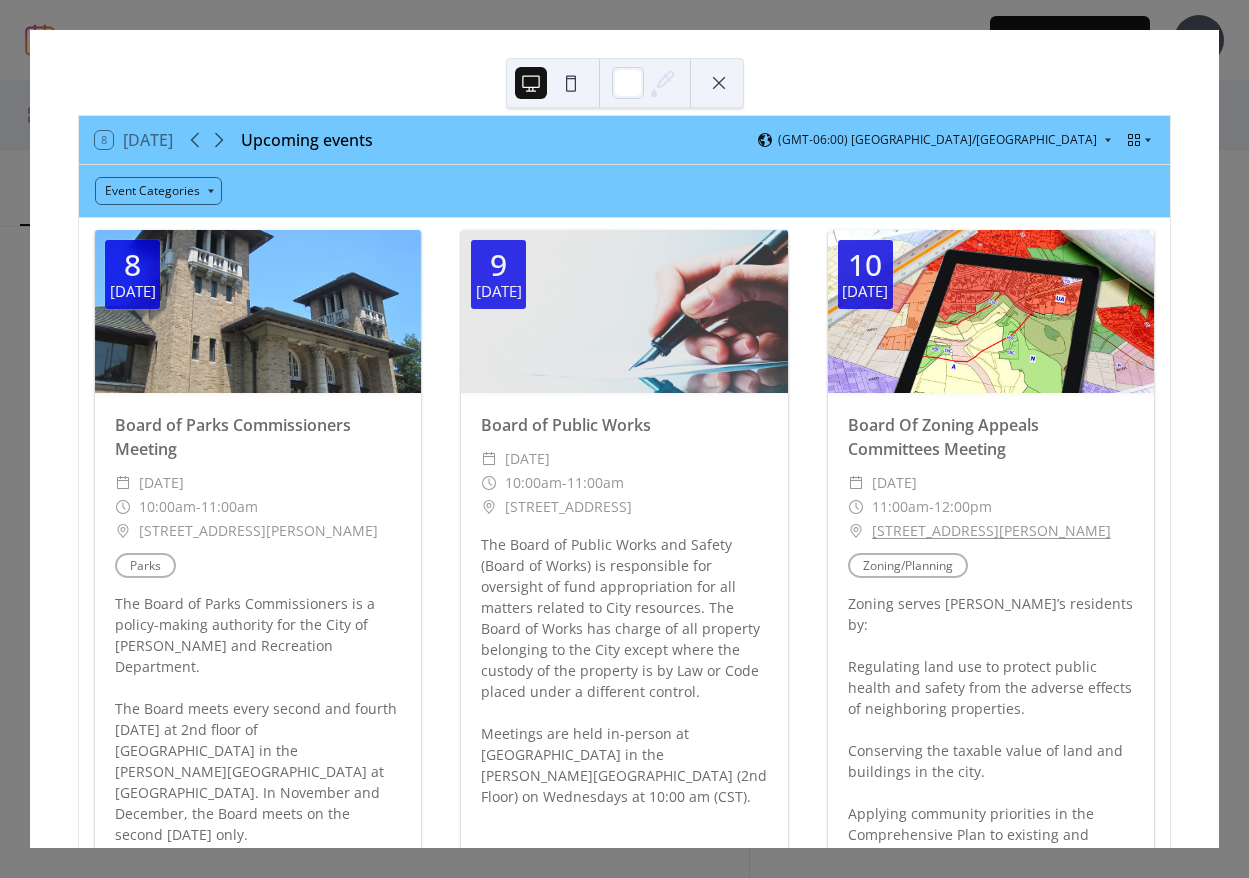 scroll, scrollTop: 0, scrollLeft: 0, axis: both 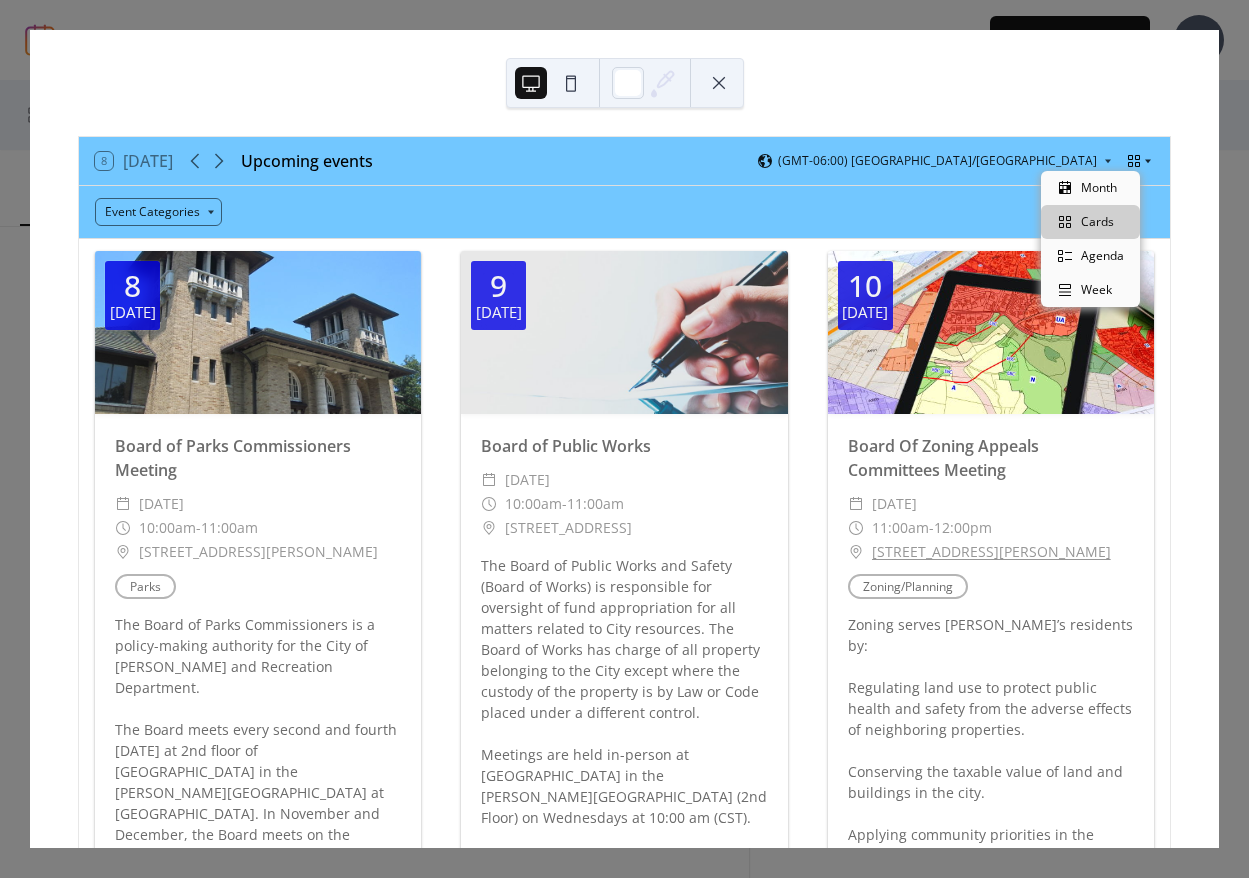 click 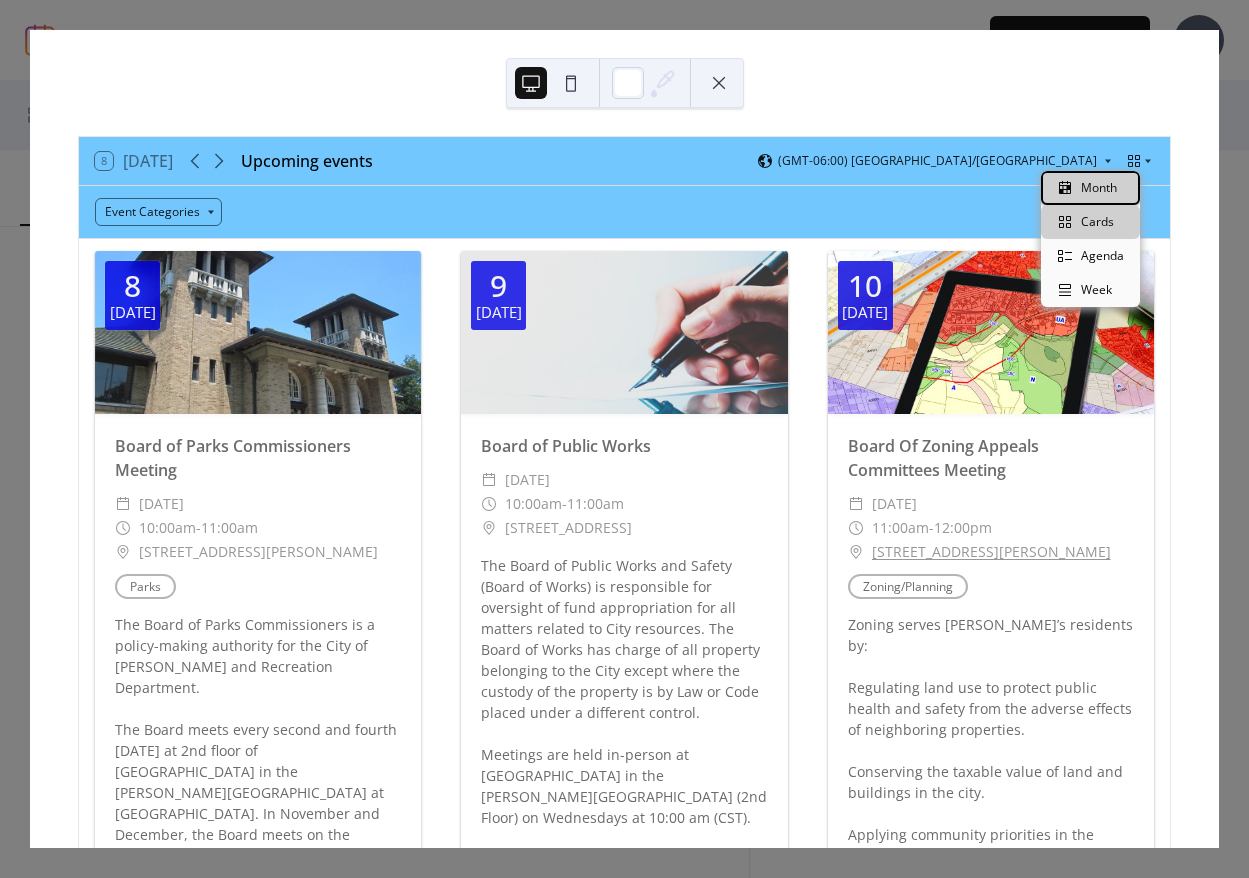 click on "Month" at bounding box center (1099, 188) 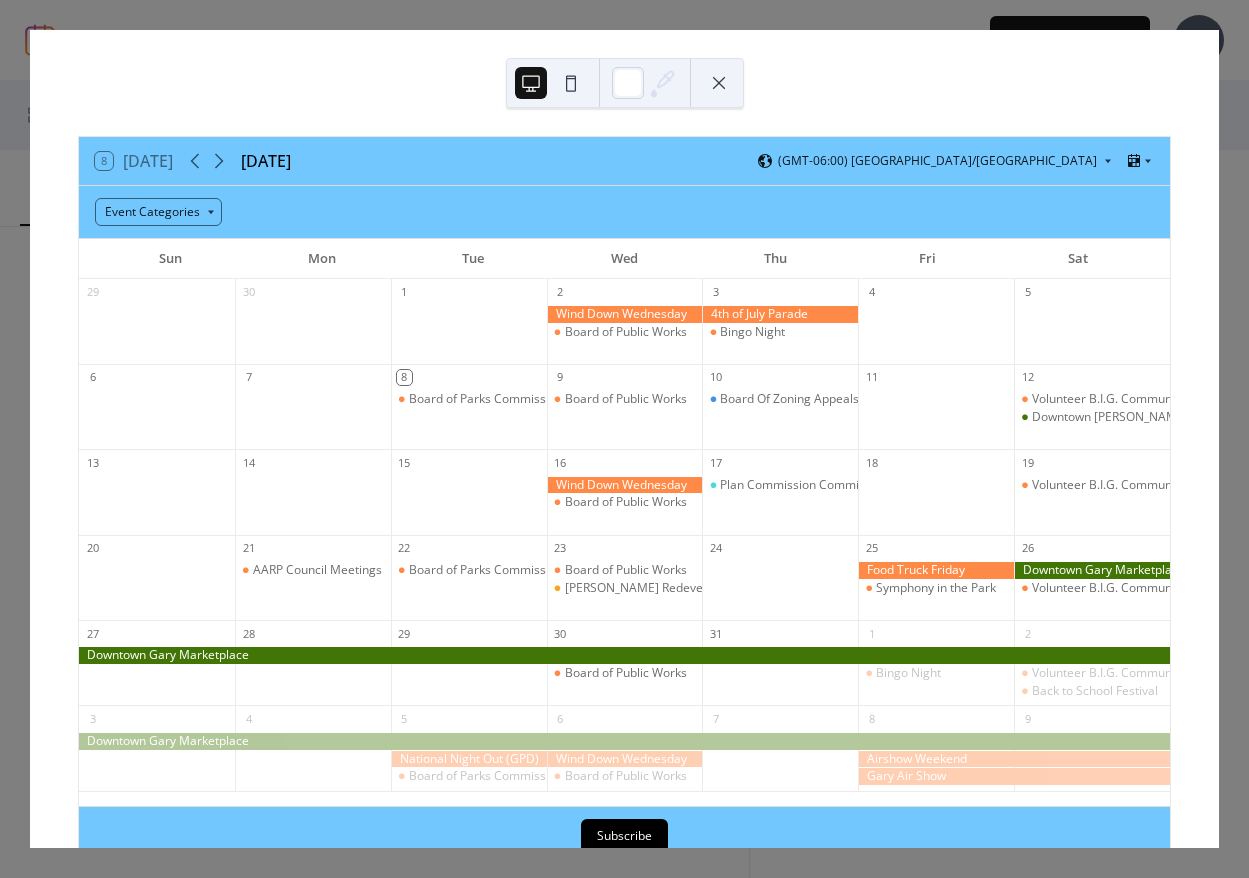 scroll, scrollTop: 12, scrollLeft: 0, axis: vertical 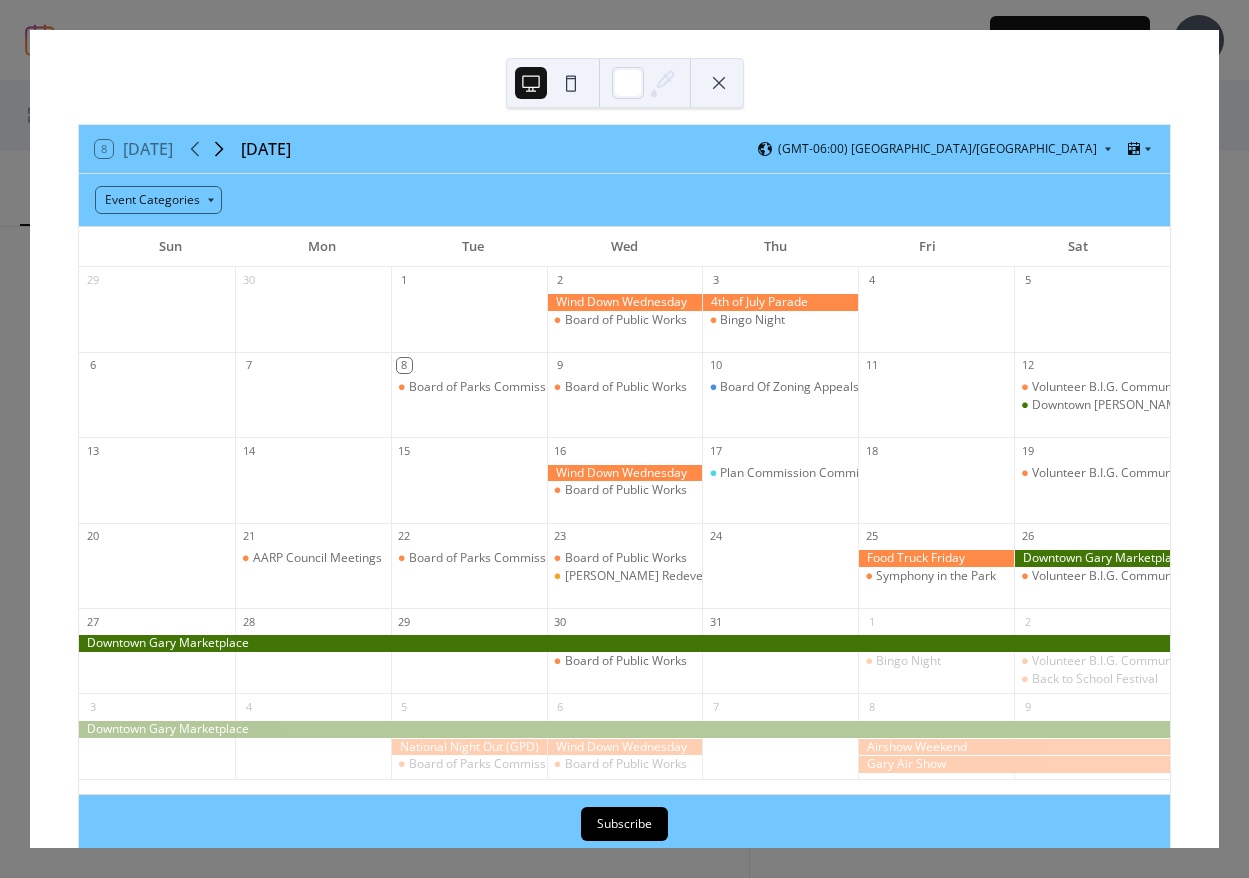 click 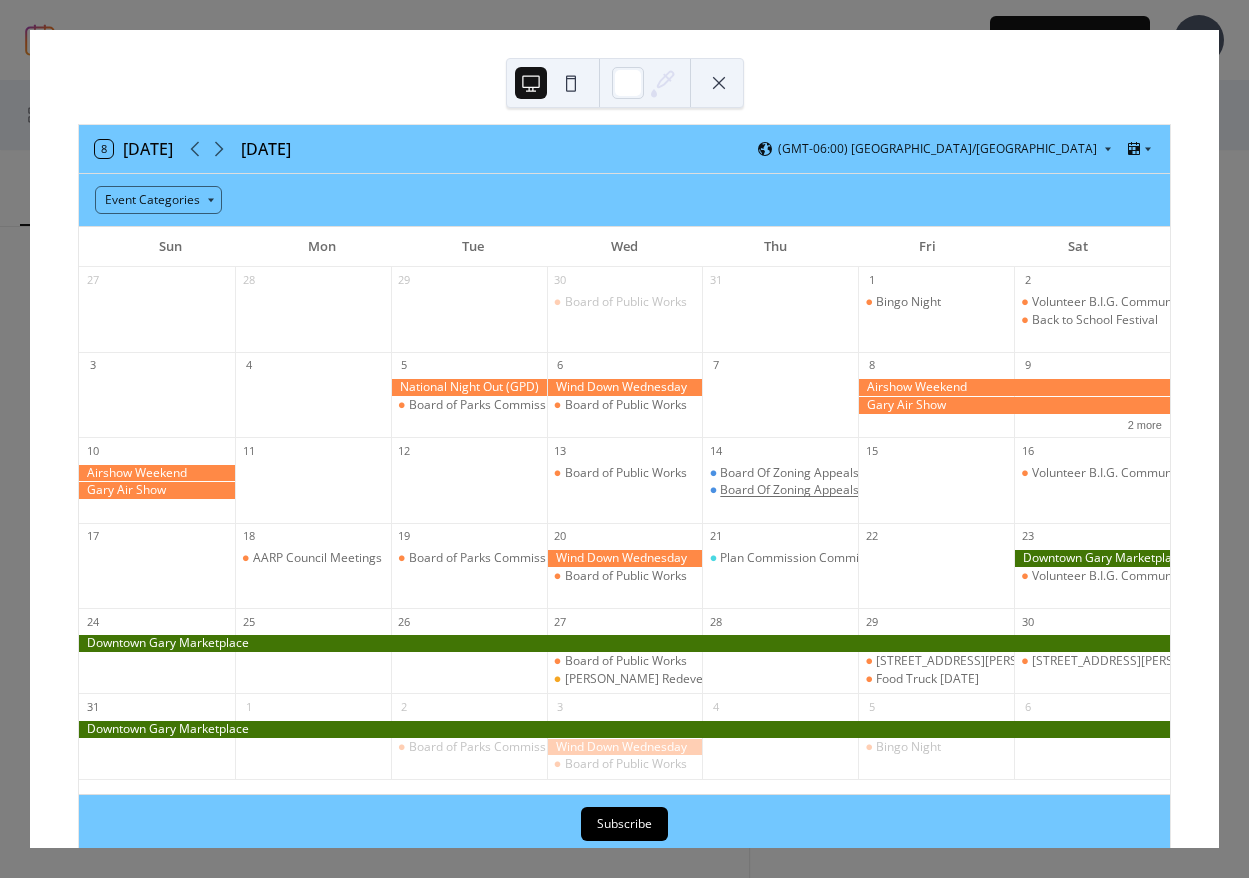 click on "Board Of Zoning Appeals Committees Meeting" at bounding box center [849, 490] 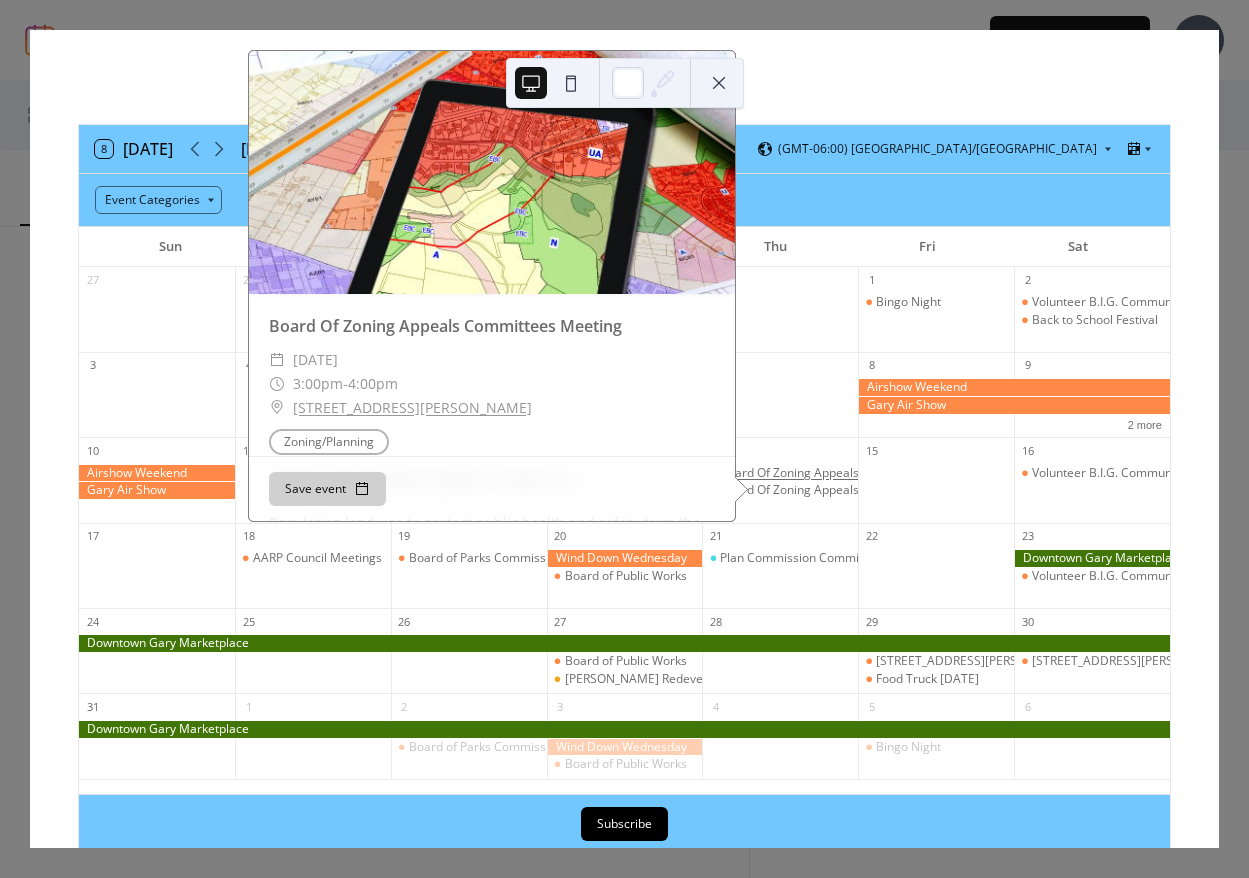 click on "Board Of Zoning Appeals Committees Meeting" at bounding box center [849, 473] 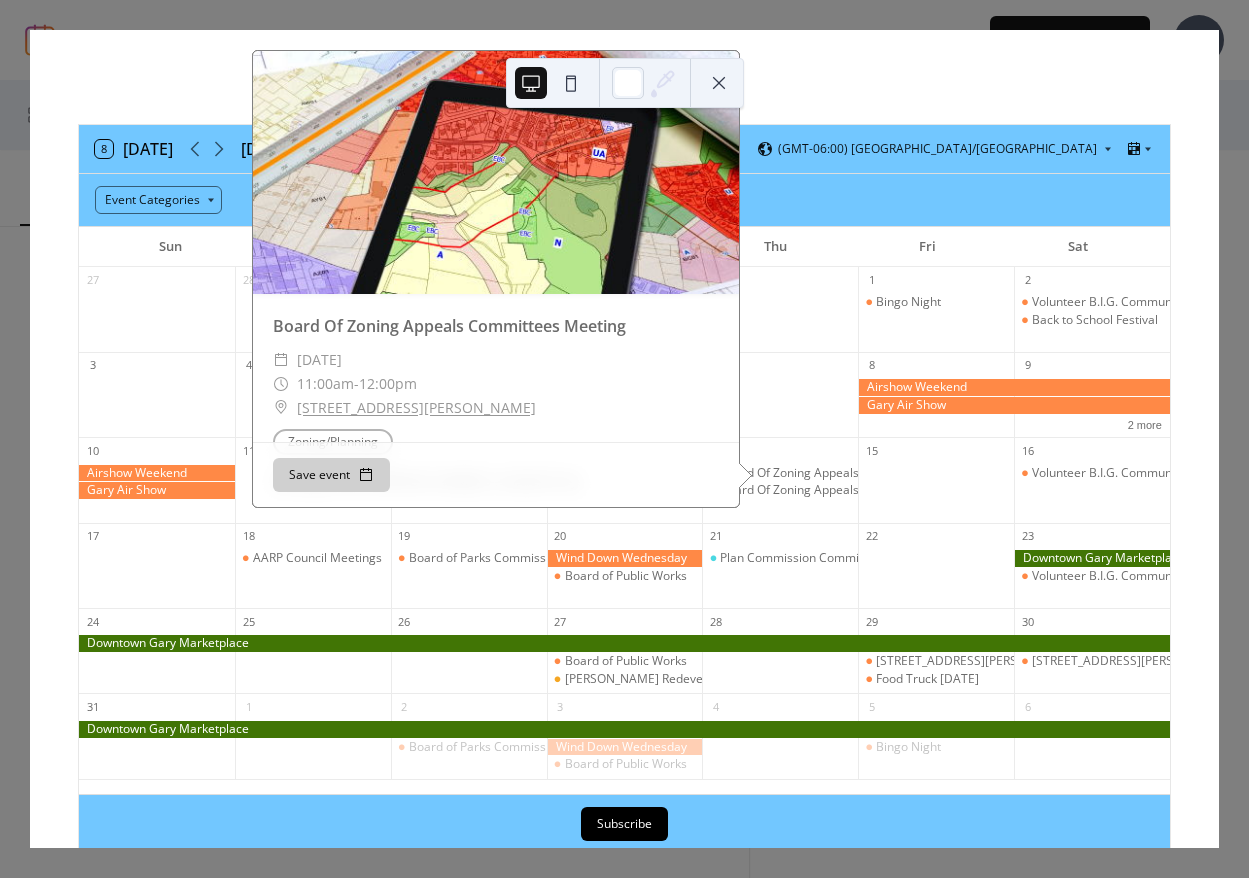 click at bounding box center [719, 83] 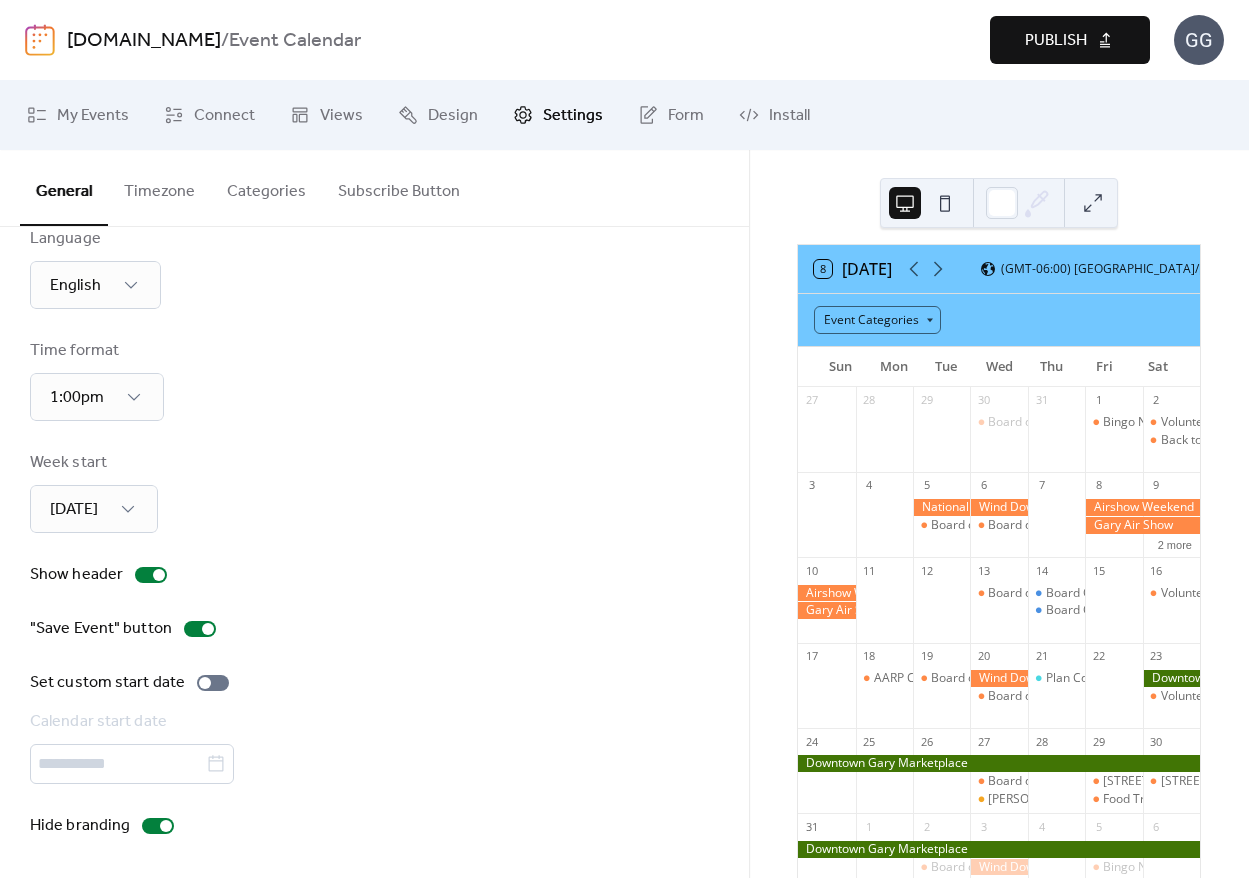scroll, scrollTop: 12, scrollLeft: 0, axis: vertical 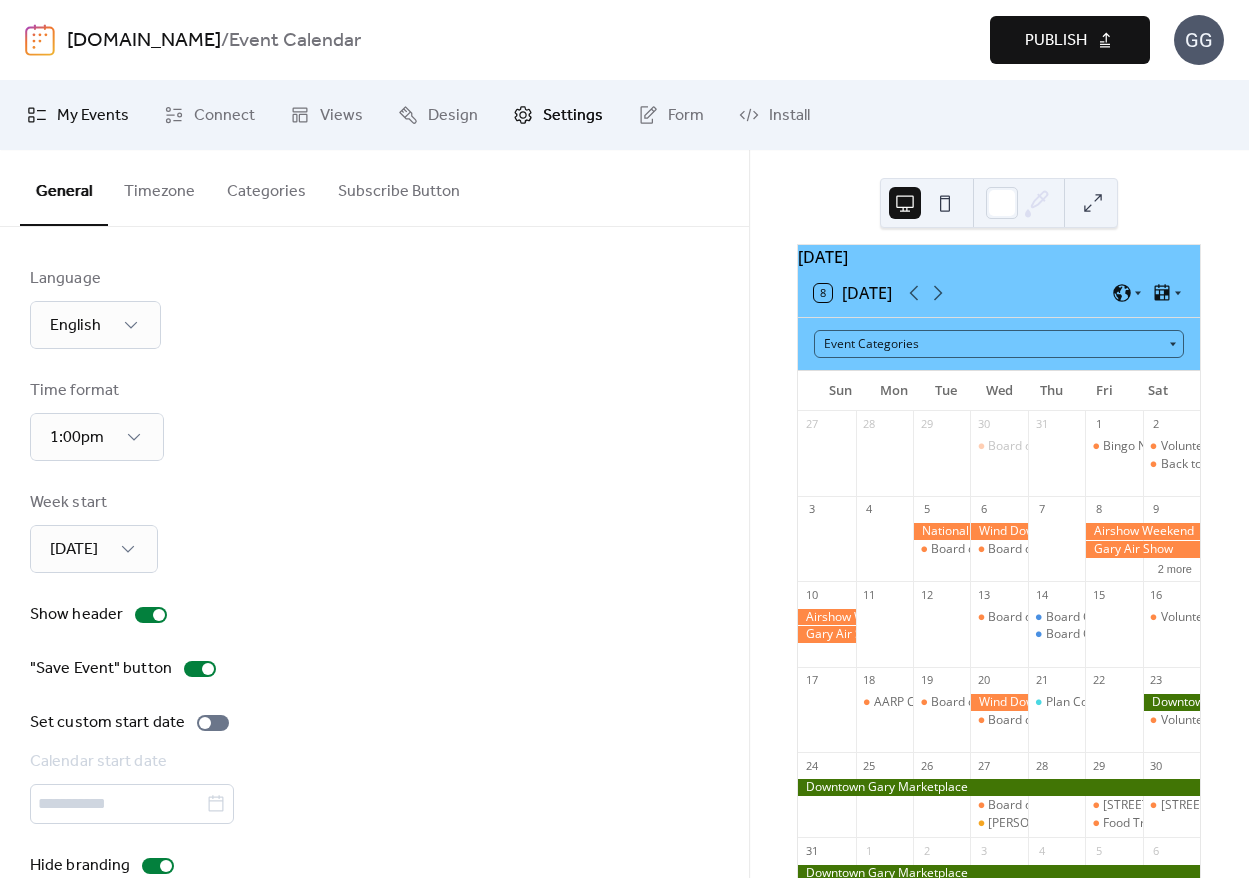 click on "My Events" at bounding box center (93, 116) 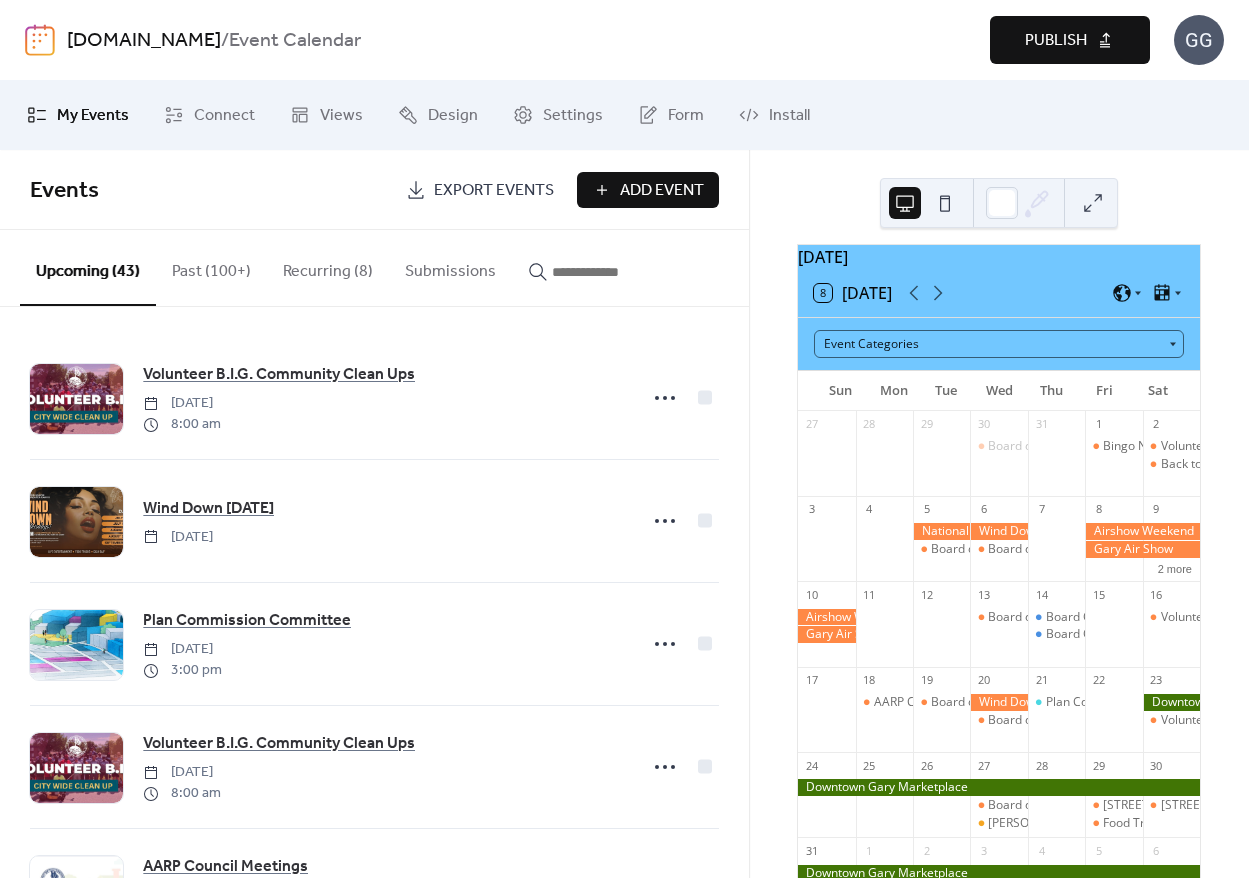 click at bounding box center (590, 267) 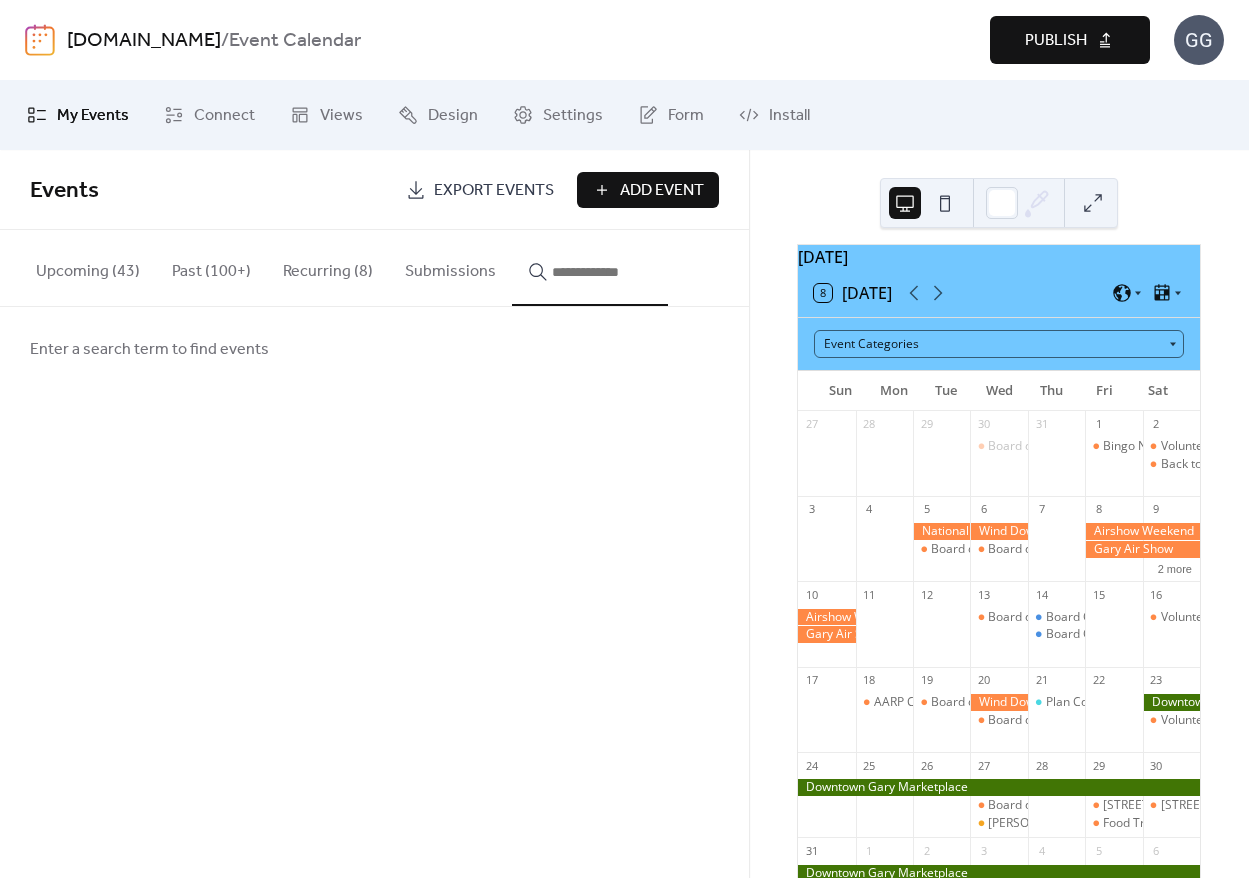 click on "Enter a search term to find events" at bounding box center (374, 349) 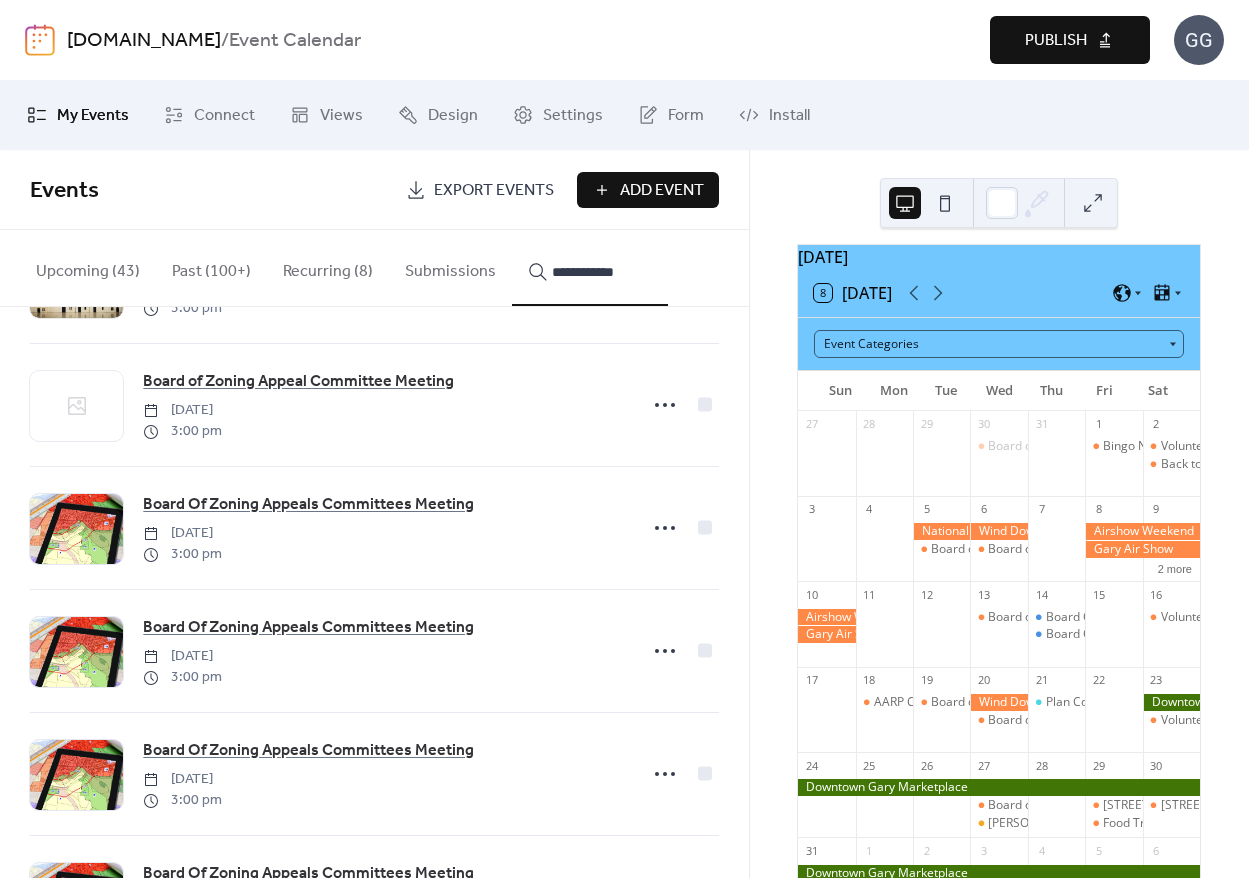 scroll, scrollTop: 349, scrollLeft: 0, axis: vertical 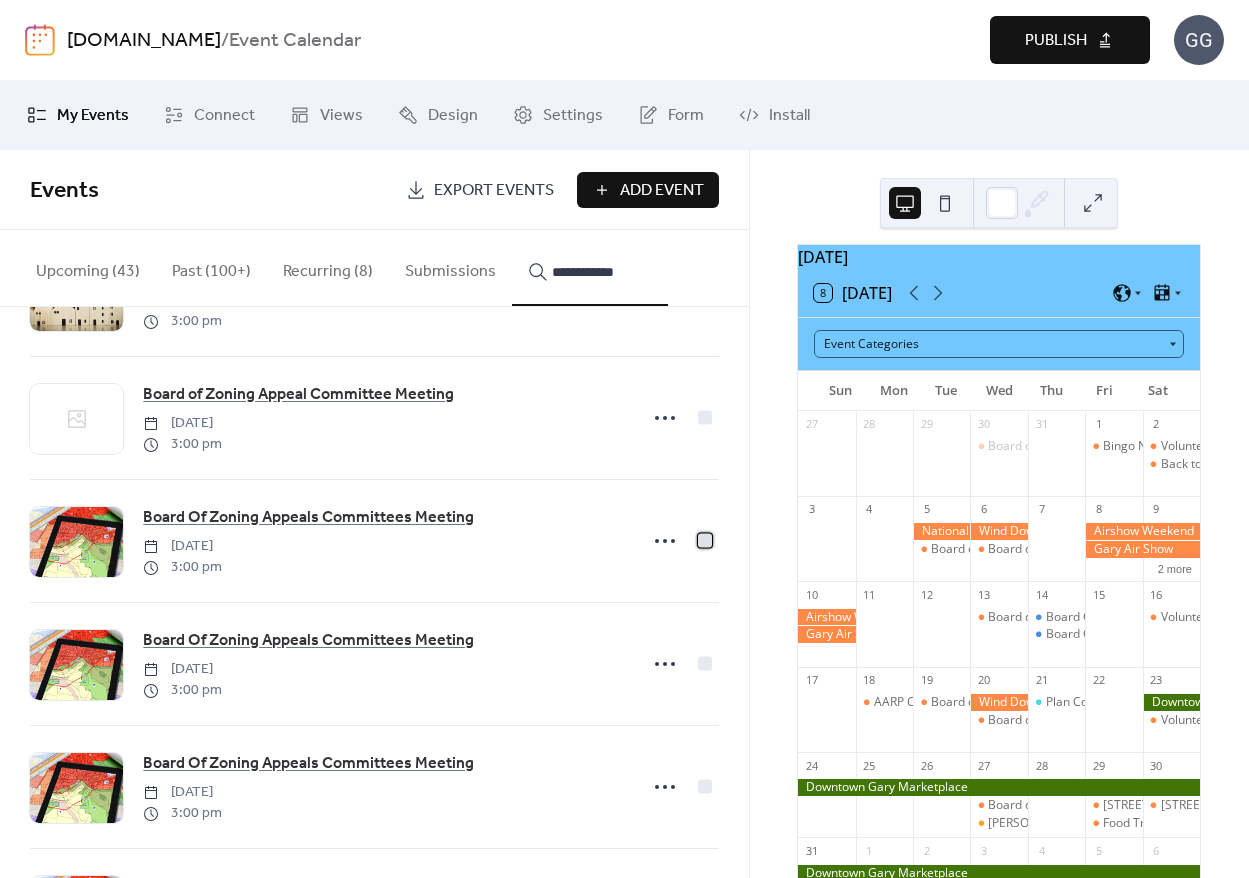 click at bounding box center (705, 540) 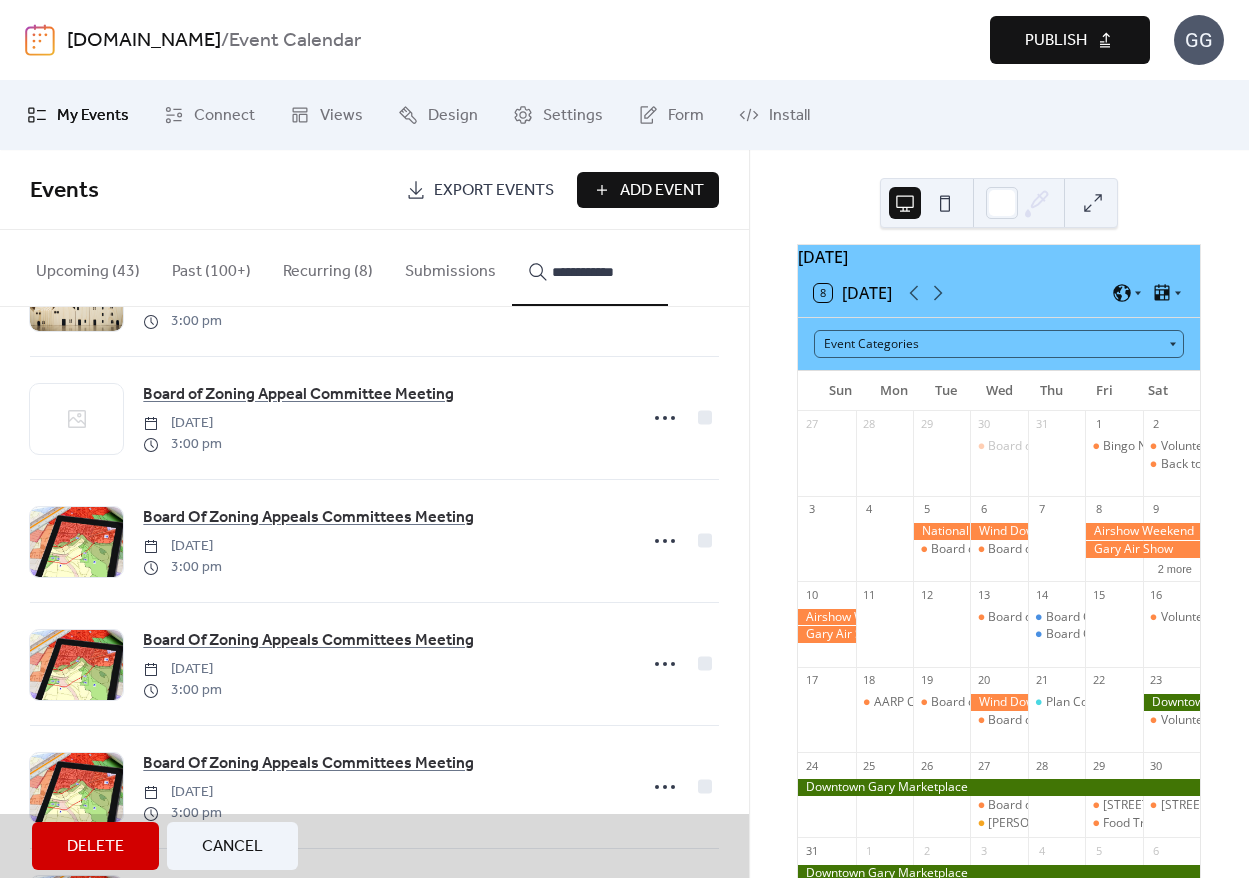 click on "Board Of Zoning Appeals Committees Meeting [DATE] 3:00 pm" at bounding box center [374, 663] 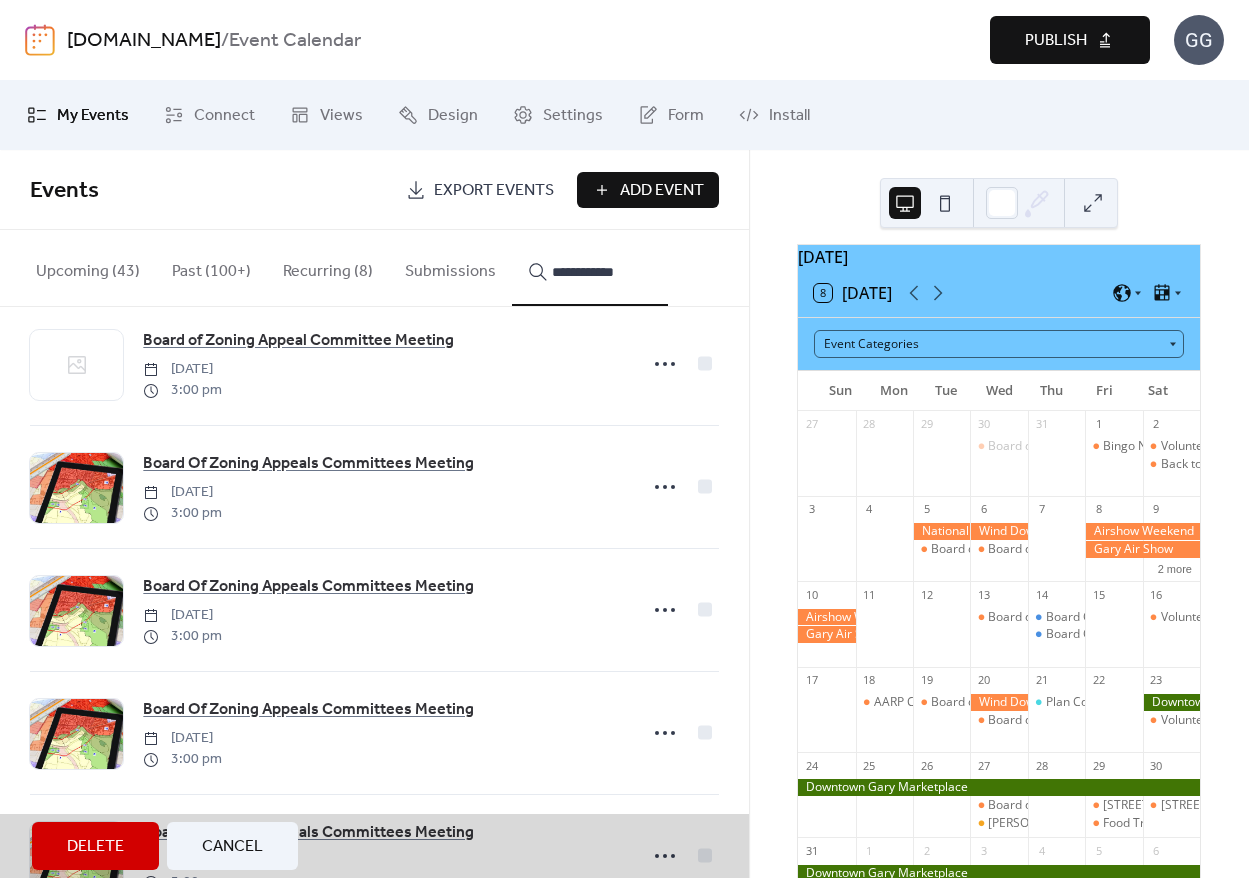 scroll, scrollTop: 634, scrollLeft: 0, axis: vertical 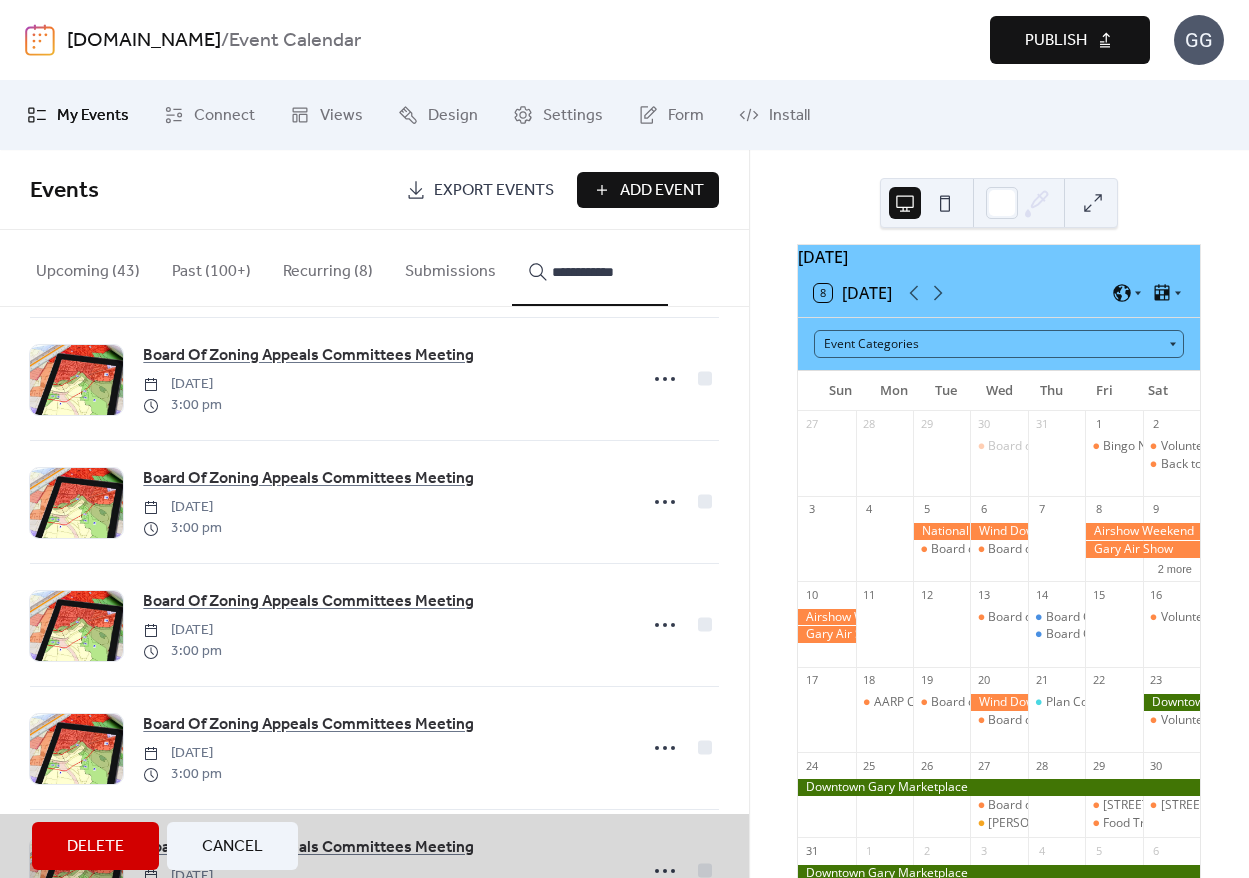 click on "Board Of Zoning Appeals Committees Meeting [DATE] 3:00 pm" at bounding box center [374, 501] 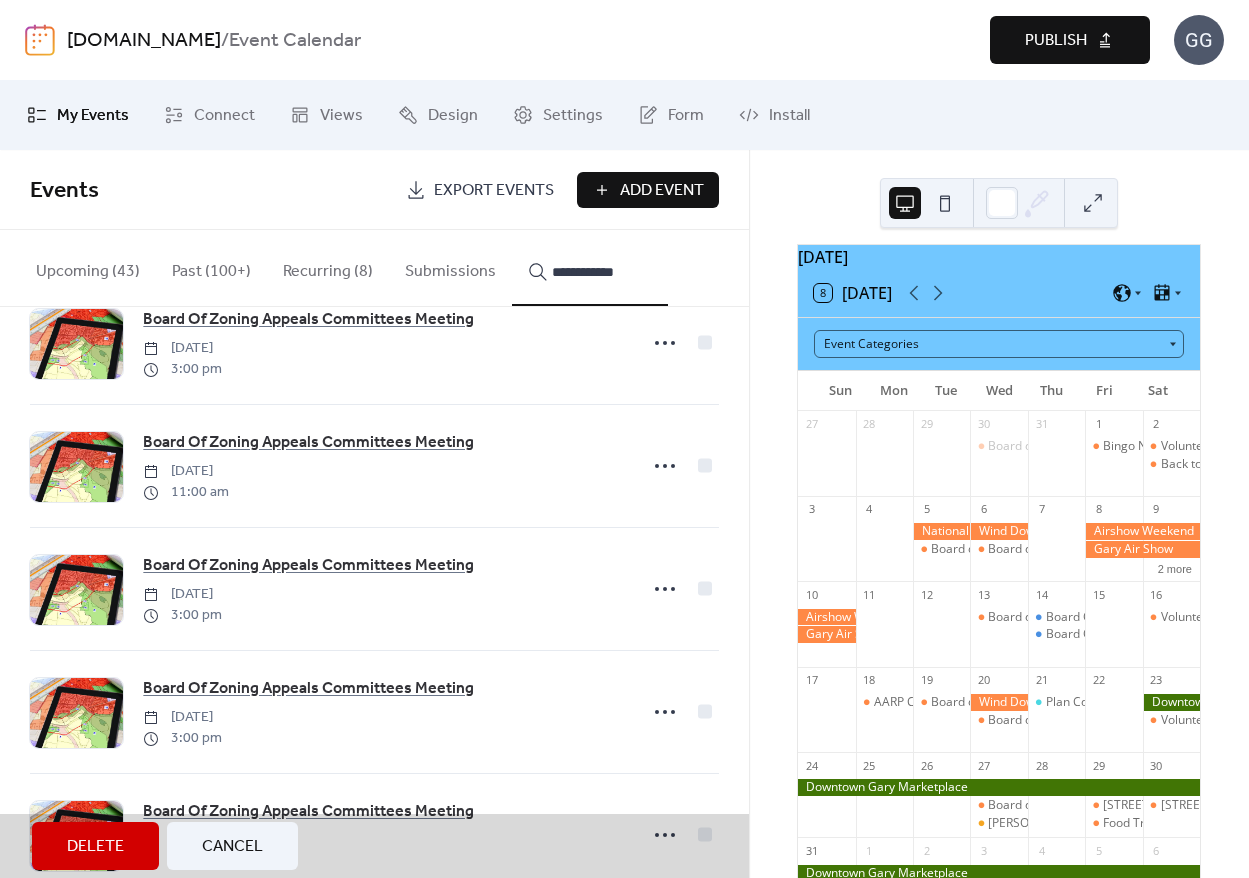 scroll, scrollTop: 1050, scrollLeft: 0, axis: vertical 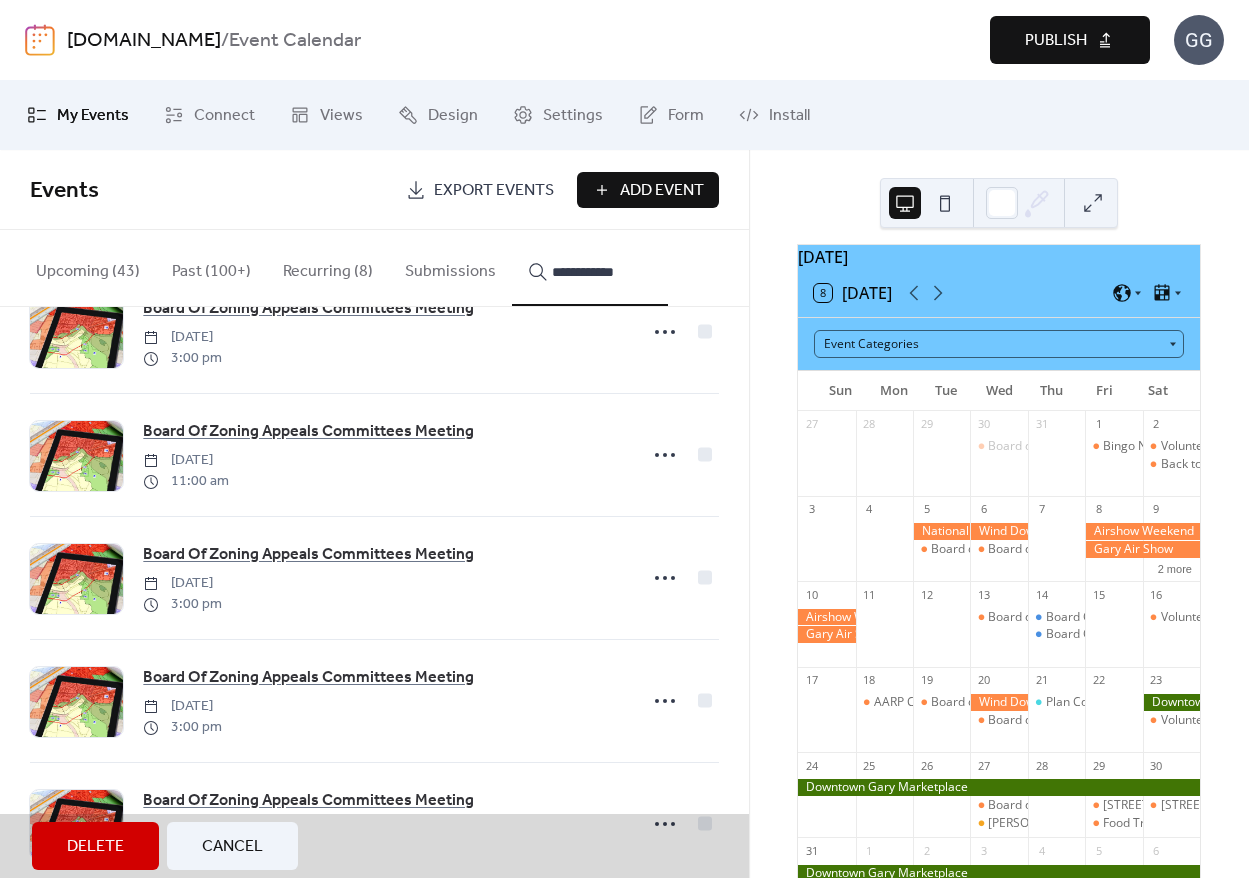 click on "Board Of Zoning Appeals Committees Meeting [DATE] 3:00 pm" at bounding box center [374, 577] 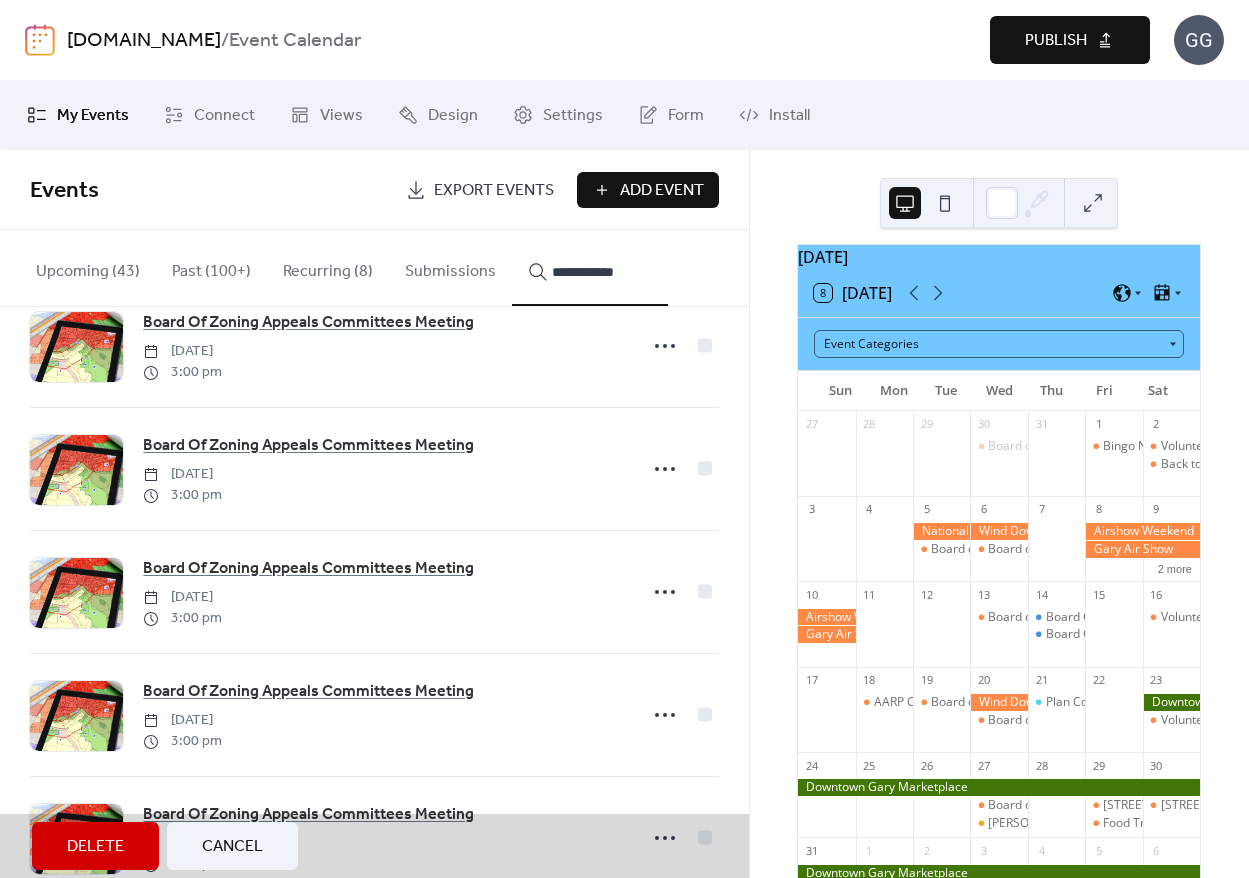 scroll, scrollTop: 1345, scrollLeft: 0, axis: vertical 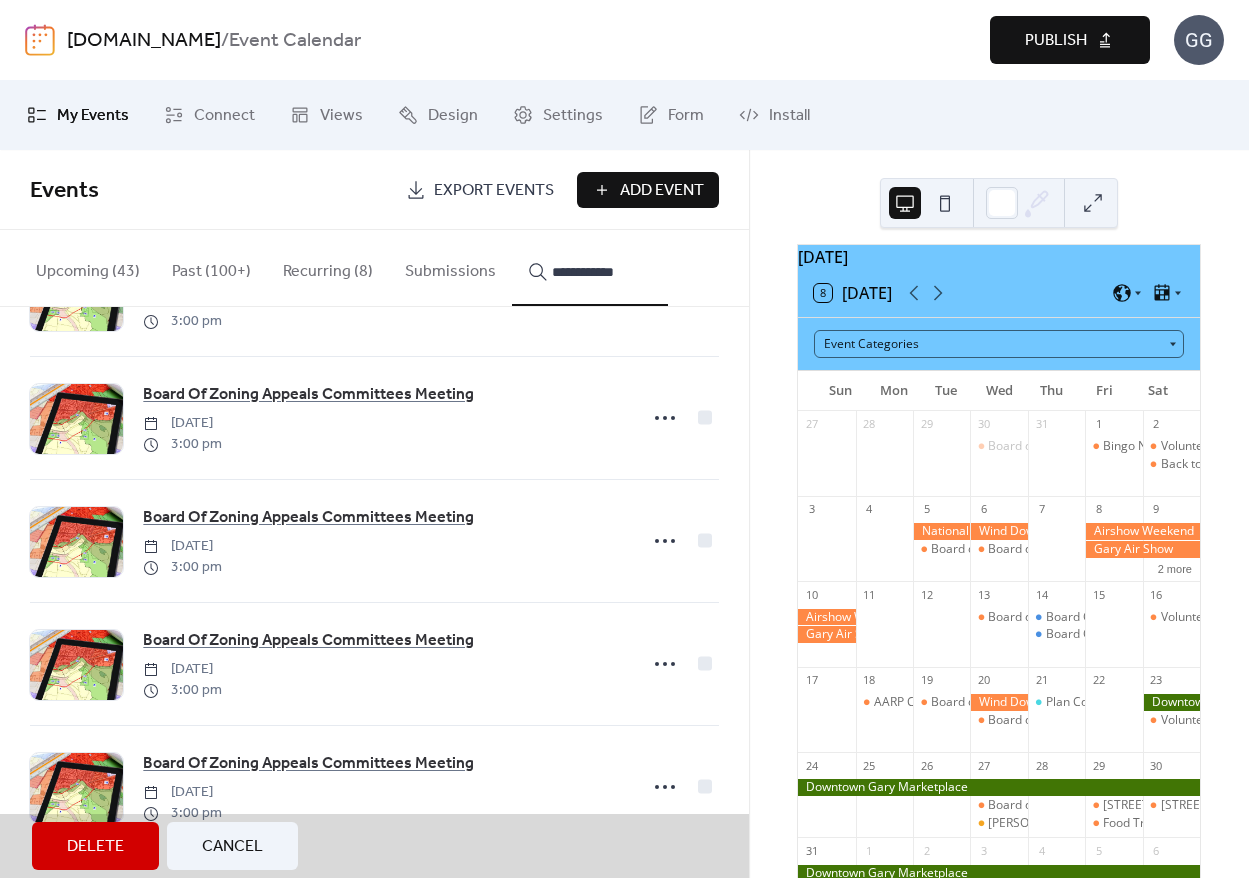 click on "Board Of Zoning Appeals Committees Meeting [DATE] 3:00 pm" at bounding box center (374, 540) 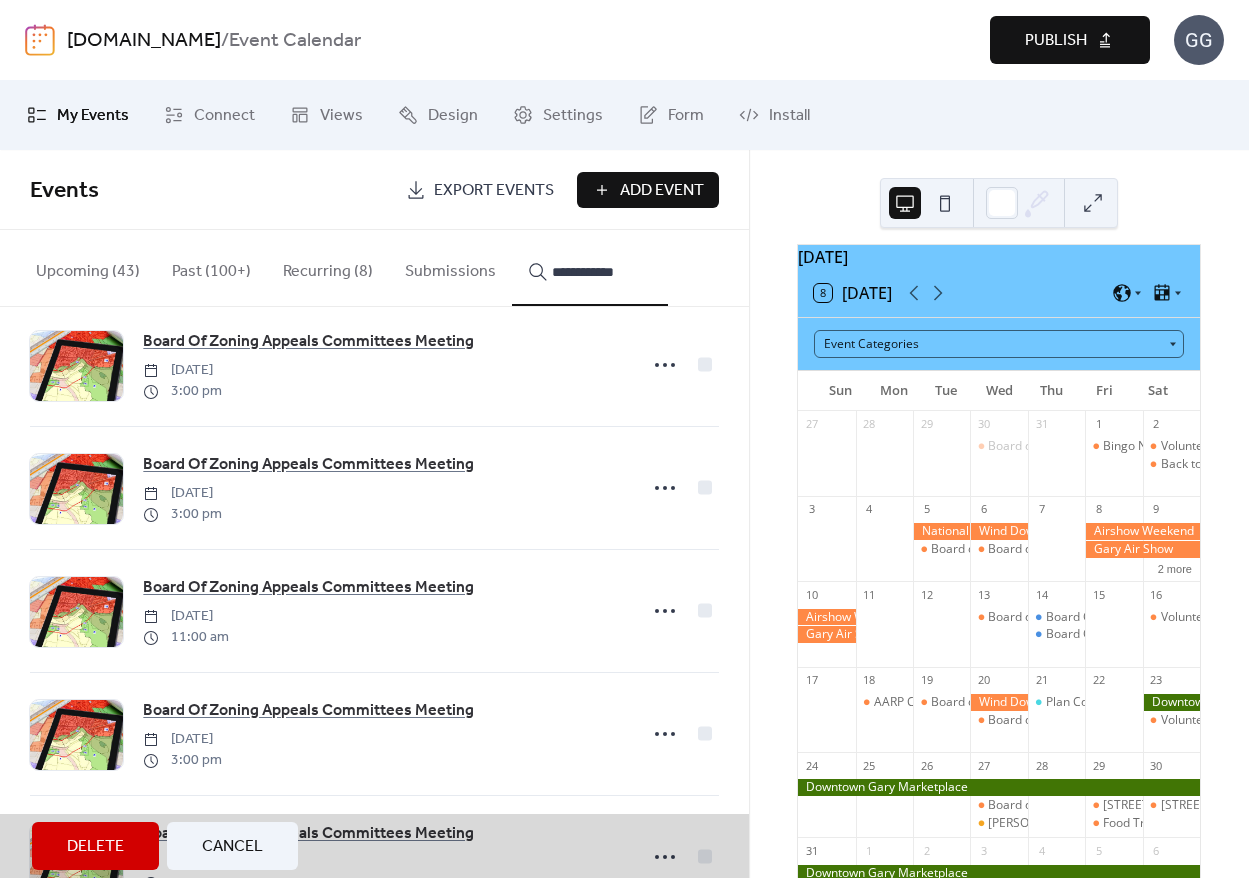 scroll, scrollTop: 881, scrollLeft: 0, axis: vertical 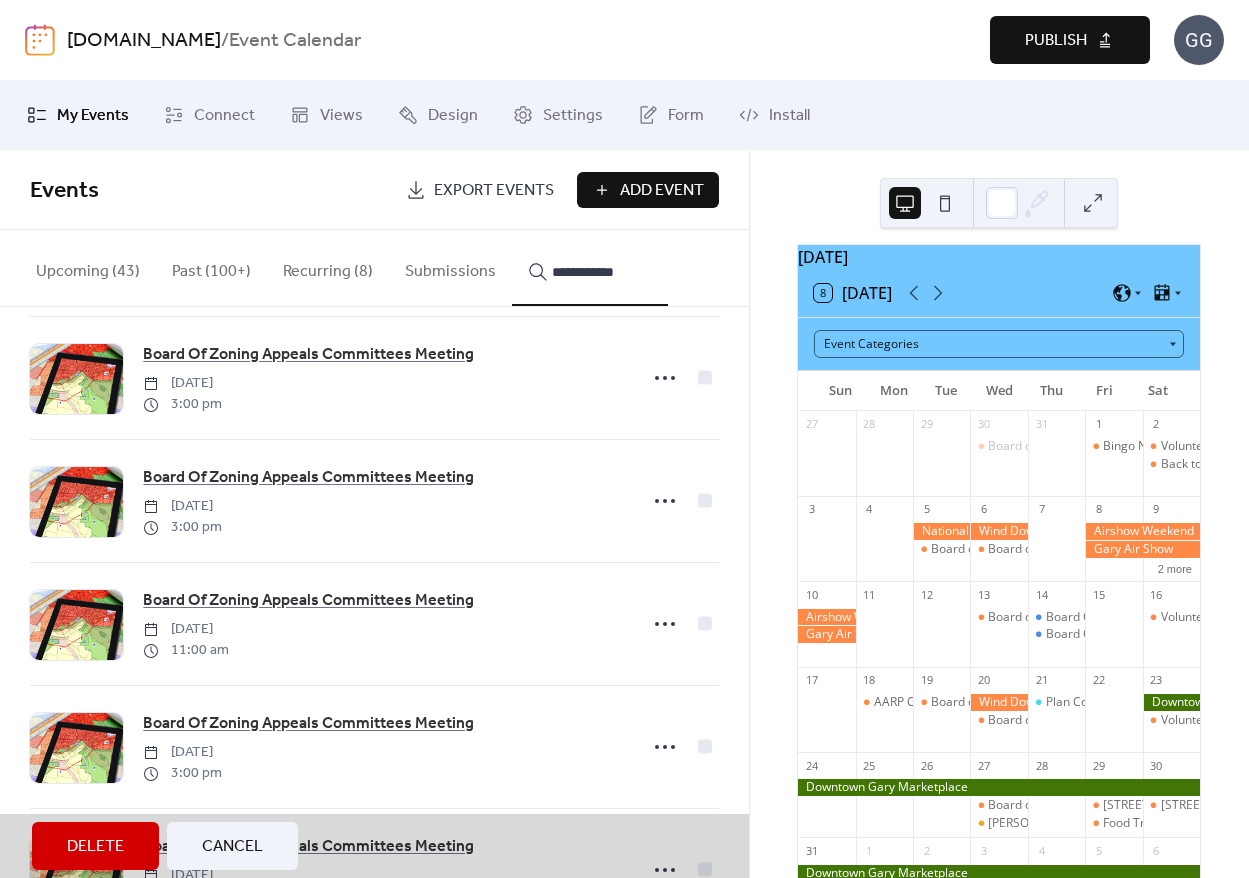 click on "Delete" at bounding box center [95, 847] 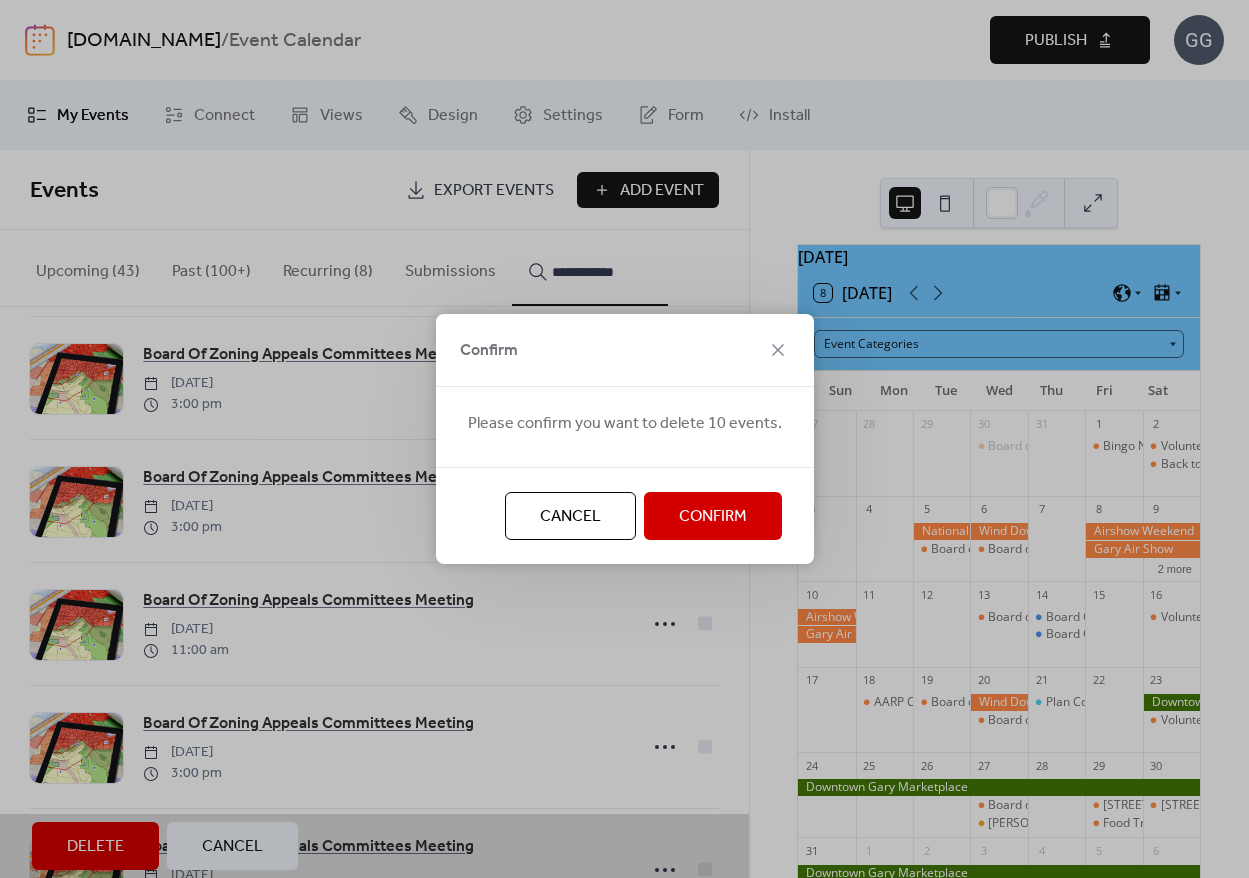 click on "Confirm" at bounding box center [713, 516] 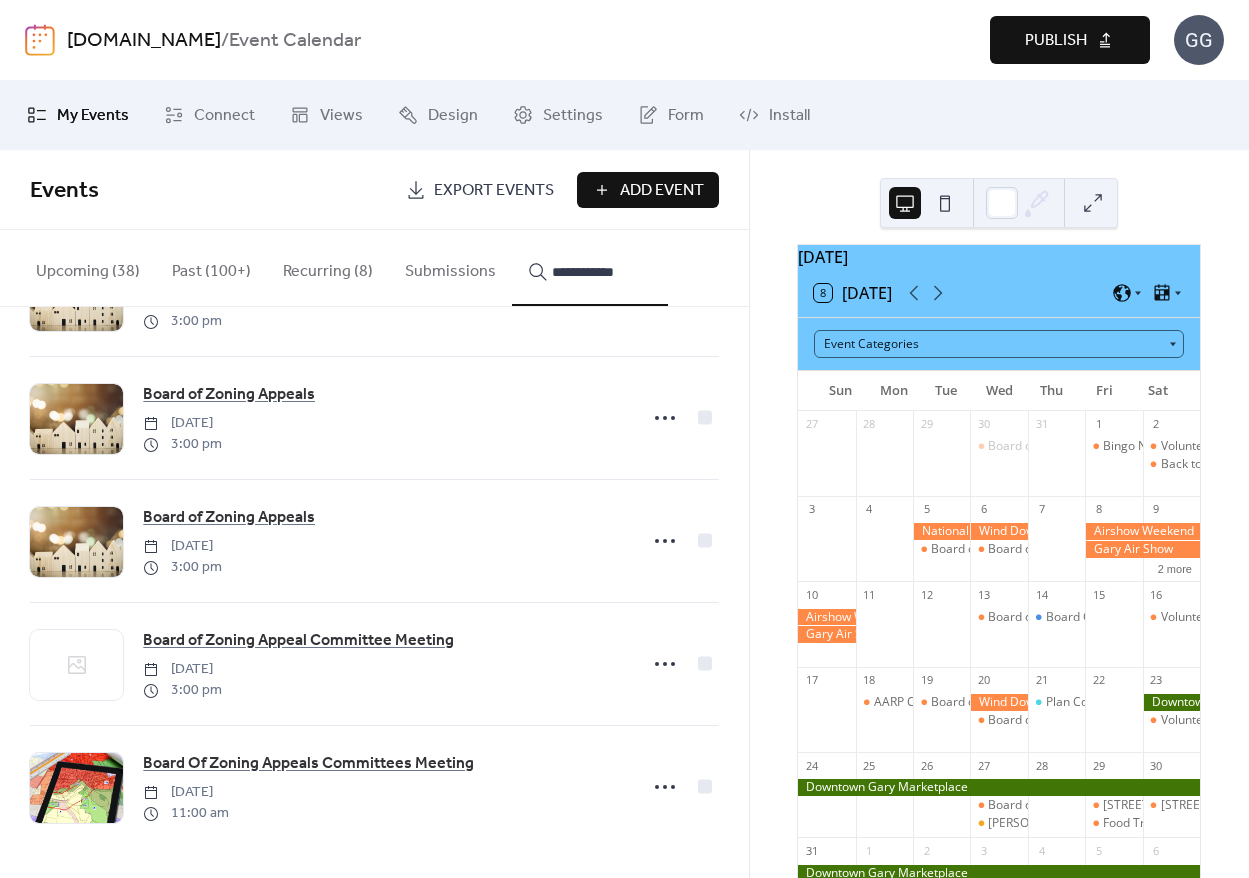 scroll, scrollTop: 0, scrollLeft: 0, axis: both 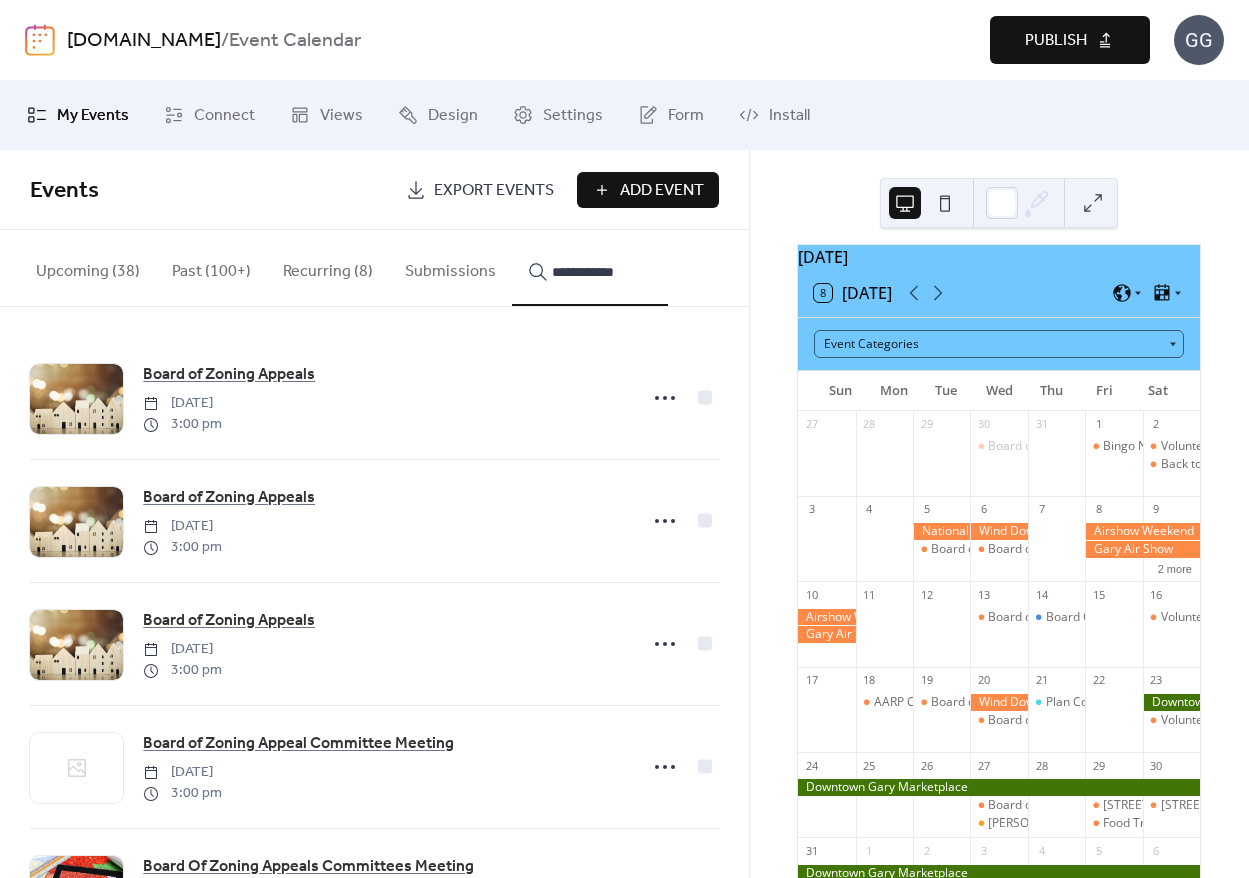 click on "Upcoming  (38)" at bounding box center [88, 267] 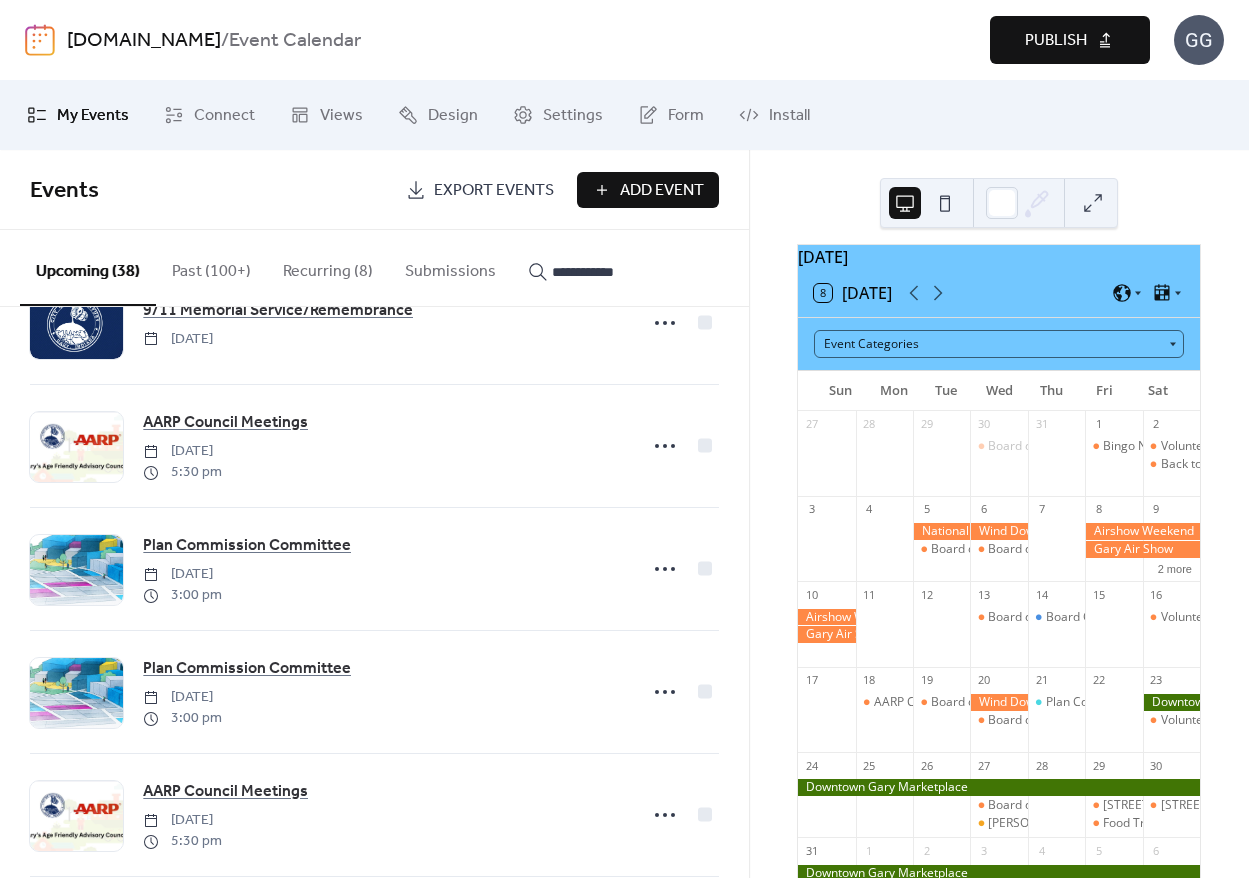 scroll, scrollTop: 3247, scrollLeft: 0, axis: vertical 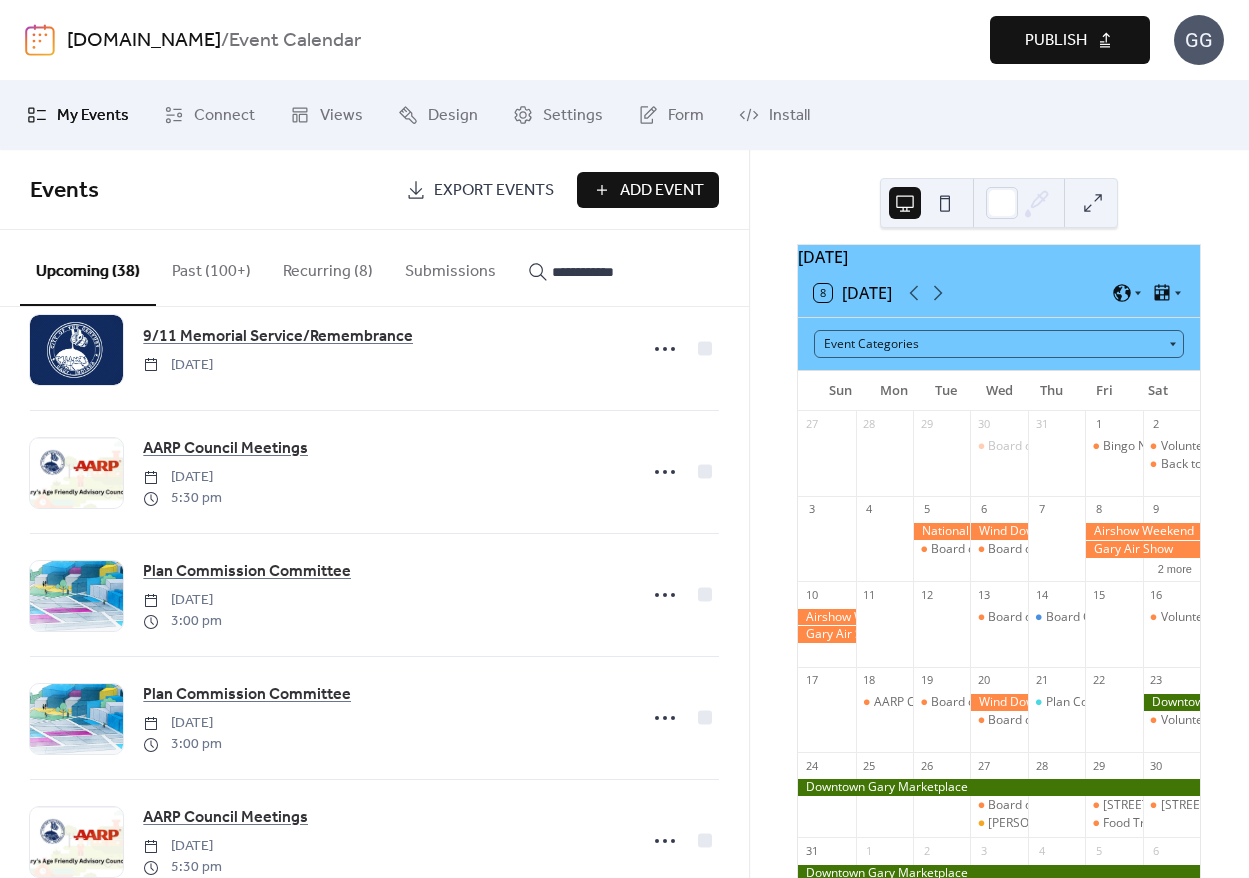 click on "**********" at bounding box center [602, 272] 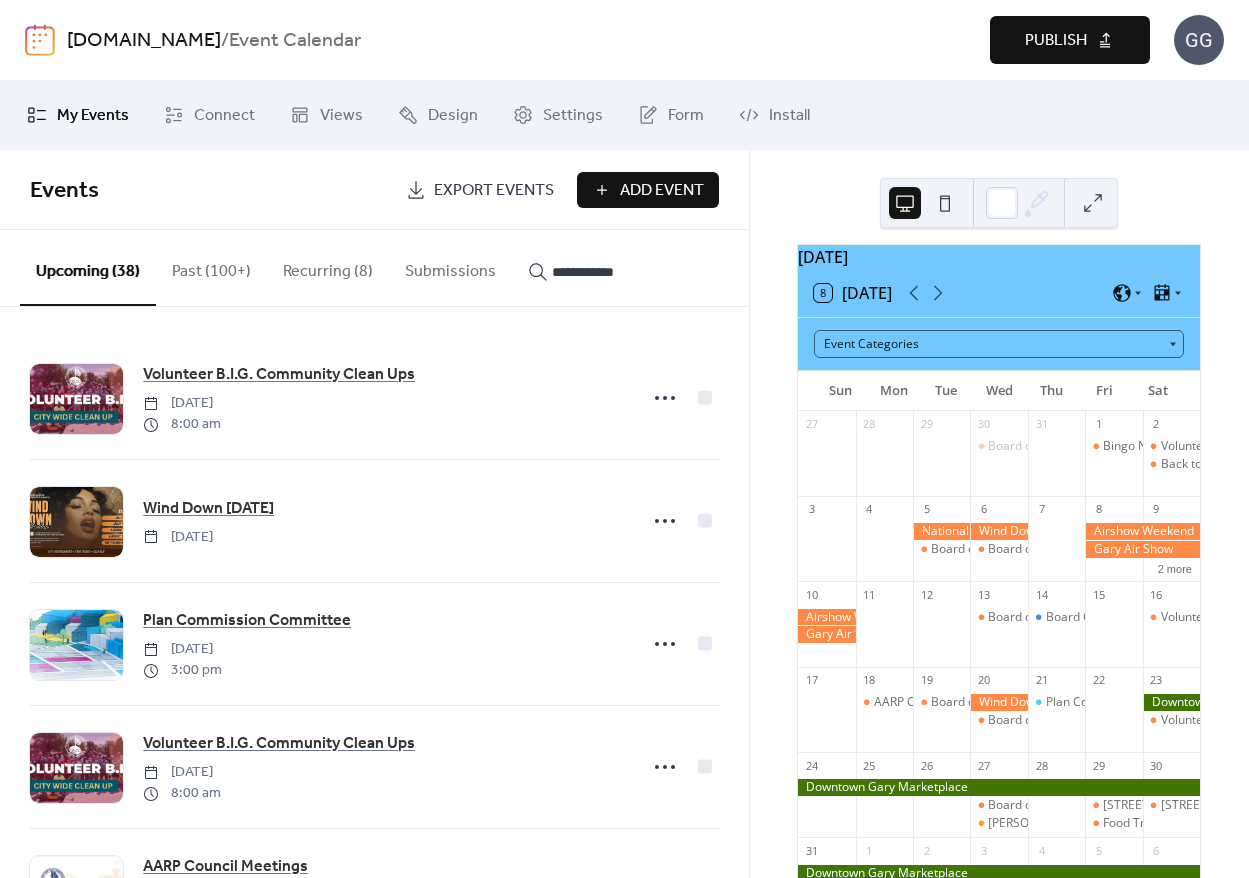 click on "**********" at bounding box center [602, 272] 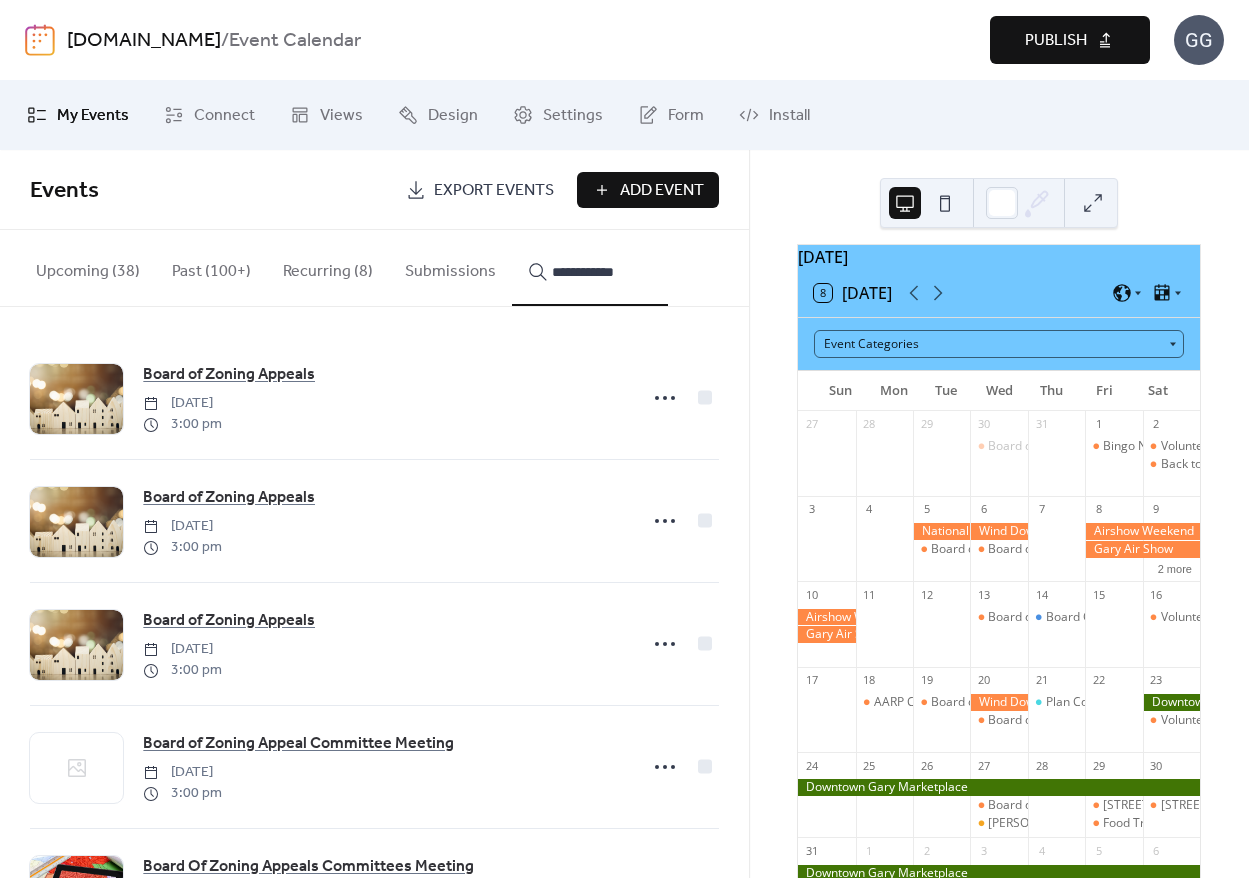 click on "**********" at bounding box center (602, 272) 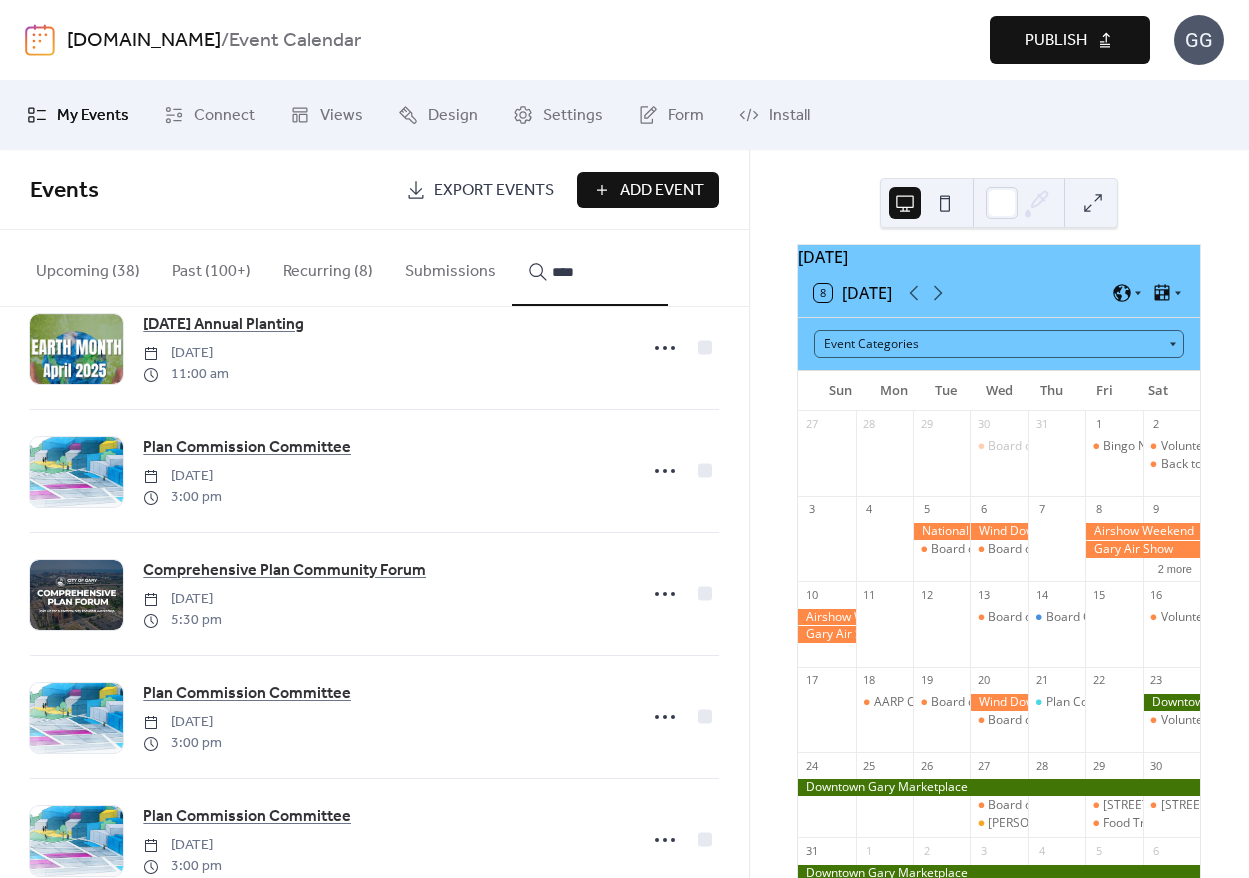 scroll, scrollTop: 1499, scrollLeft: 0, axis: vertical 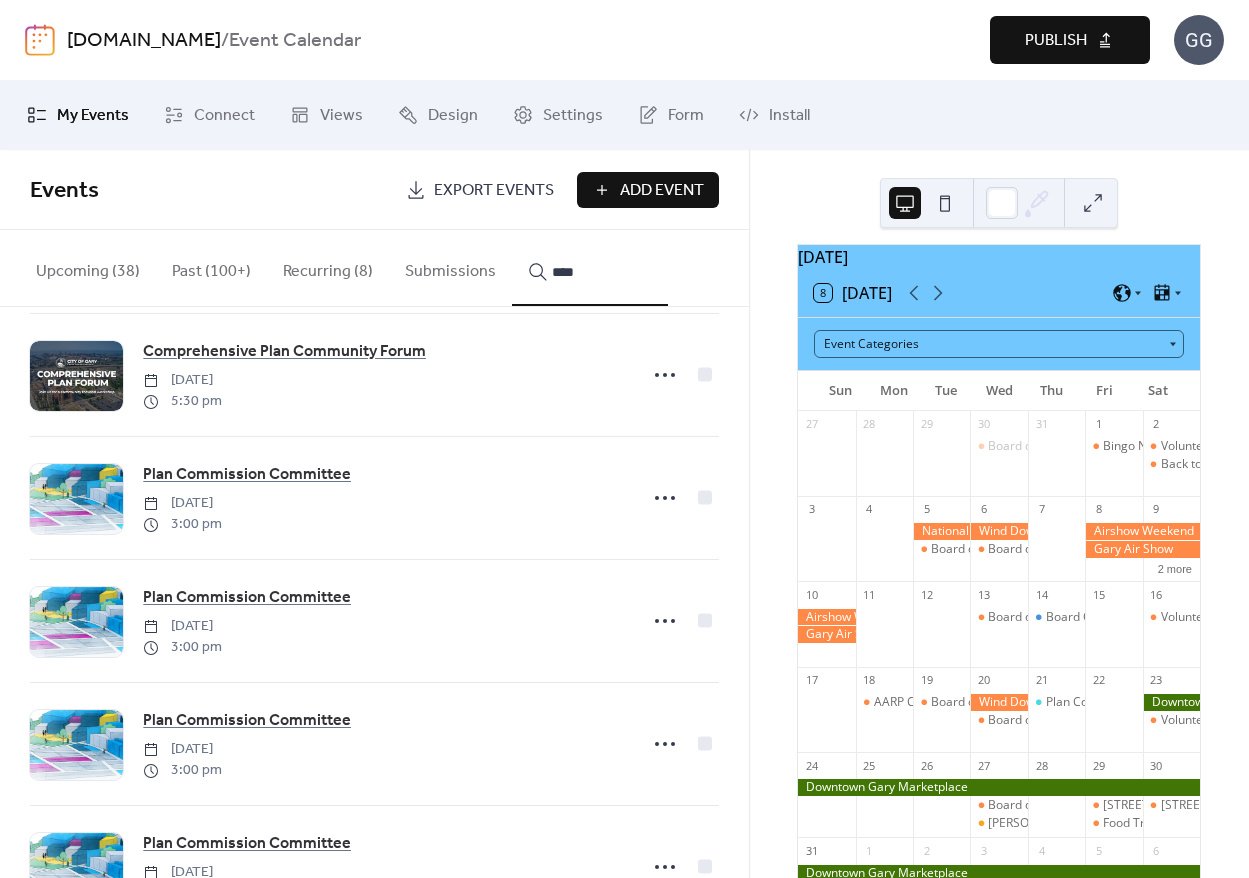 type on "****" 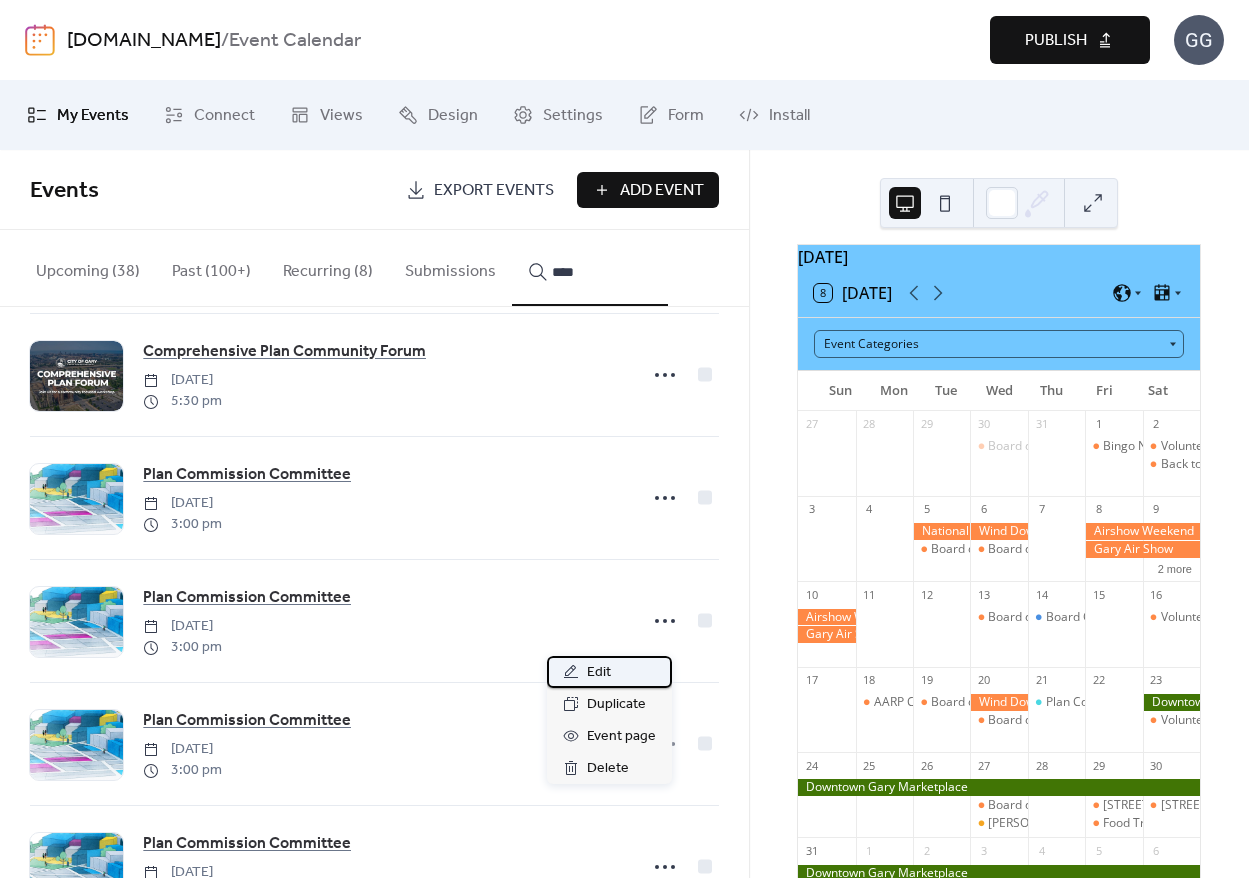 click on "Edit" at bounding box center (609, 672) 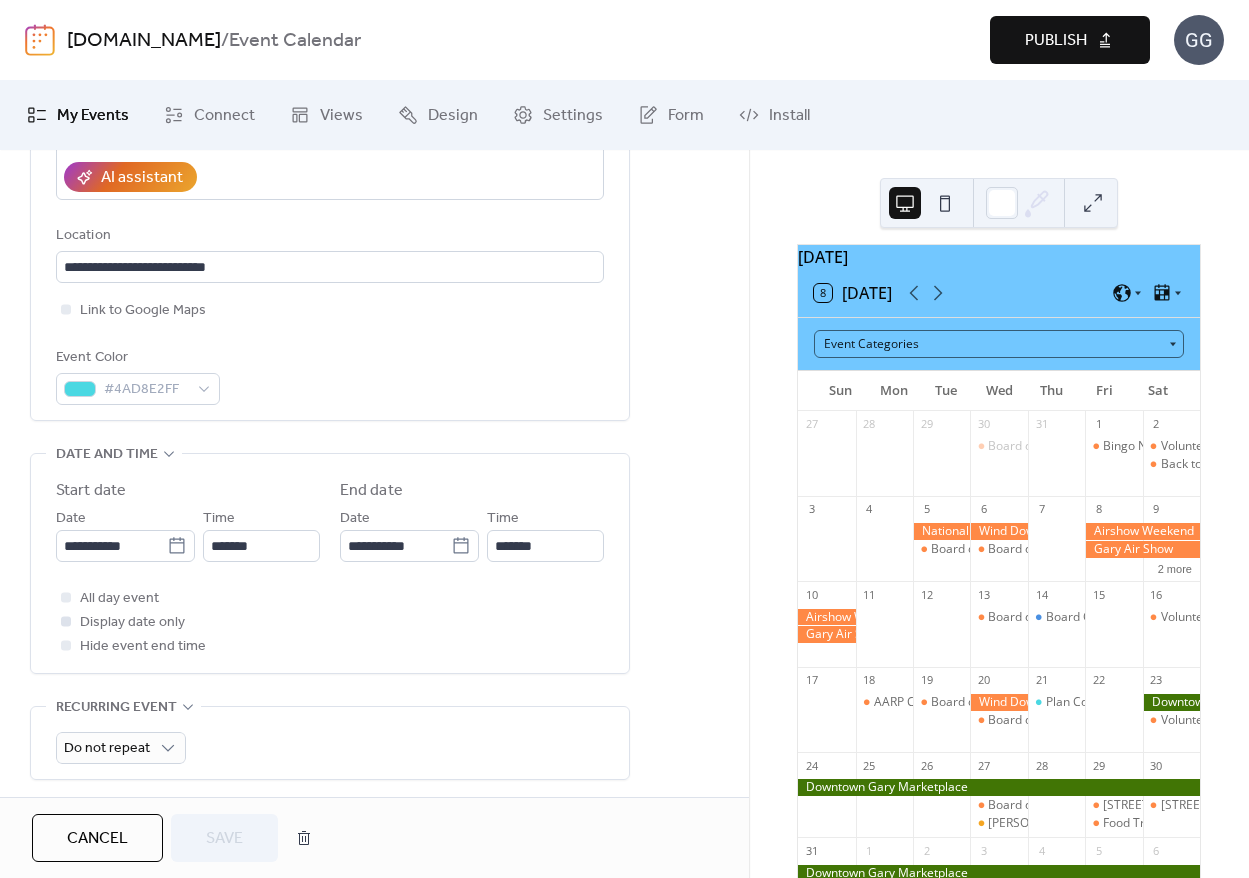 scroll, scrollTop: 402, scrollLeft: 0, axis: vertical 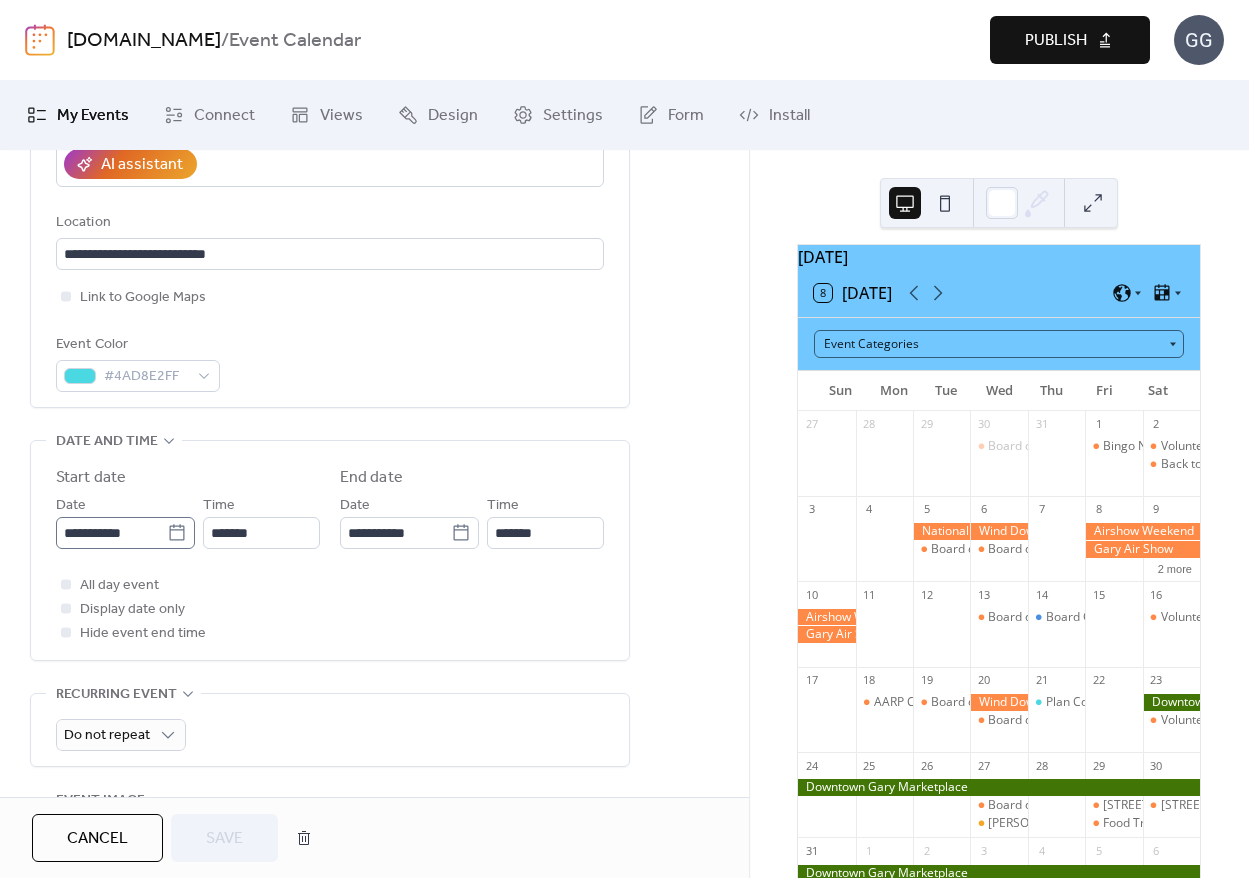 click 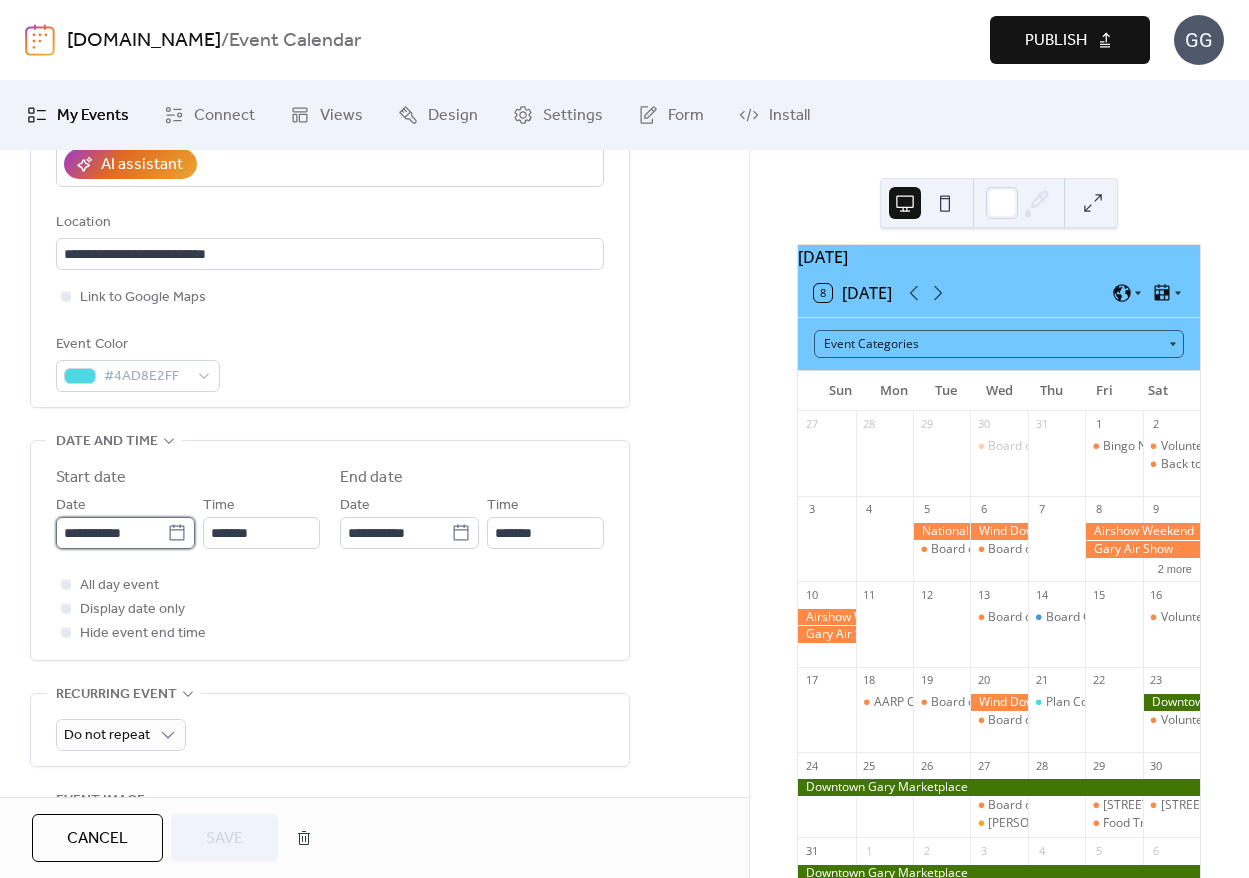 click on "**********" at bounding box center [111, 533] 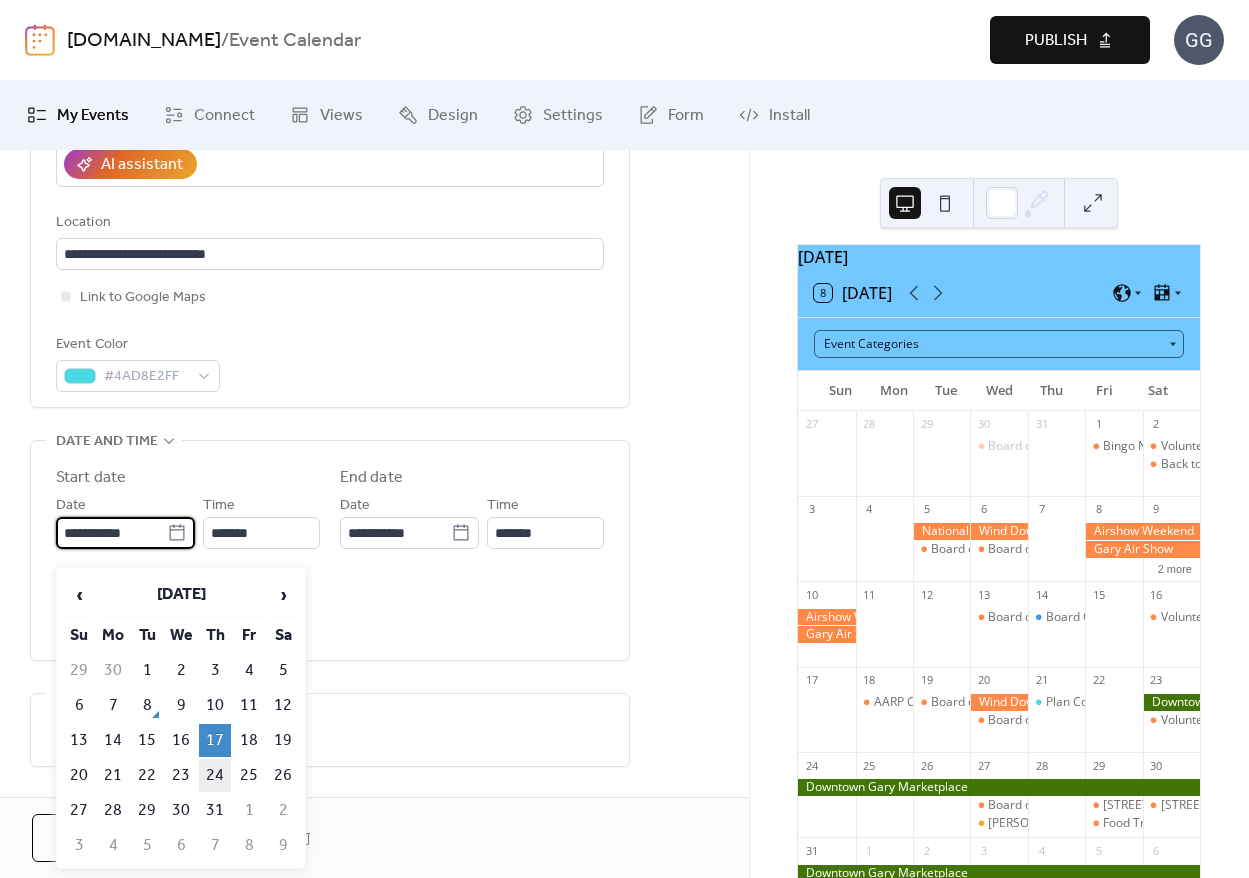 click on "24" at bounding box center (215, 775) 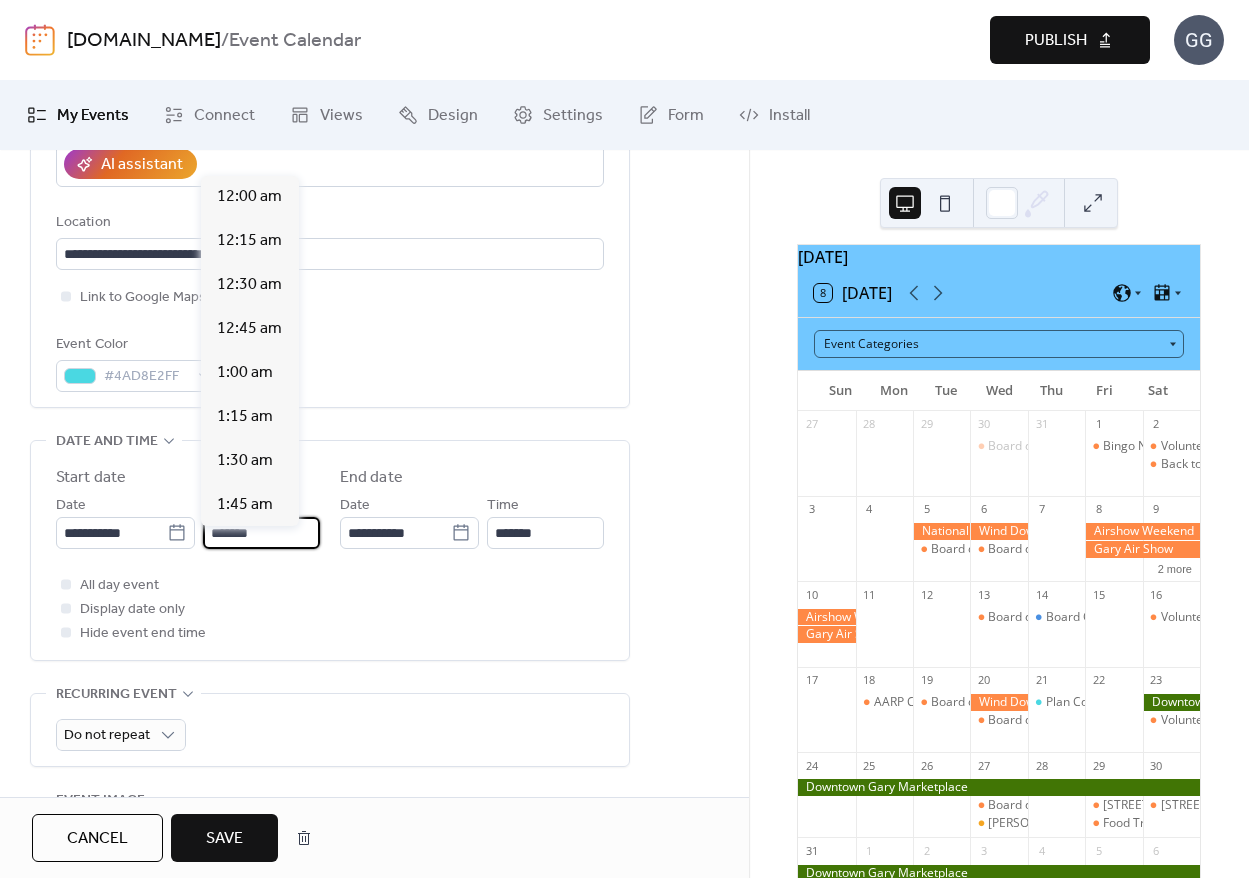 scroll, scrollTop: 2640, scrollLeft: 0, axis: vertical 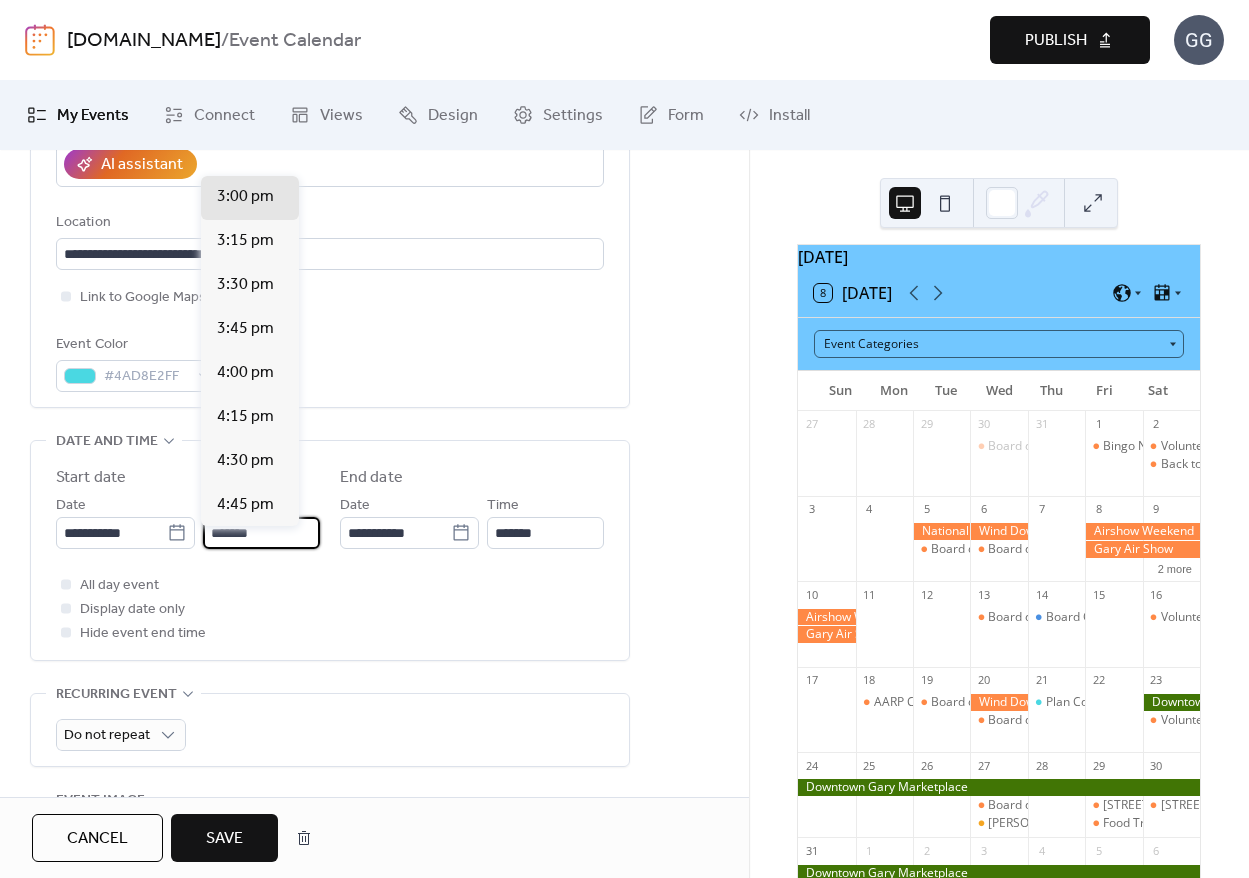 click on "*******" at bounding box center (261, 533) 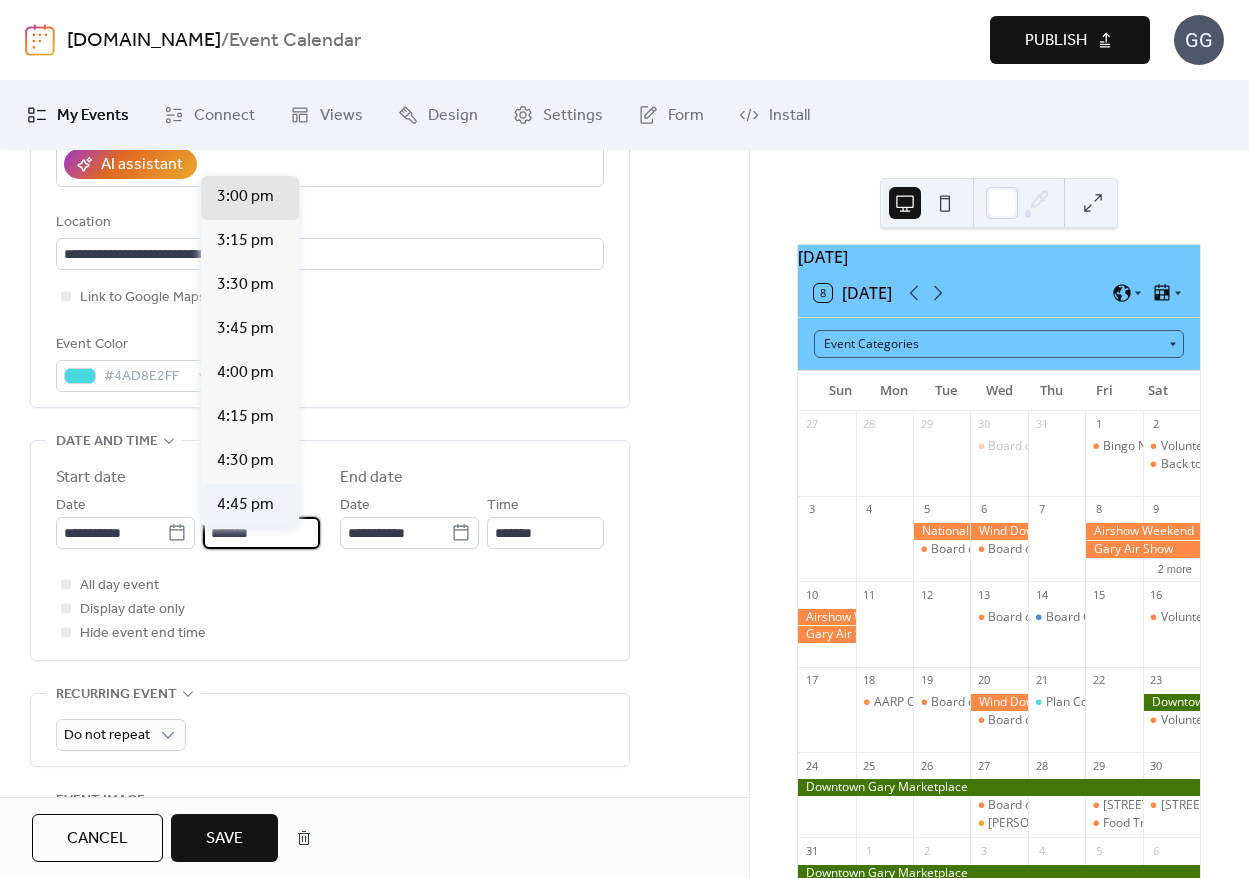 scroll, scrollTop: 2729, scrollLeft: 0, axis: vertical 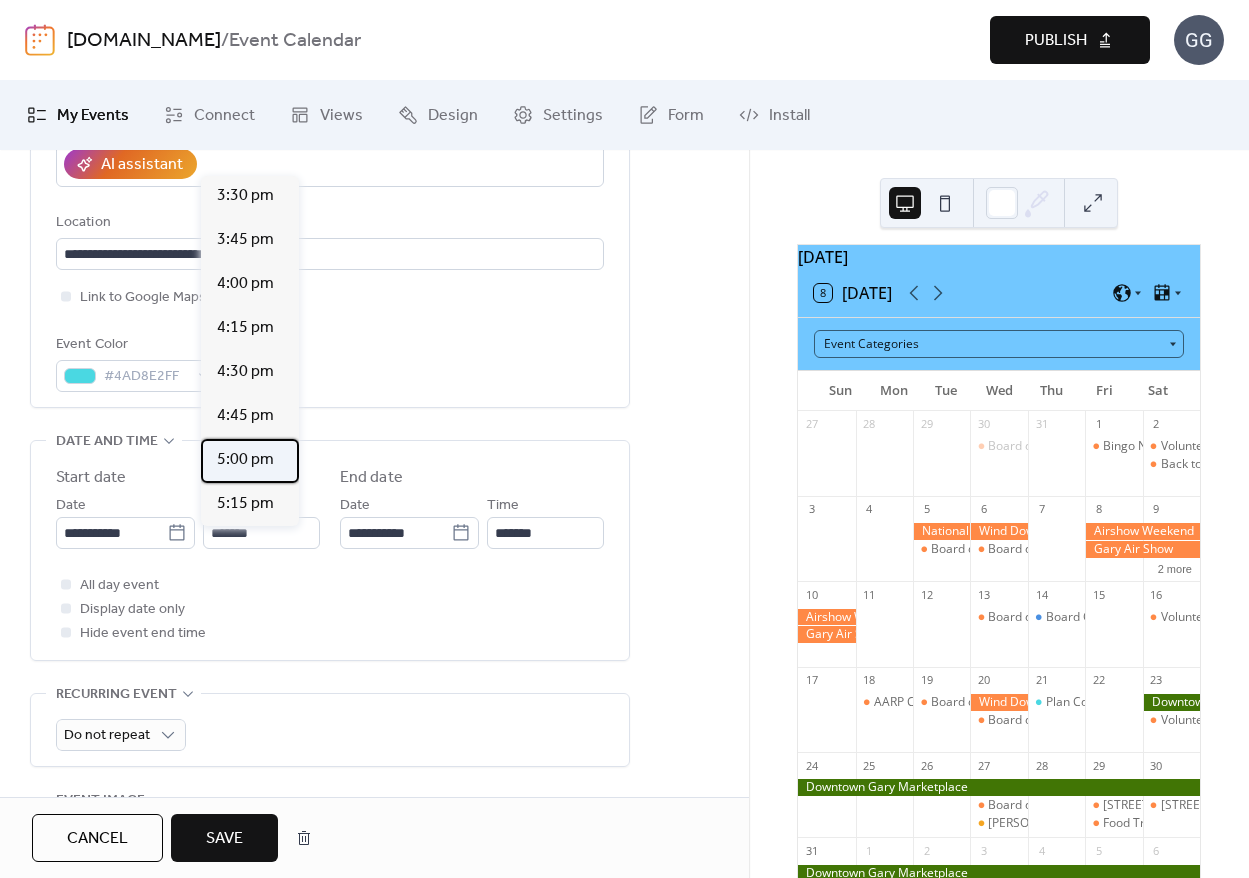 click on "5:00 pm" at bounding box center (245, 460) 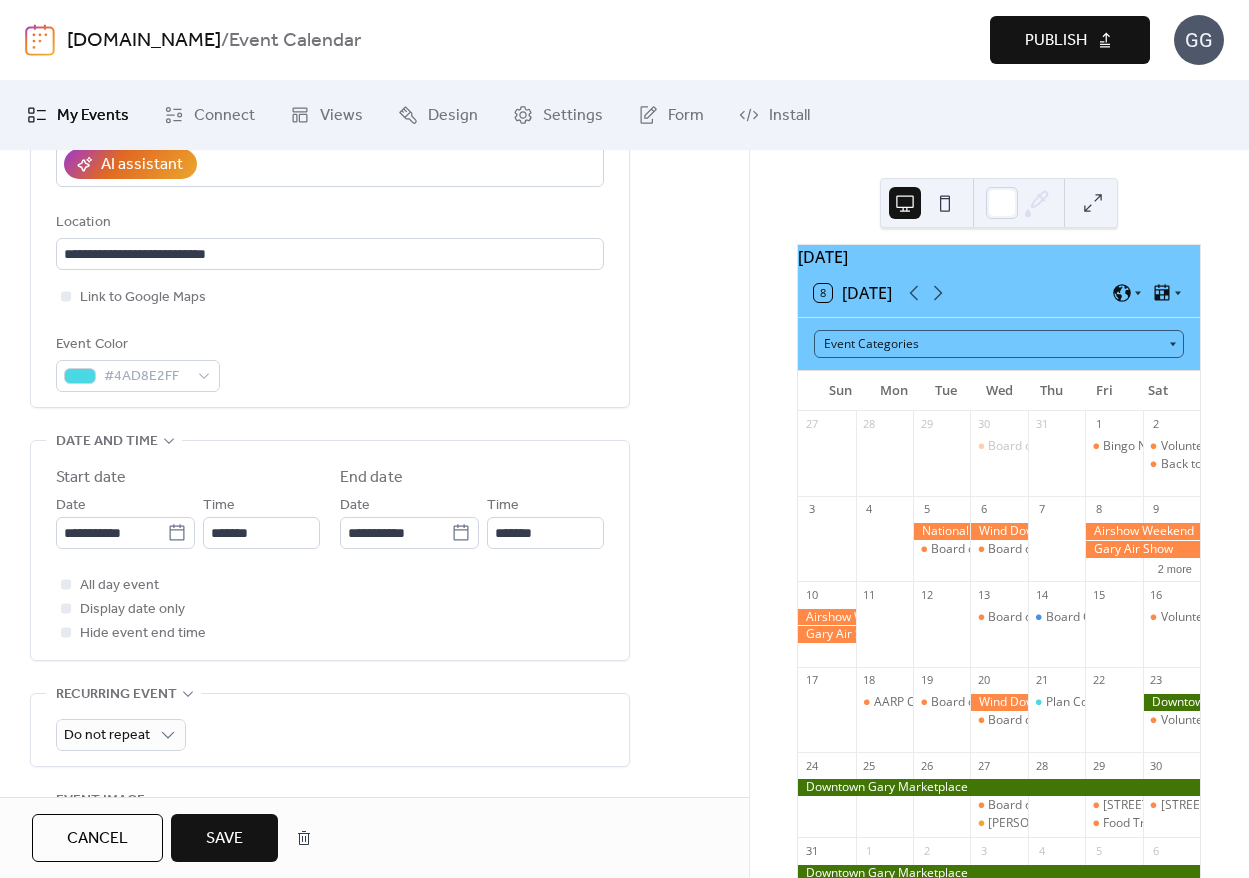 click on "All day event Display date only Hide event end time" at bounding box center [330, 609] 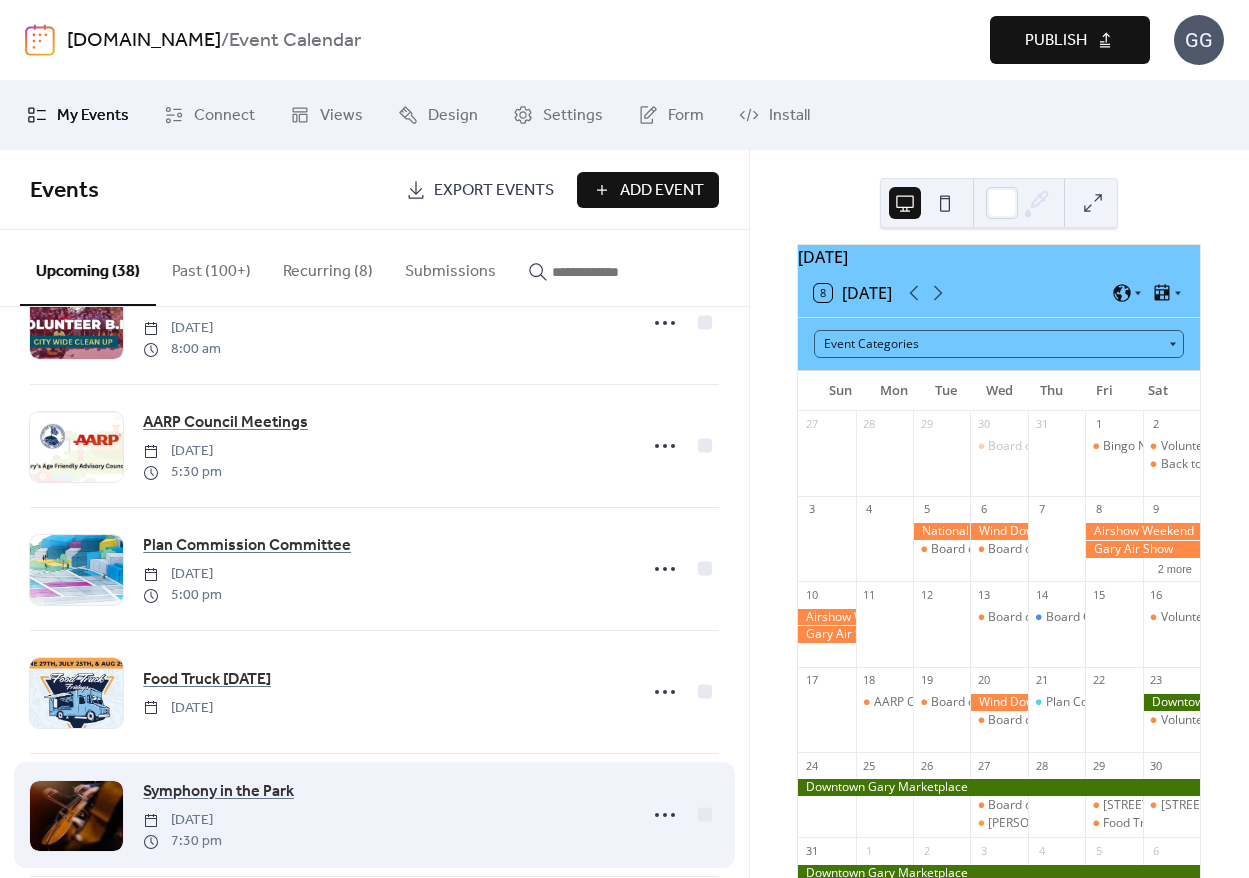 scroll, scrollTop: 553, scrollLeft: 0, axis: vertical 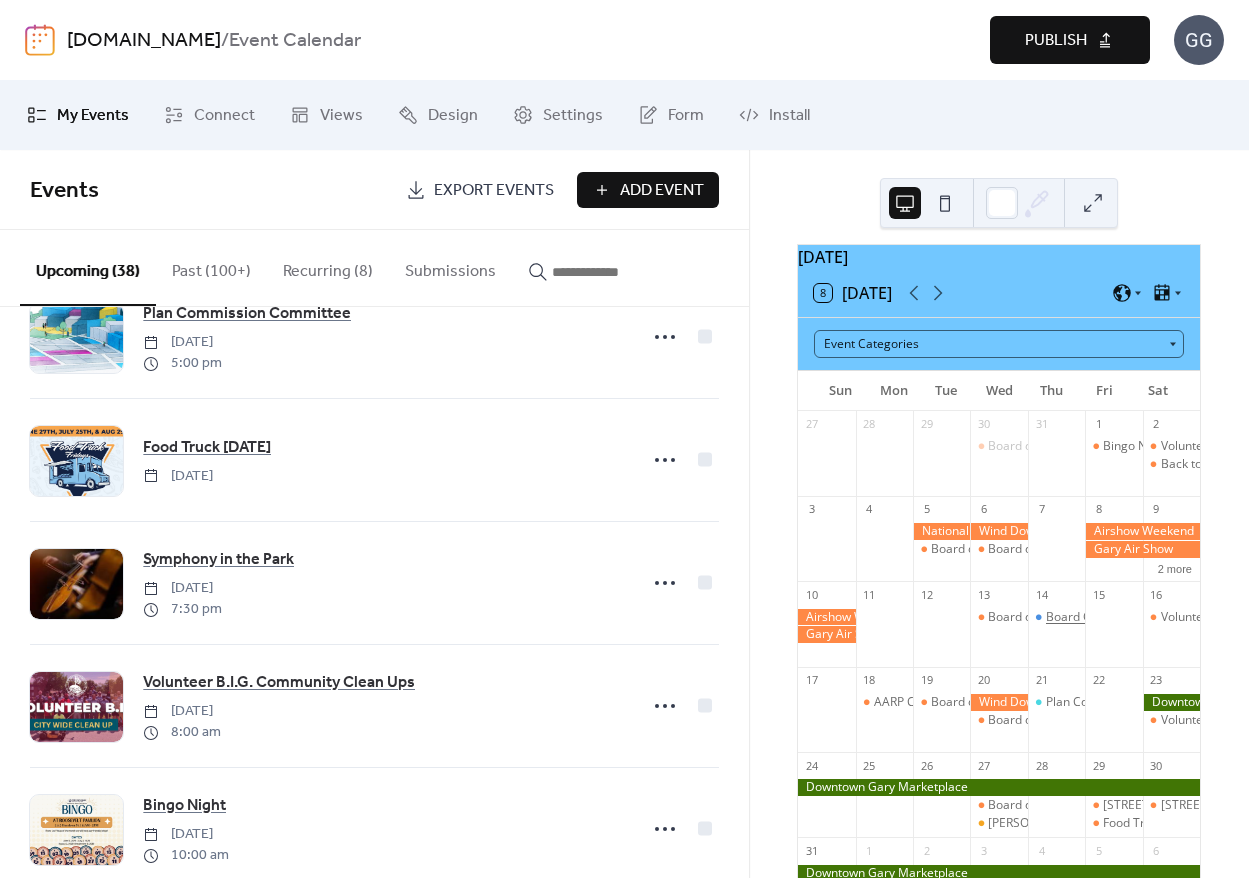 click on "Board Of Zoning Appeals Committees Meeting" at bounding box center (1175, 617) 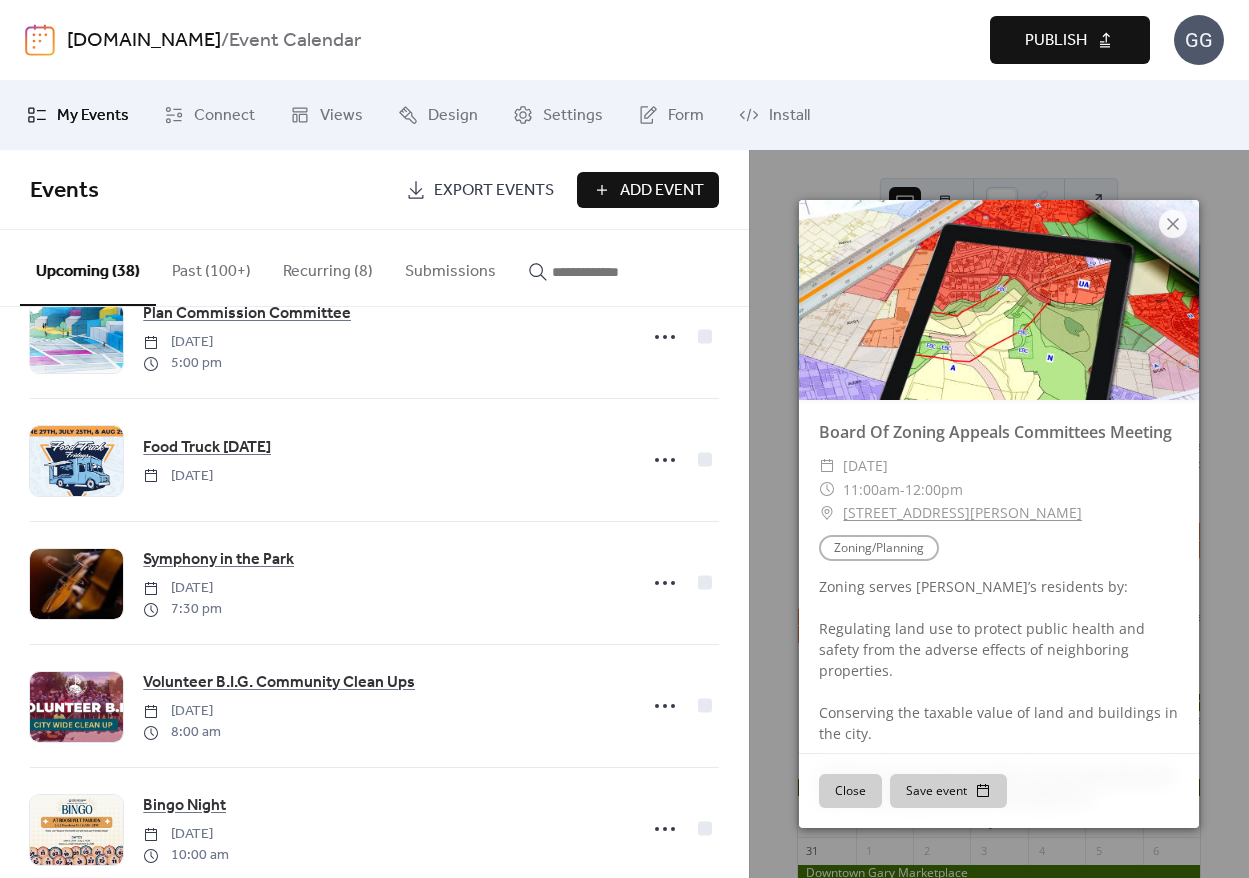 click on "Board Of Zoning Appeals Committees Meeting ​ [DATE] ​ 11:00am - 12:00pm ​ [STREET_ADDRESS][PERSON_NAME] Event Categories Zoning/Planning Zoning serves [PERSON_NAME]’s residents by: ‍ Regulating land use to protect public health and safety from the adverse effects of neighboring properties. Conserving the taxable value of land and buildings in the city. Applying community priorities in the Comprehensive Plan to existing and future development. For questions about zoning or business licenses, please contact the Zoning Administrator. [URL][DOMAIN_NAME][PERSON_NAME] Close Save event" at bounding box center (999, 514) 